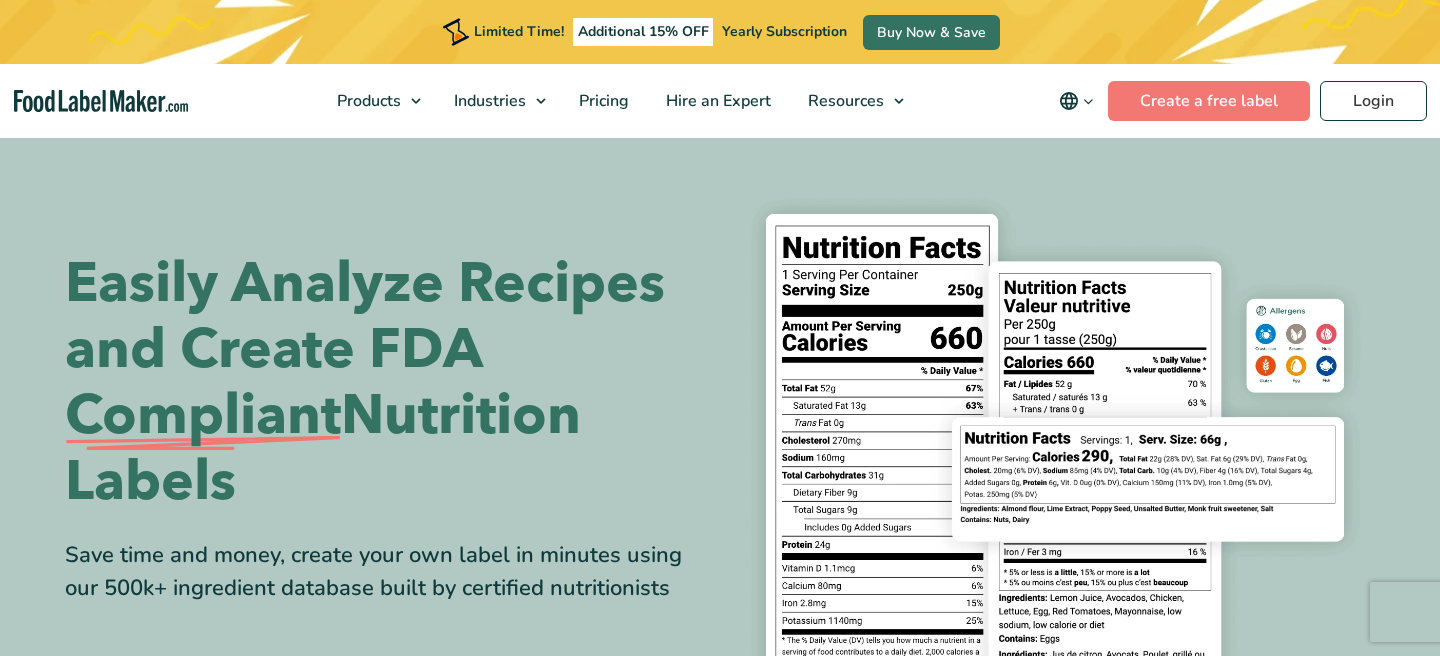 scroll, scrollTop: 0, scrollLeft: 0, axis: both 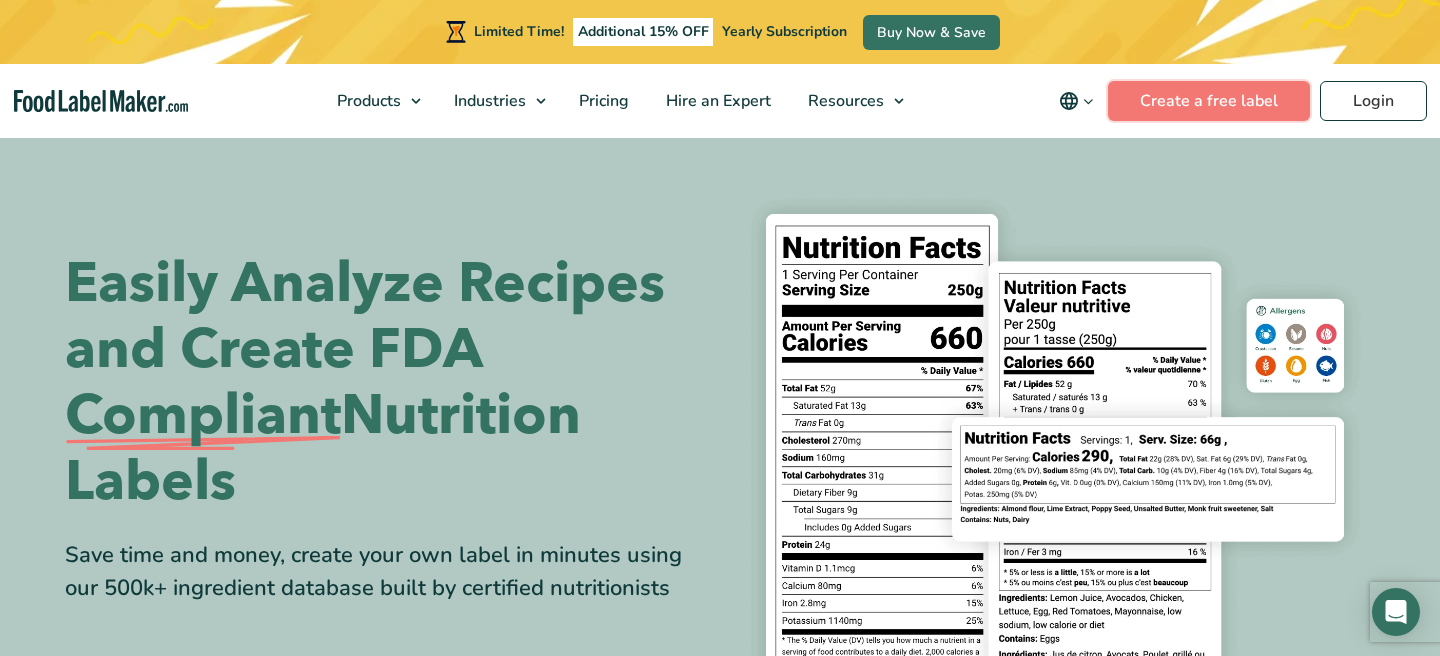 click on "Create a free label" at bounding box center (1209, 101) 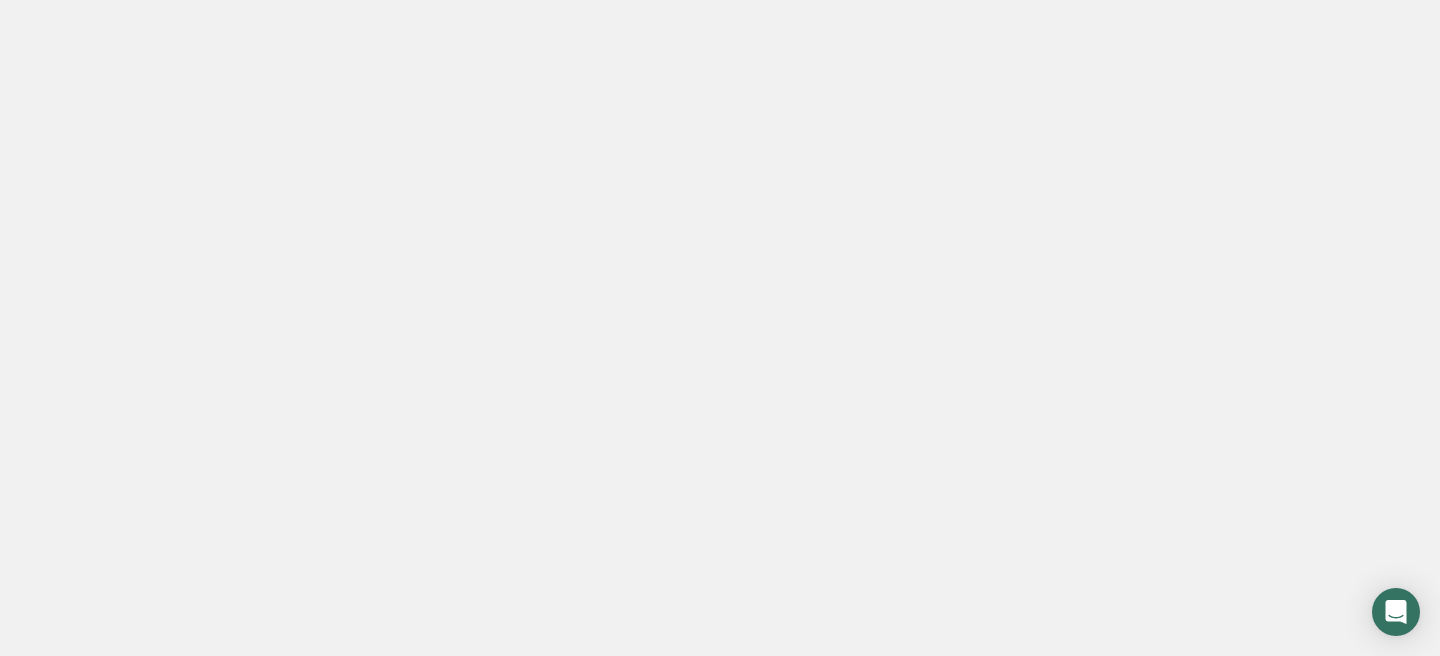 scroll, scrollTop: 0, scrollLeft: 0, axis: both 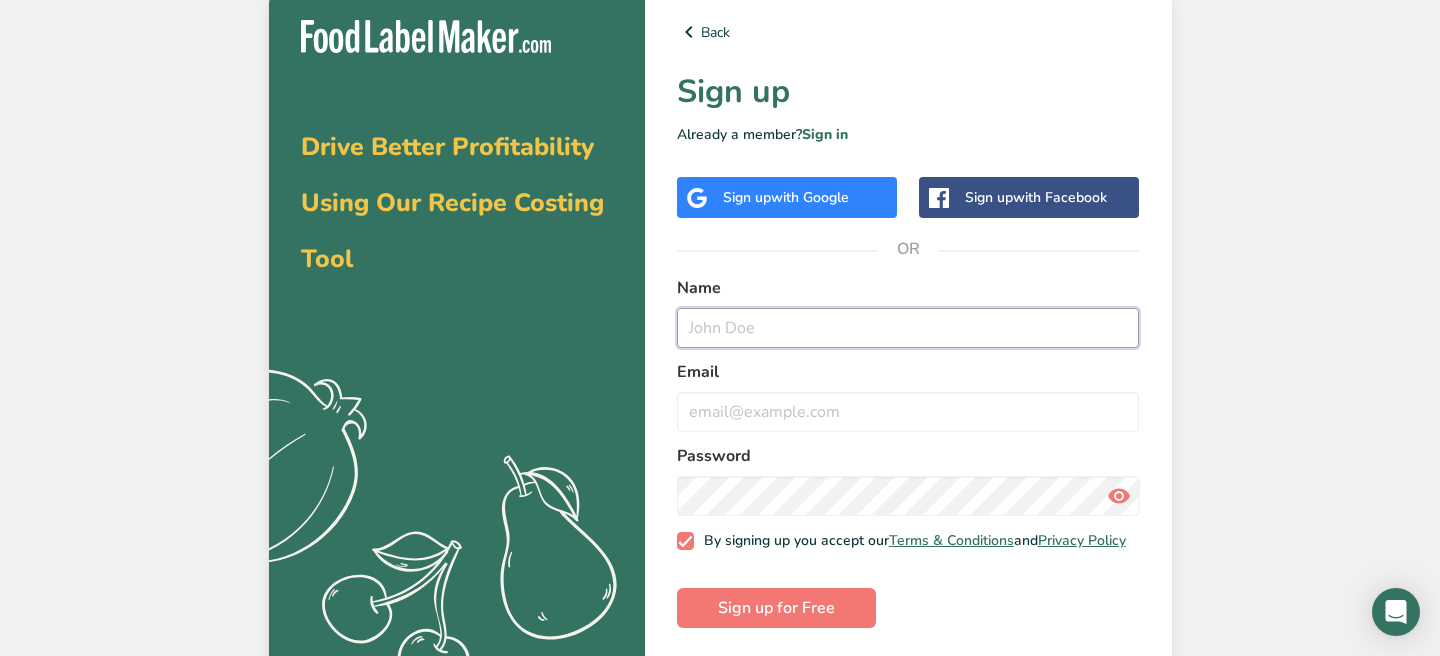 click at bounding box center [908, 328] 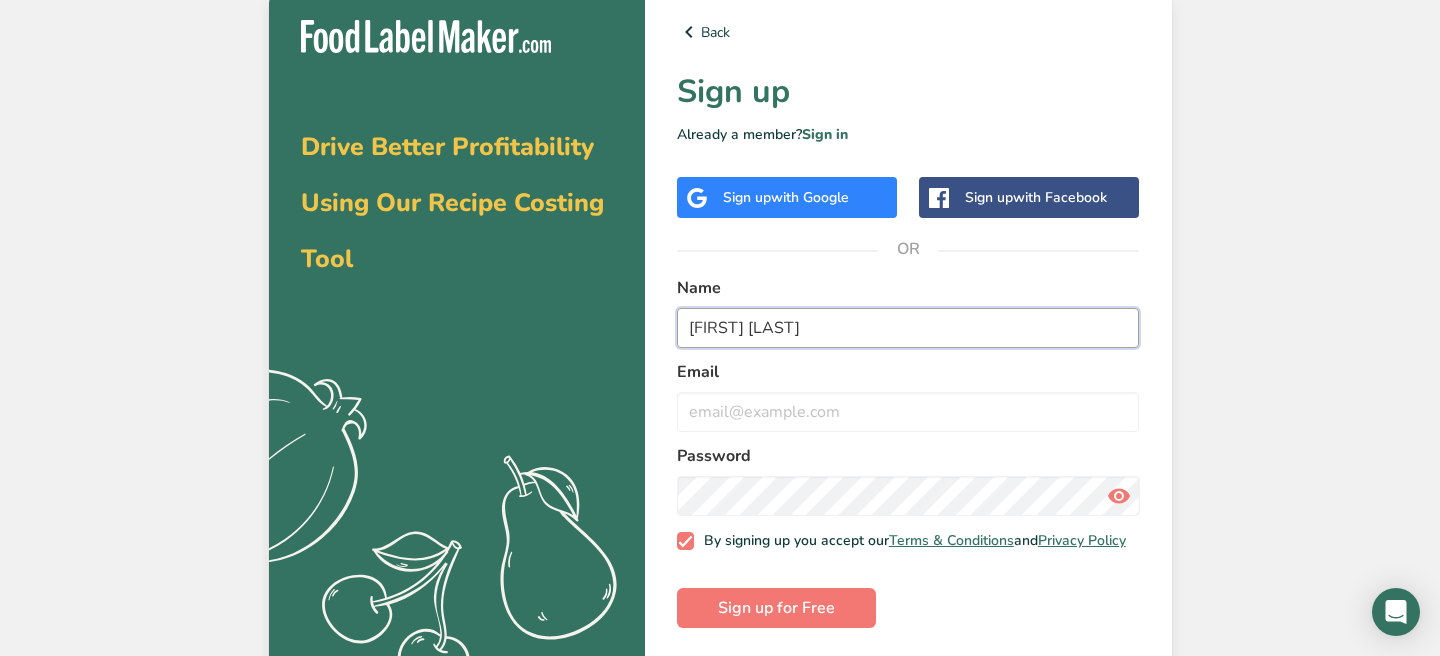 type on "[FIRST] [LAST]" 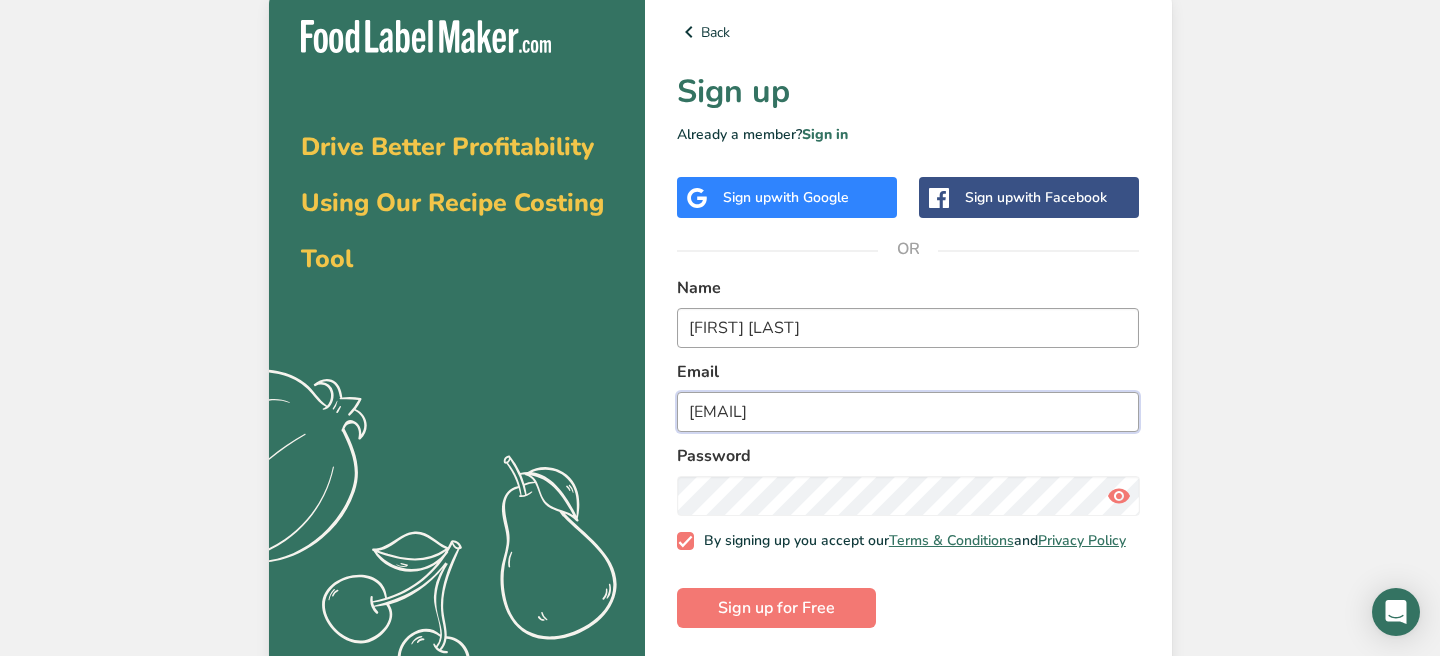 type on "[EMAIL]" 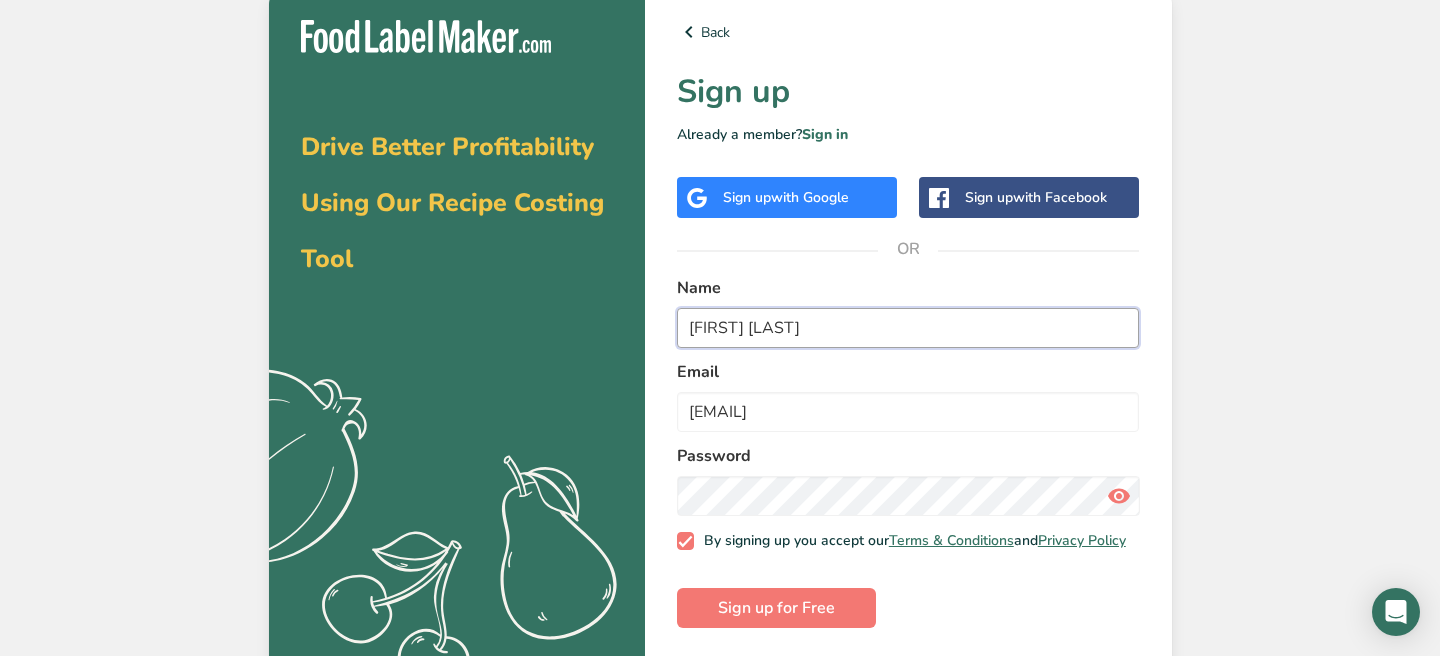 click on "[FIRST] [LAST]" at bounding box center (908, 328) 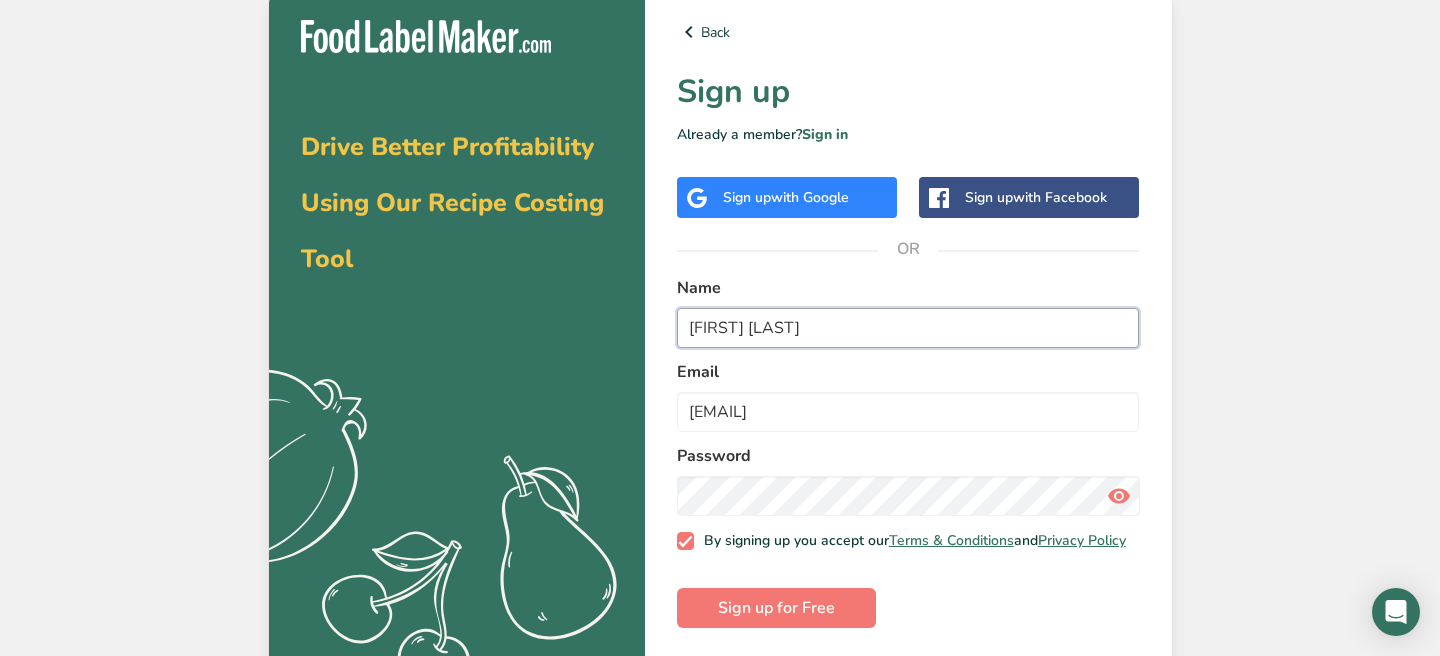 type on "[FIRST] [LAST]" 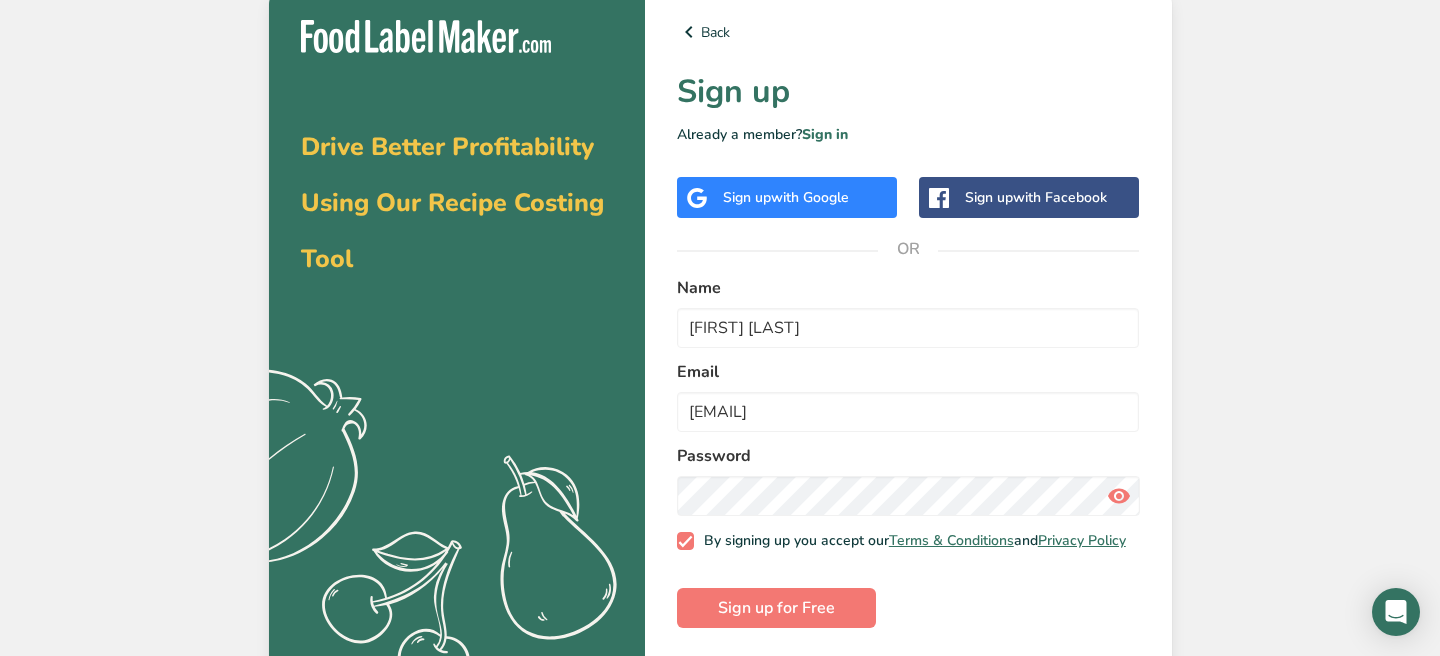 click at bounding box center [1119, 496] 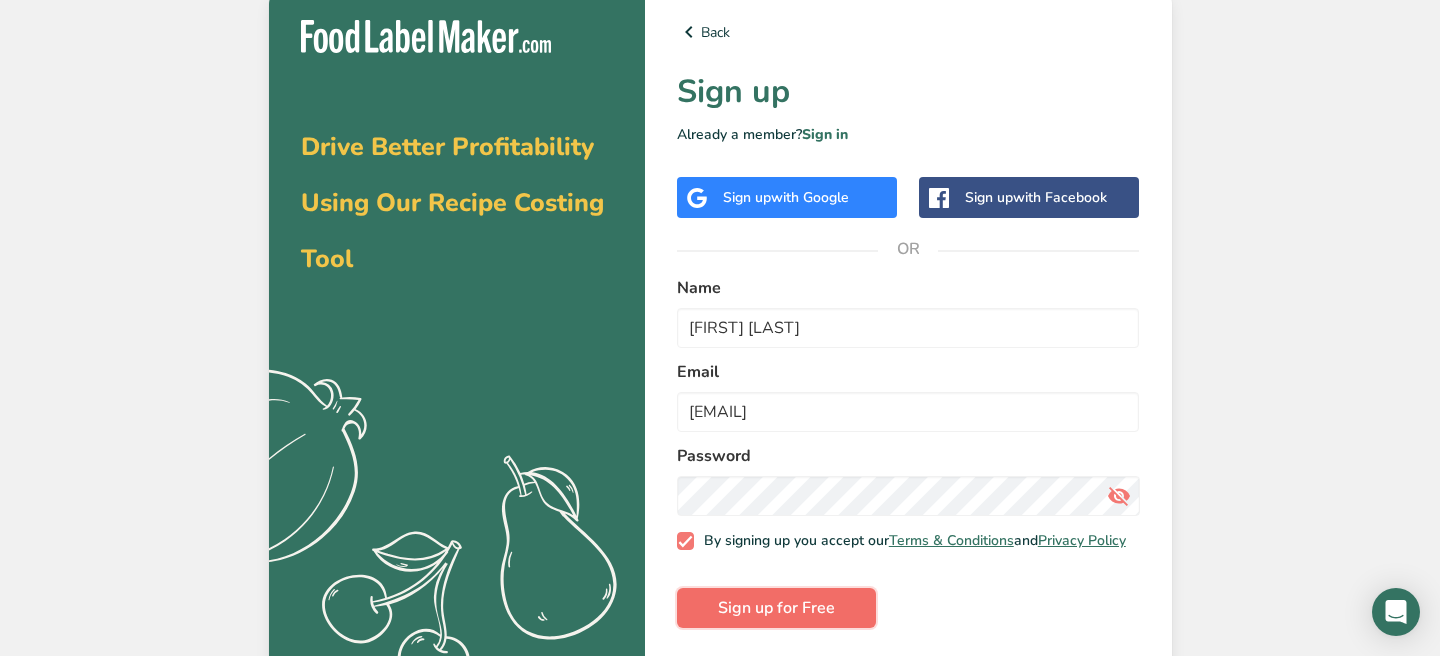 click on "Sign up for Free" at bounding box center [776, 608] 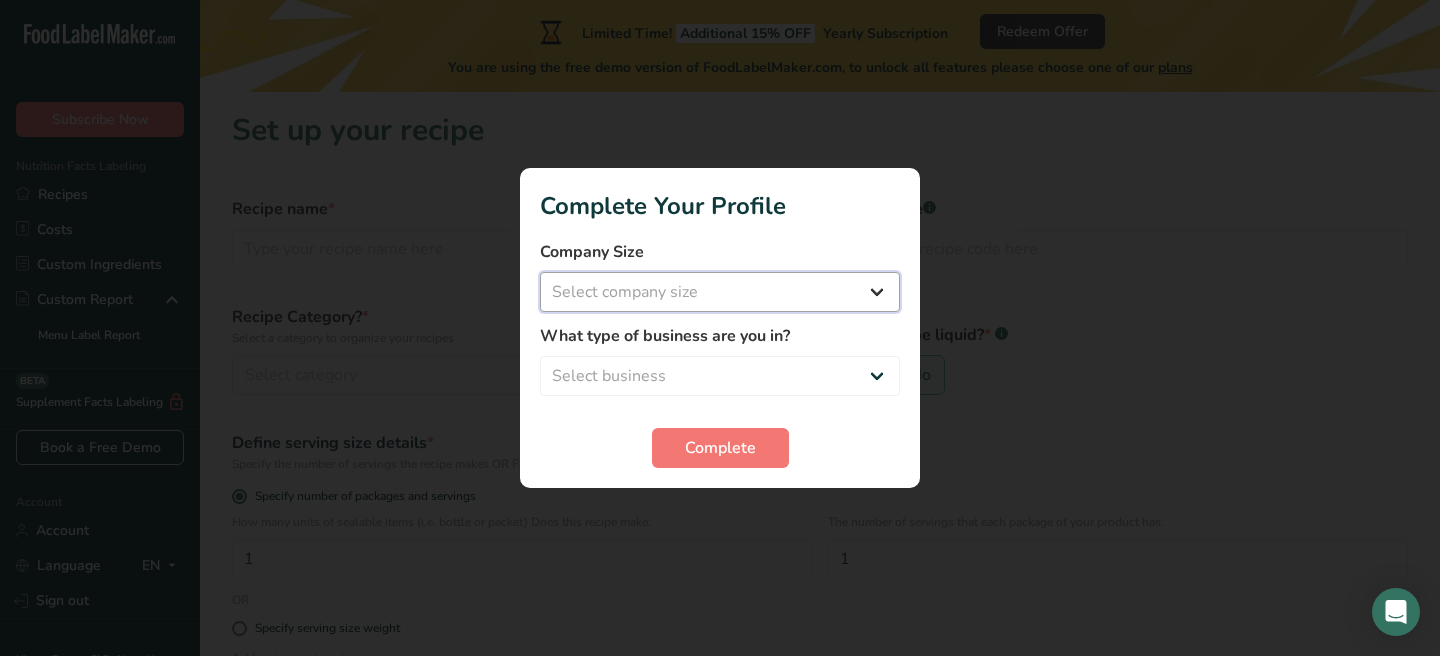 click on "Select company size
Fewer than 10 Employees
10 to 50 Employees
51 to 500 Employees
Over 500 Employees" at bounding box center (720, 292) 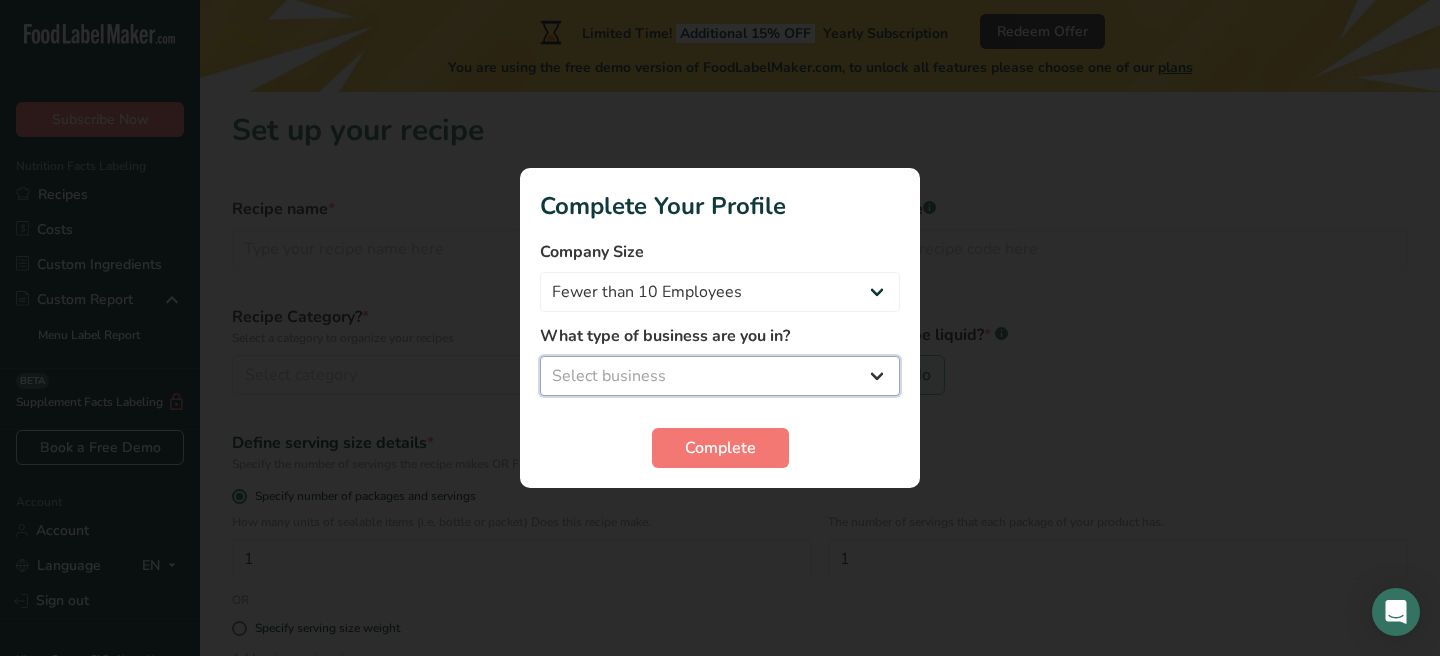 click on "Select business
Packaged Food Manufacturer
Restaurant & Cafe
Bakery
Meal Plans & Catering Company
Nutritionist
Food Blogger
Personal Trainer
Other" at bounding box center (720, 376) 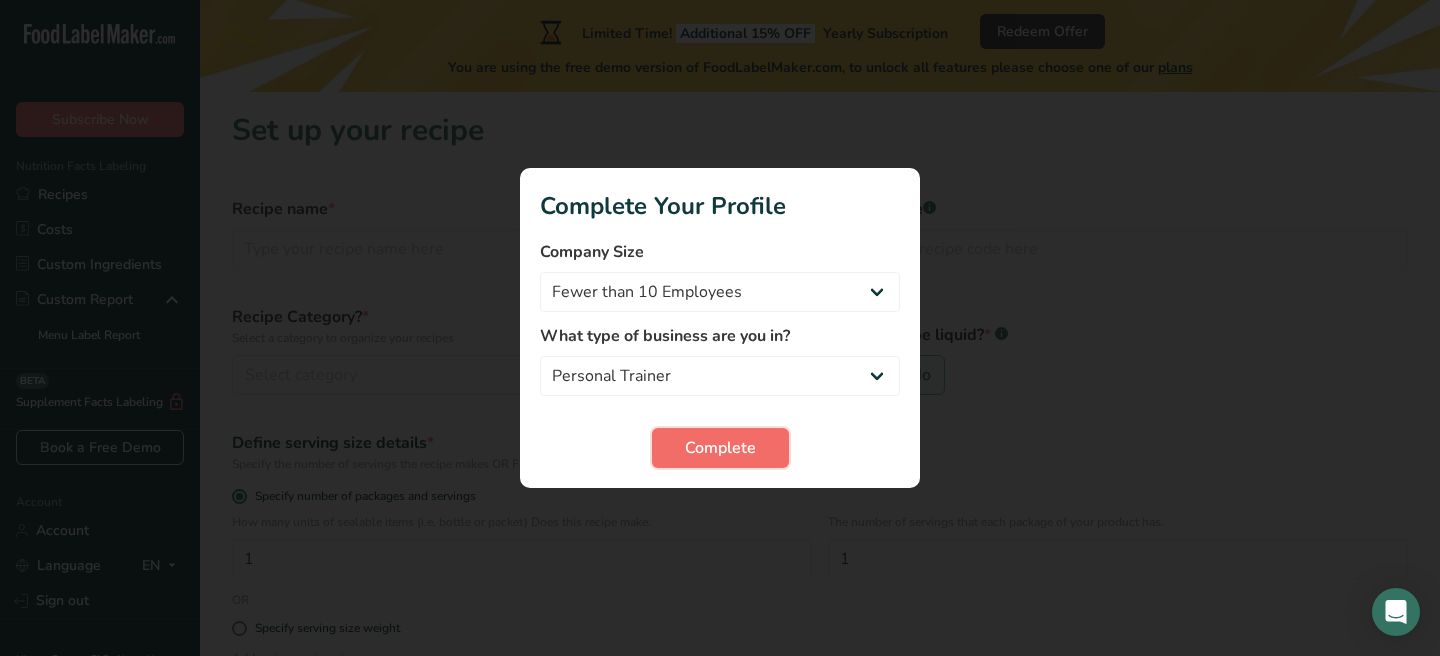 click on "Complete" at bounding box center (720, 448) 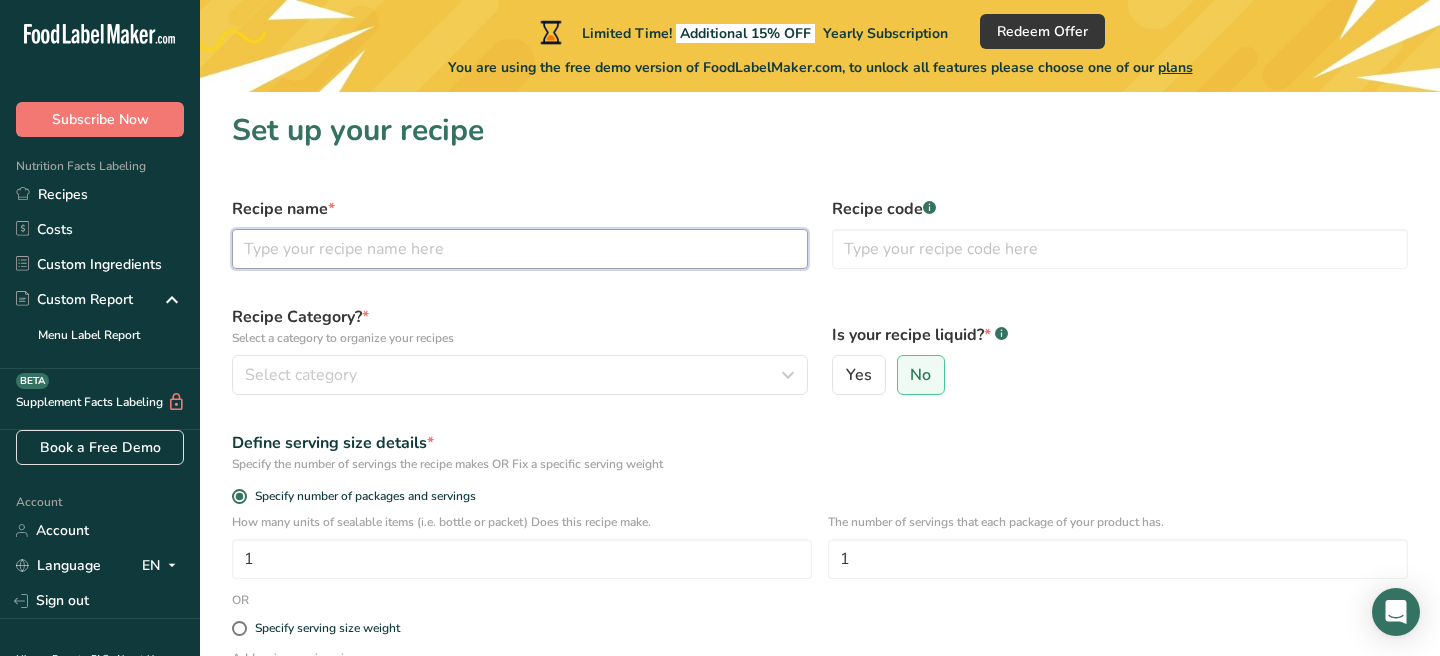 click at bounding box center [520, 249] 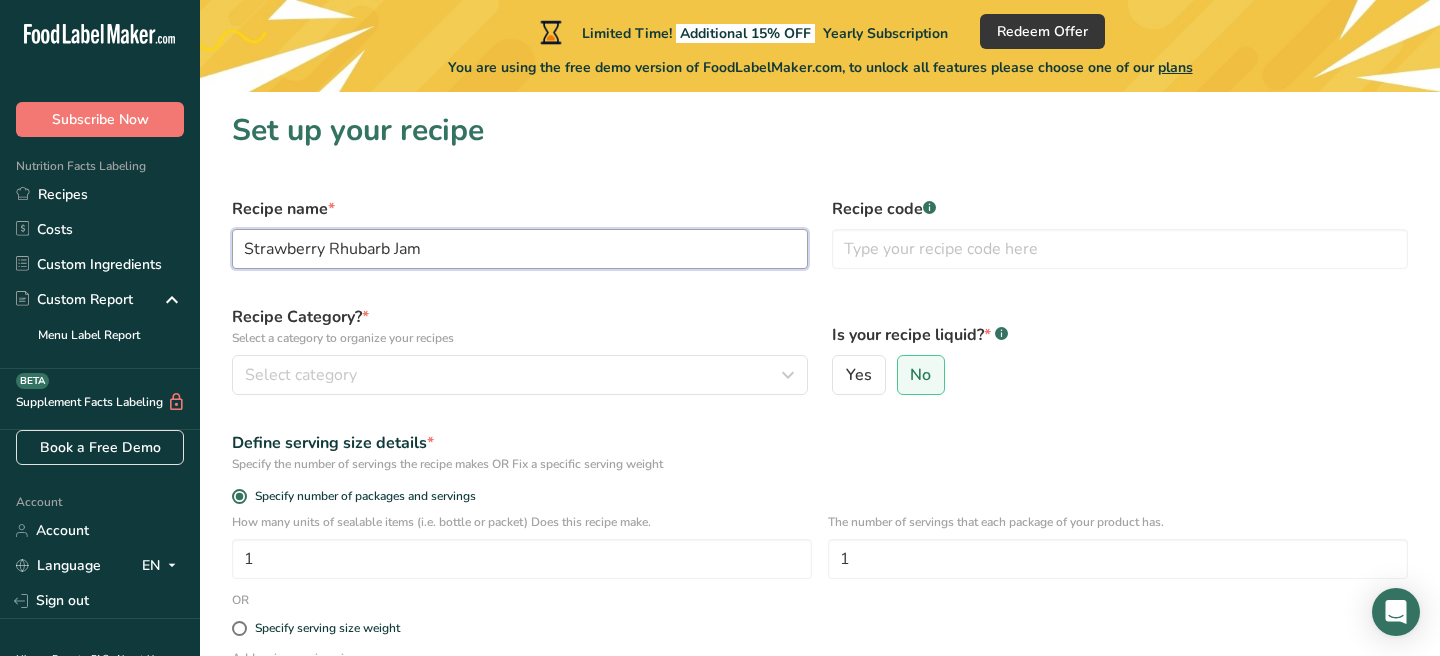 type on "Strawberry Rhubarb Jam" 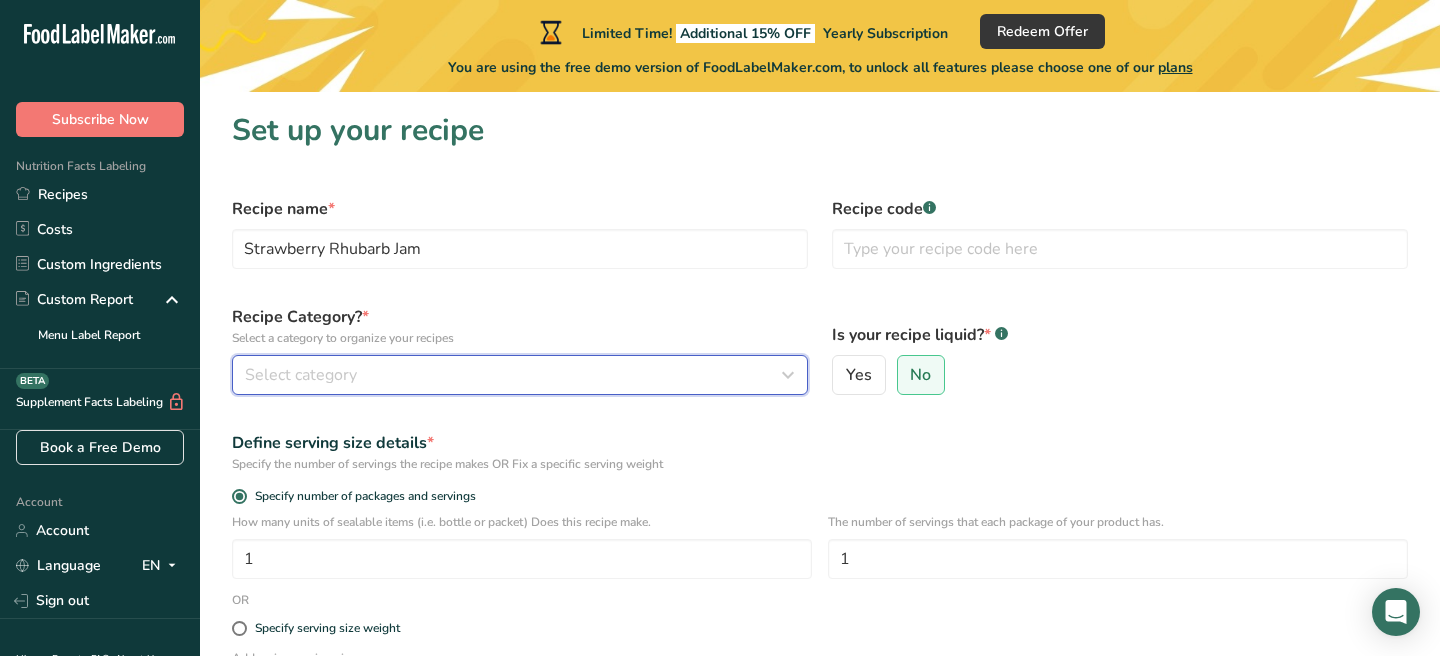 click on "Select category" at bounding box center [514, 375] 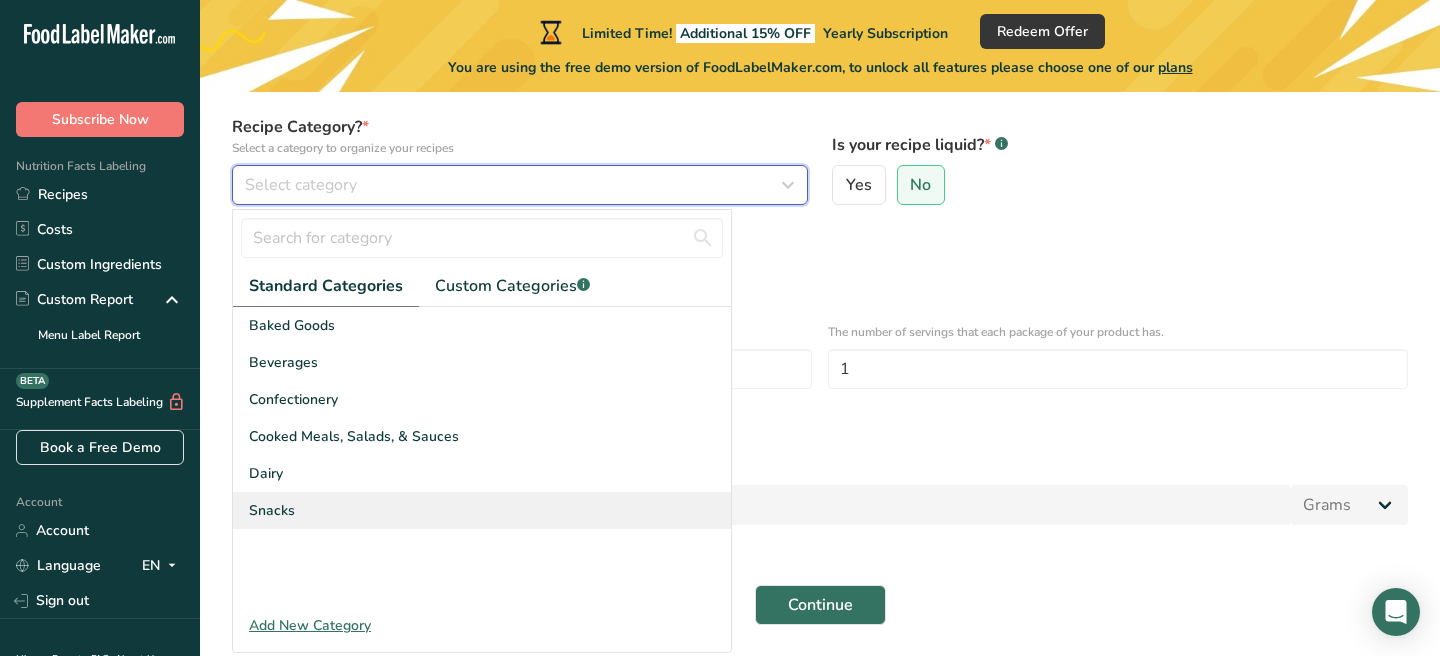 scroll, scrollTop: 196, scrollLeft: 0, axis: vertical 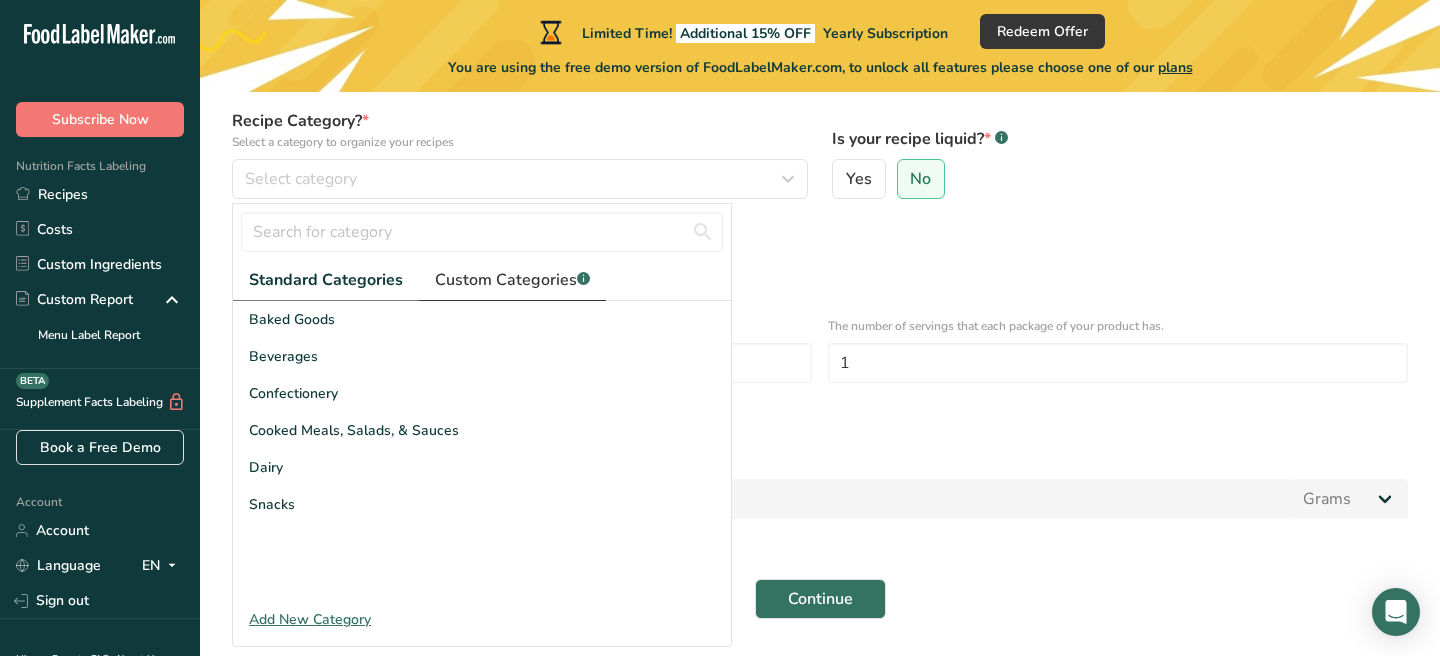 click on "Custom Categories
.a-a{fill:#347362;}.b-a{fill:#fff;}" at bounding box center (512, 280) 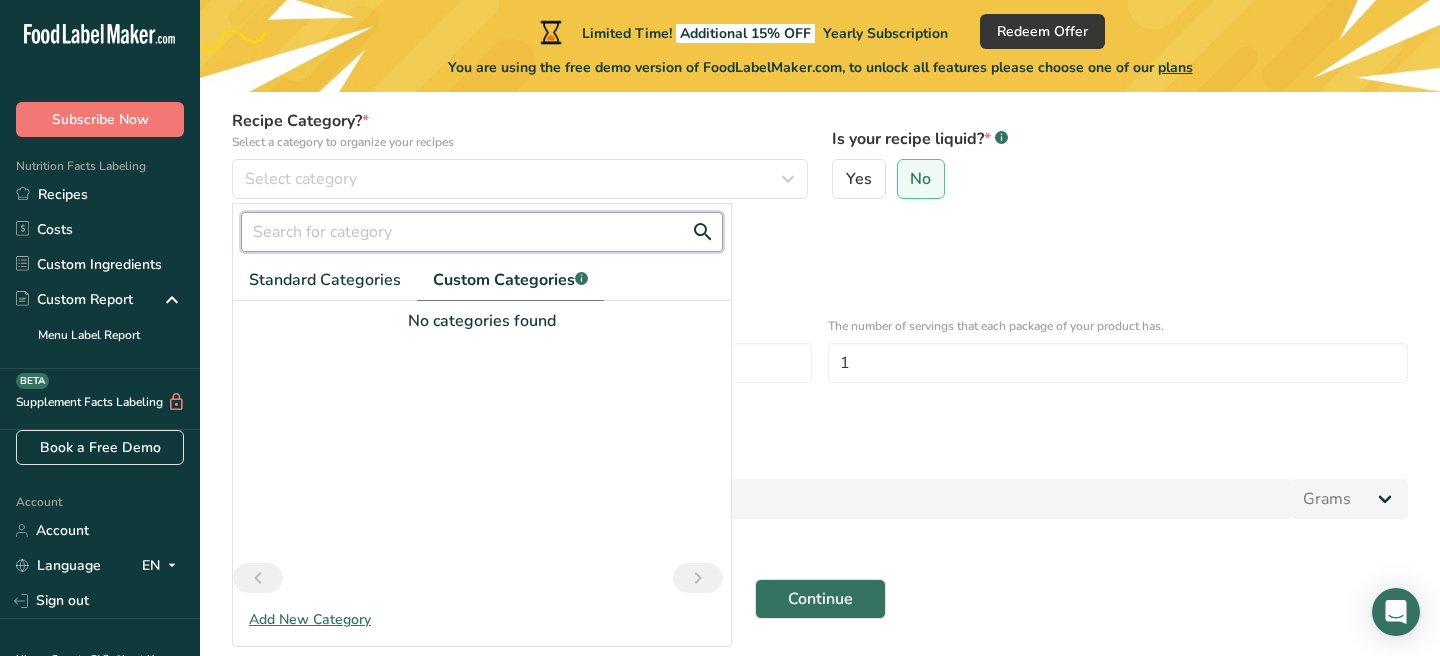 click at bounding box center [482, 232] 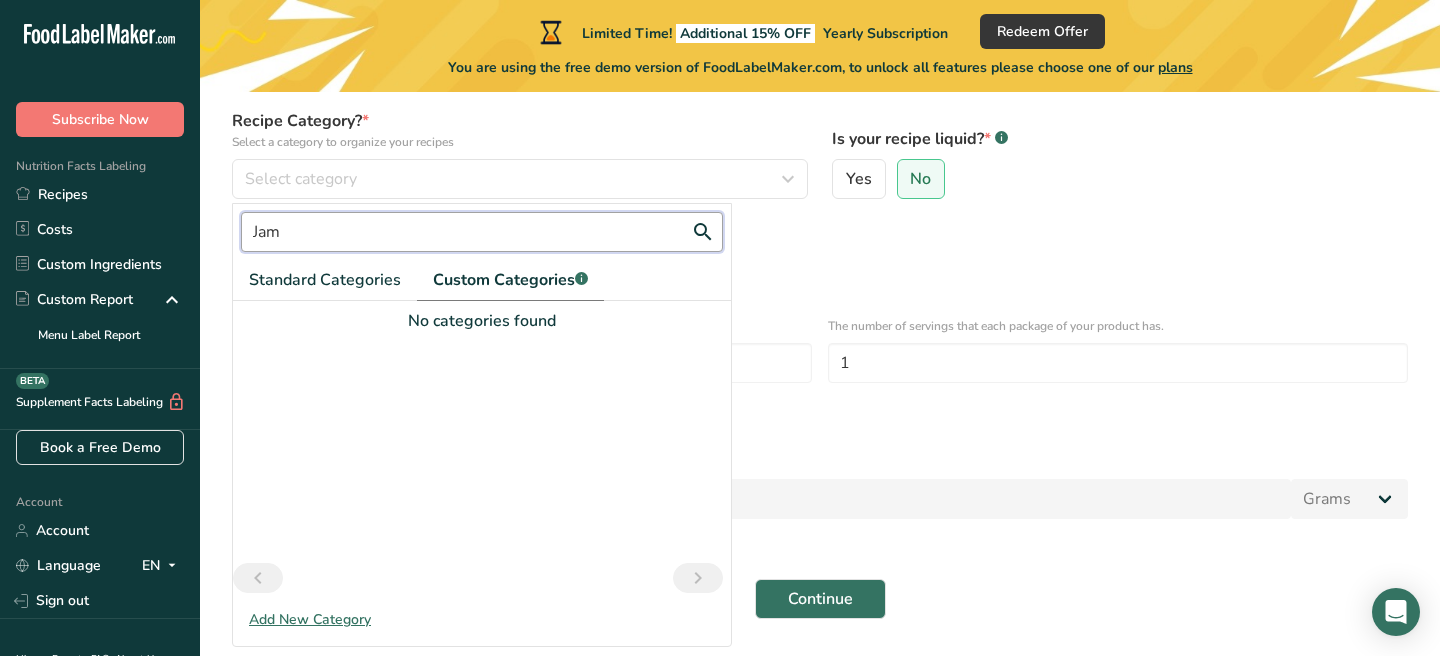 type on "Jam" 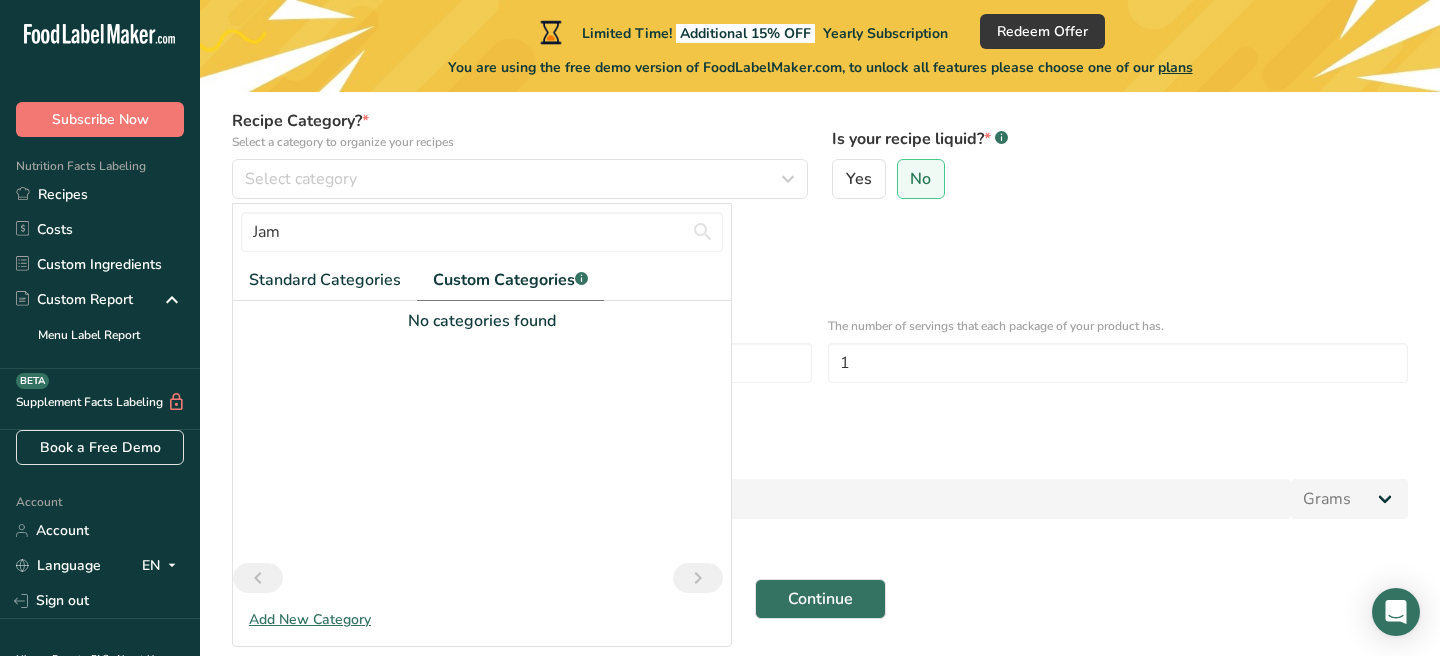 click on "Add New Category" at bounding box center [482, 619] 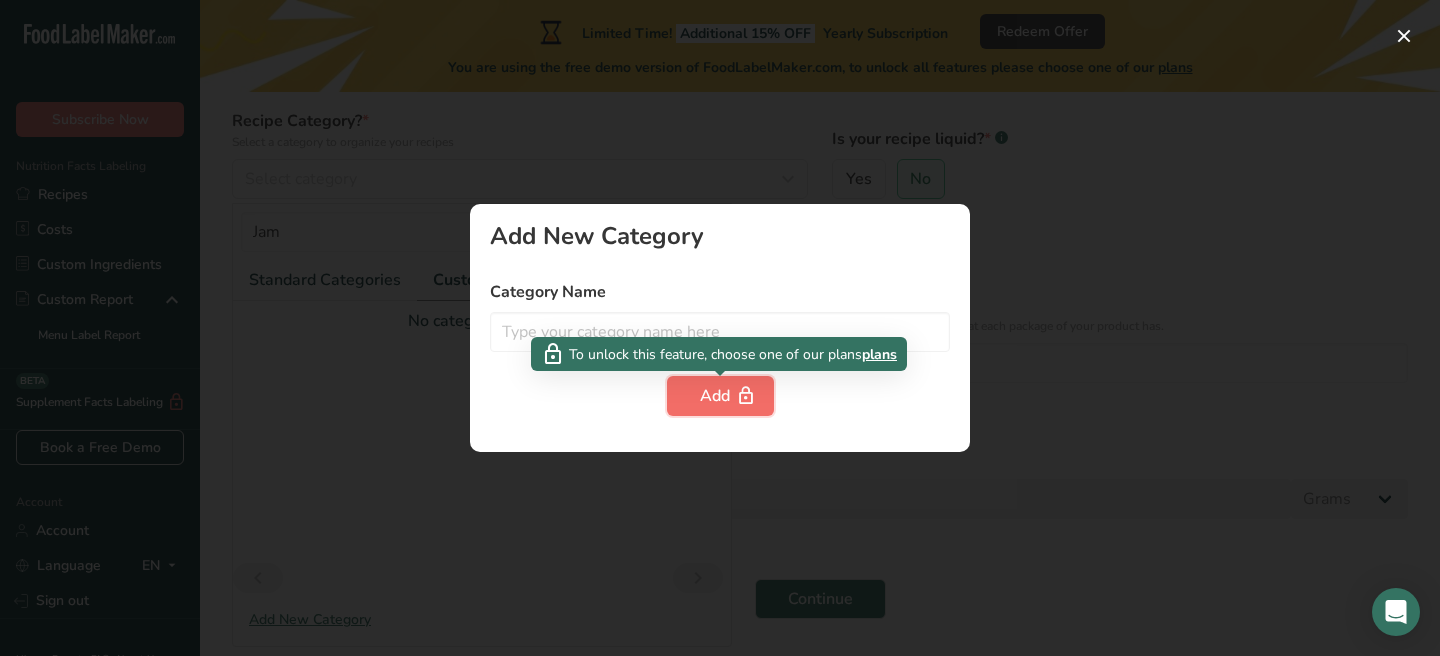 click on "Add" at bounding box center (720, 396) 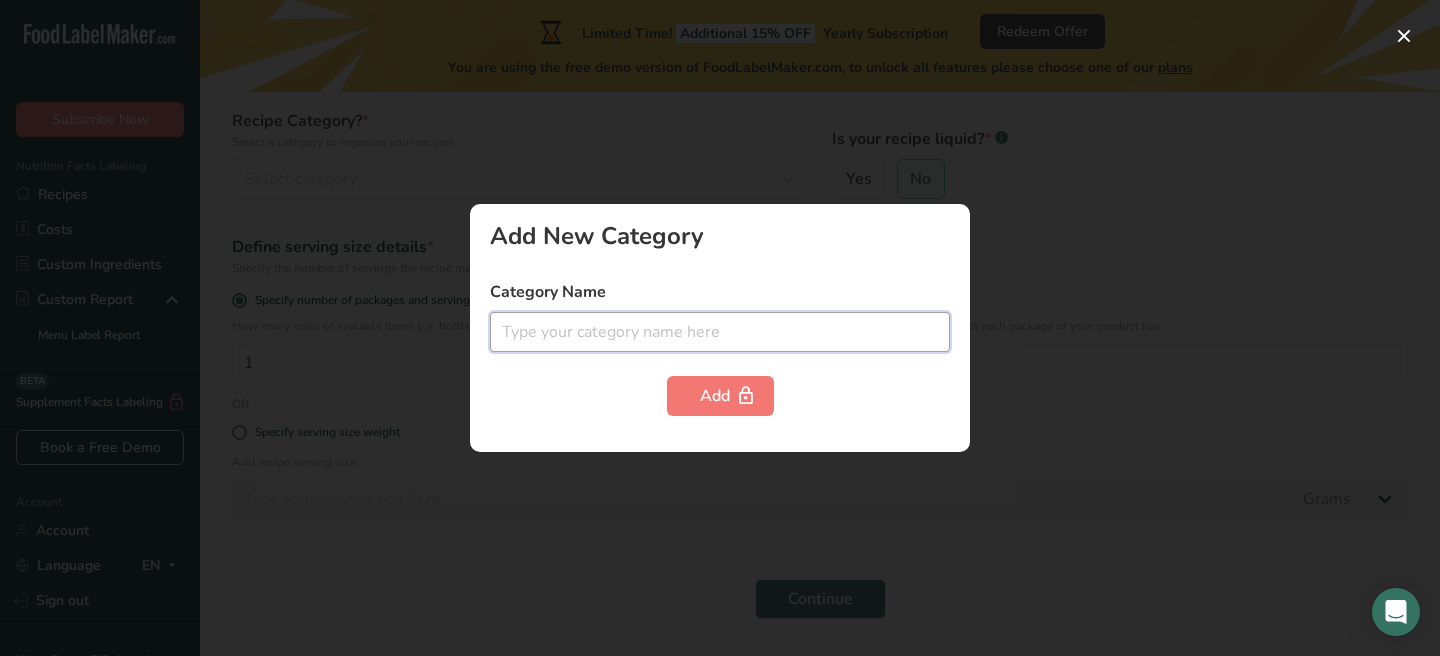 click at bounding box center [720, 332] 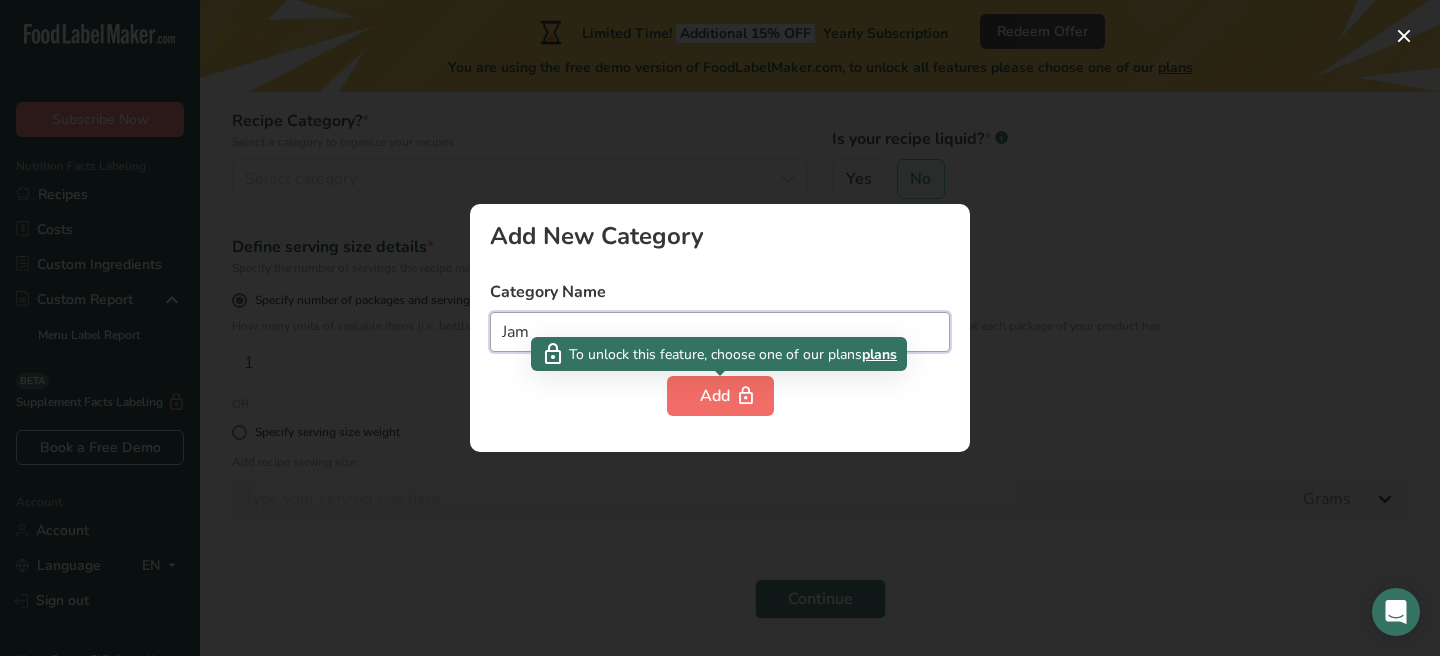 type on "Jam" 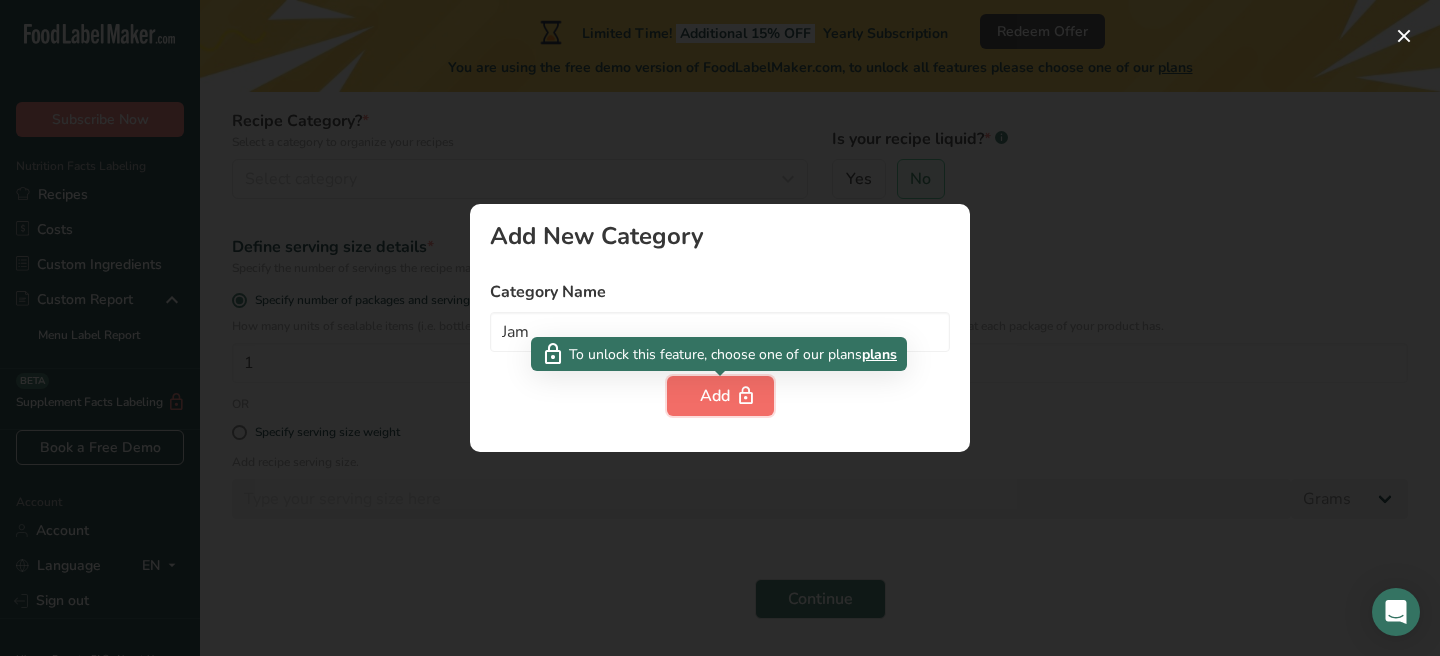 click on "Add" at bounding box center (720, 396) 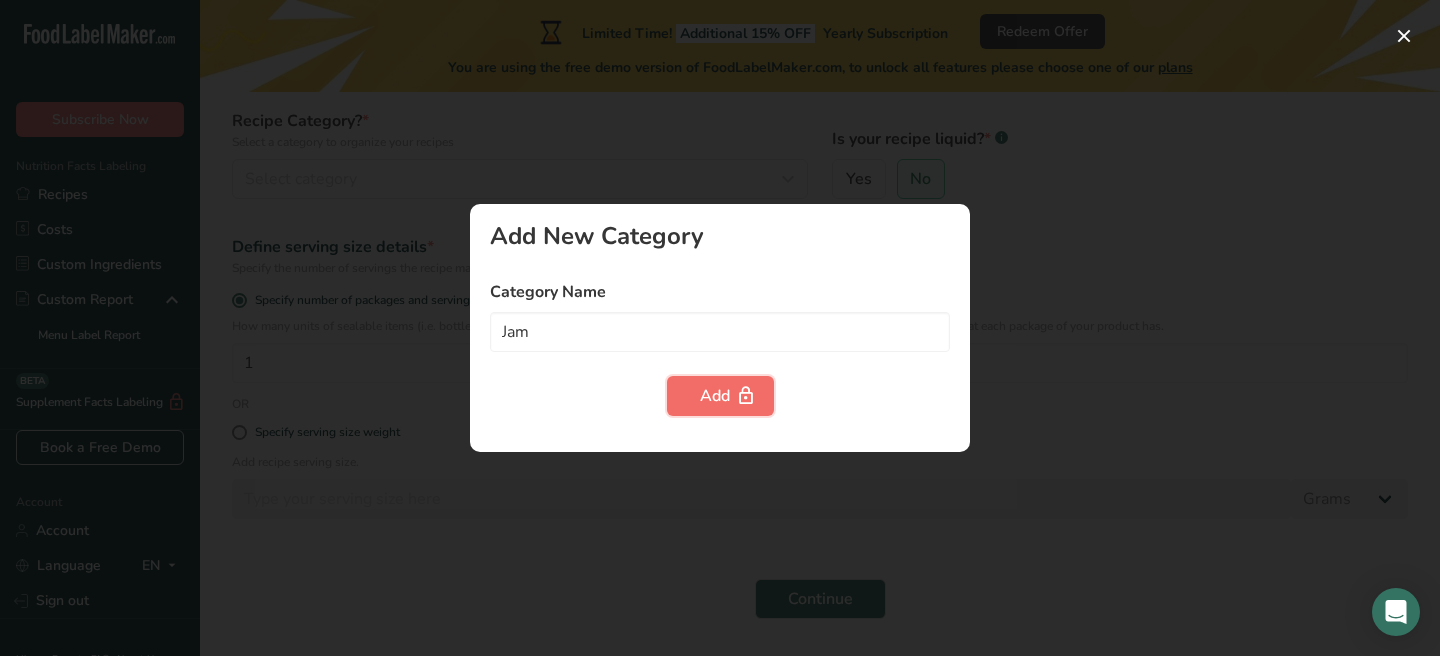 click on "Add" at bounding box center [720, 396] 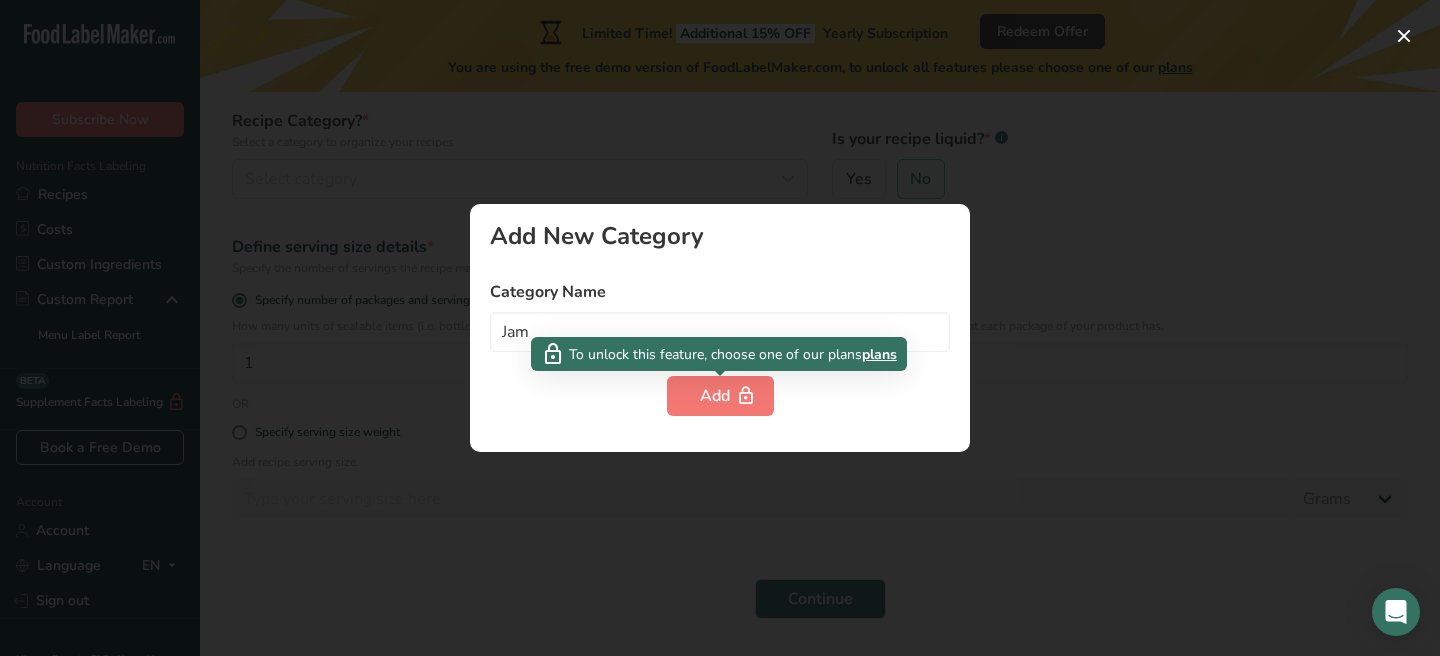 click on "plans" at bounding box center [879, 354] 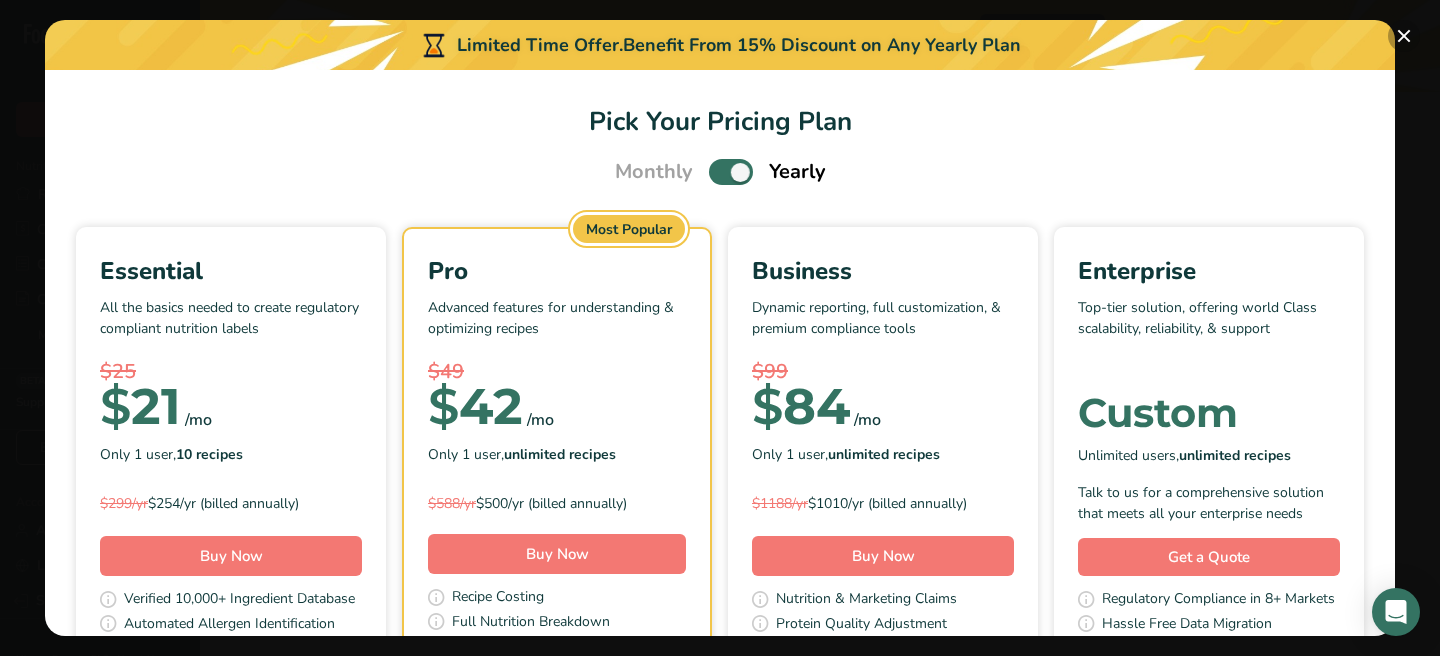 click at bounding box center (1404, 36) 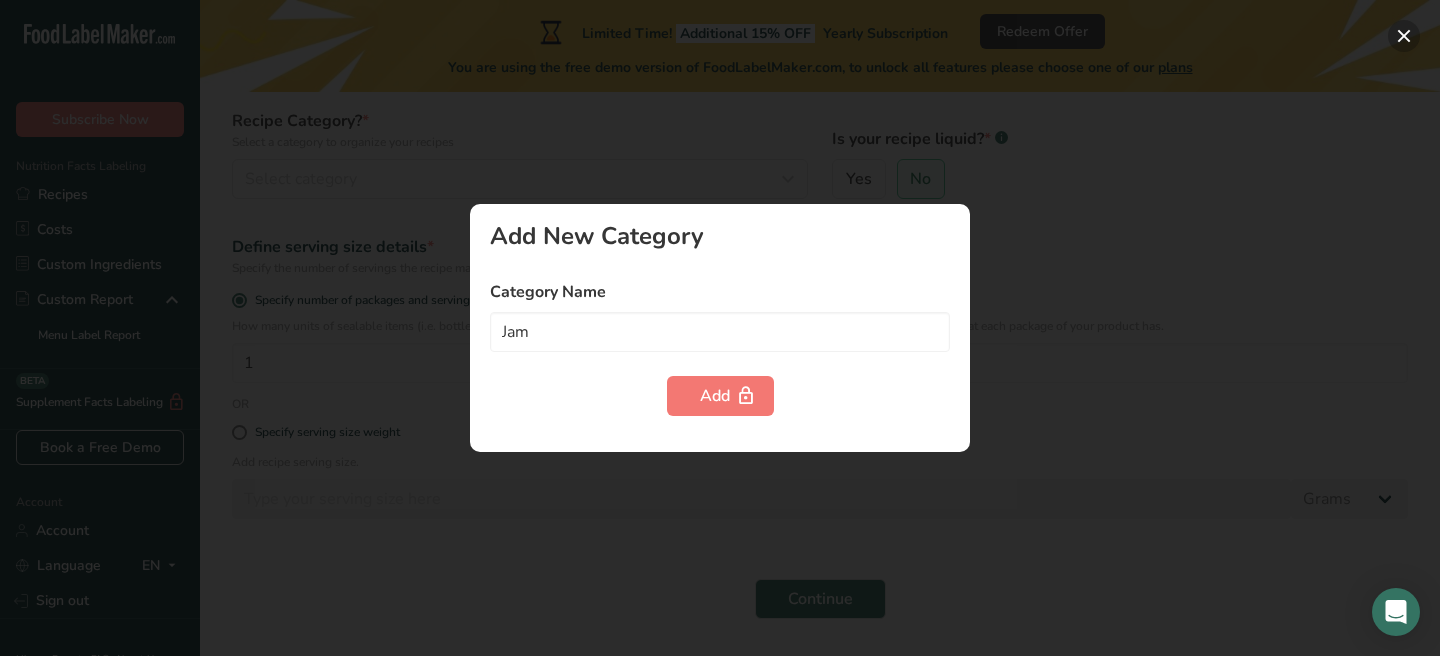 click at bounding box center (1404, 36) 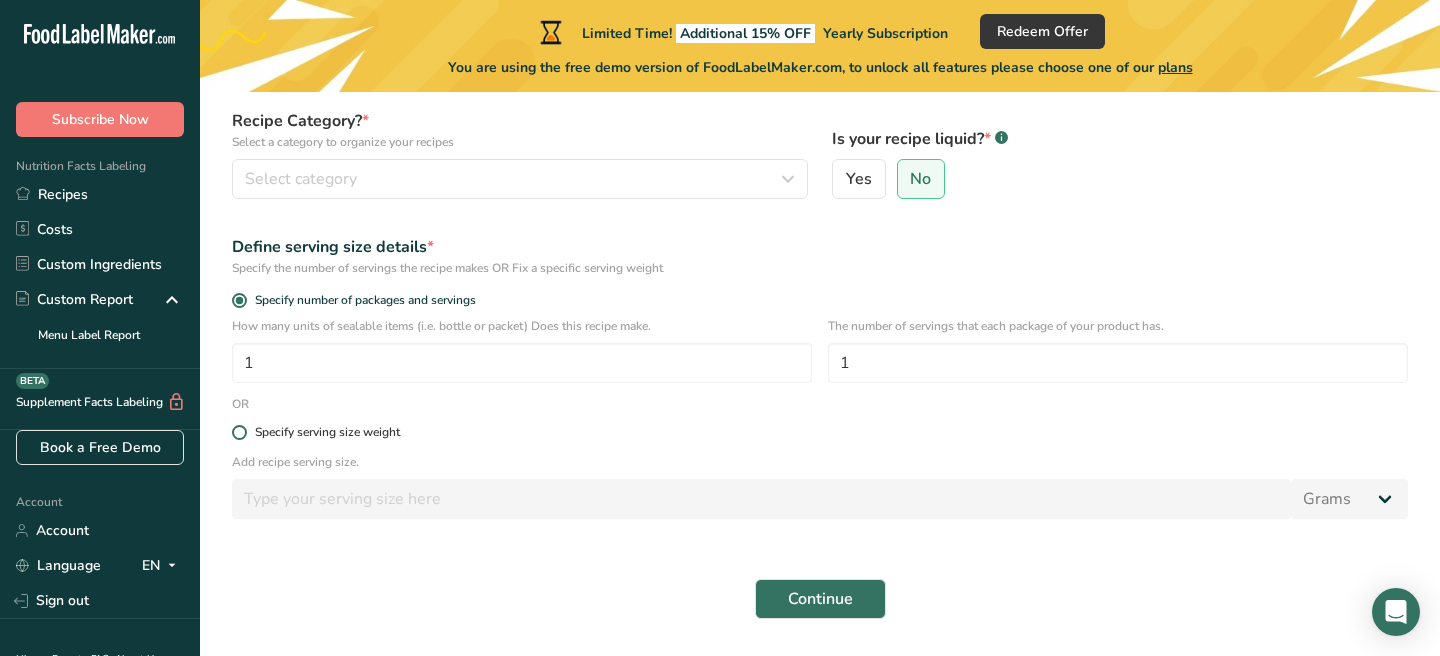 click at bounding box center (239, 432) 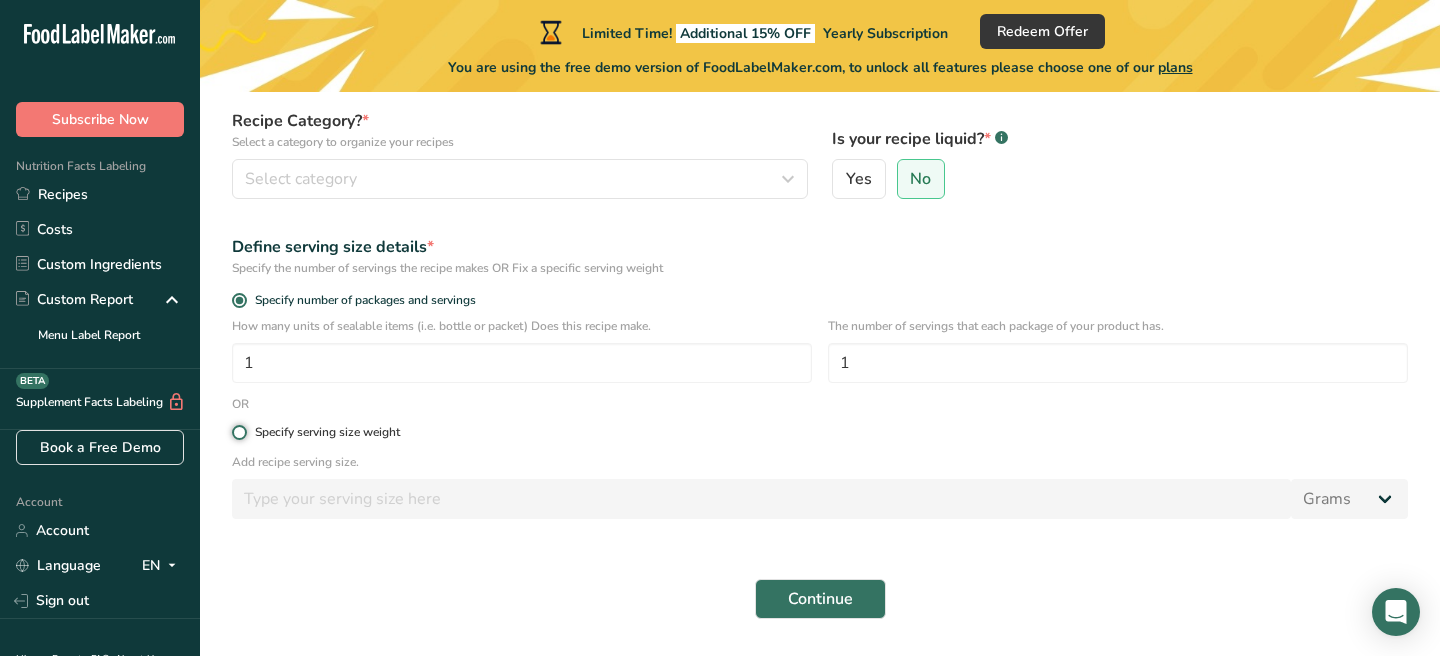 radio on "true" 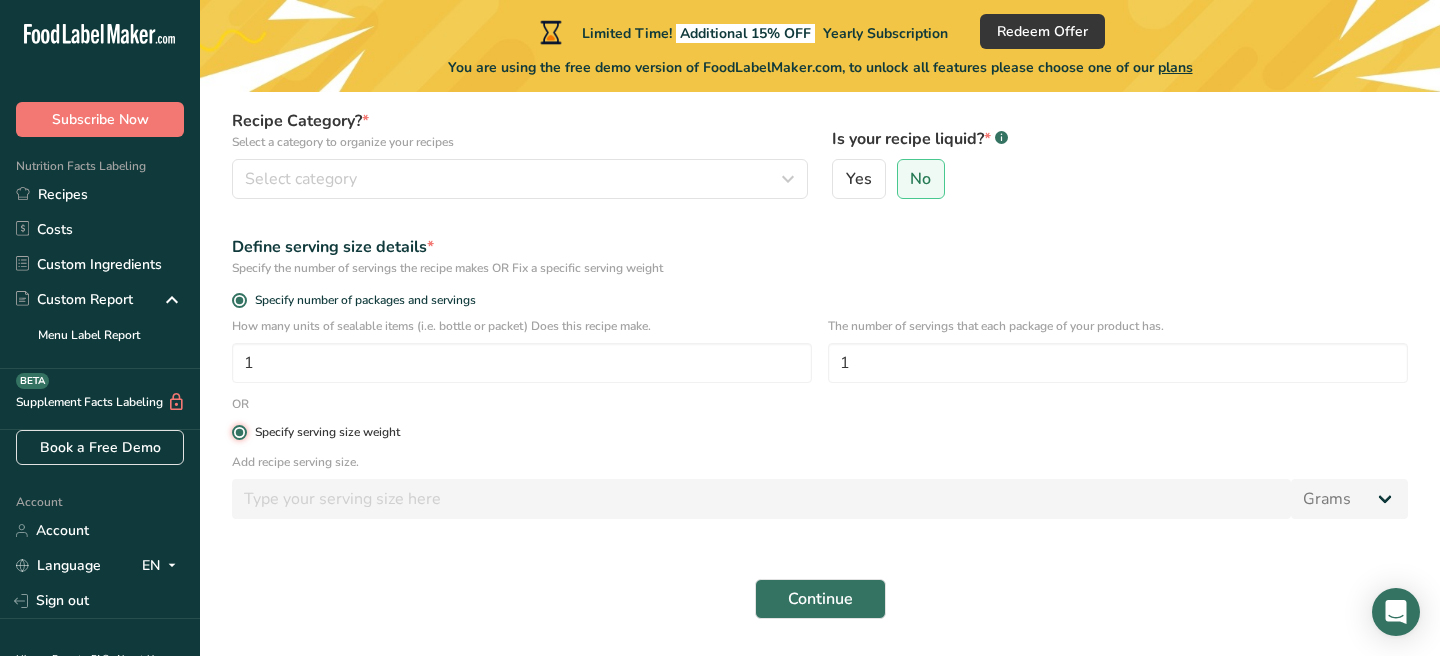 radio on "false" 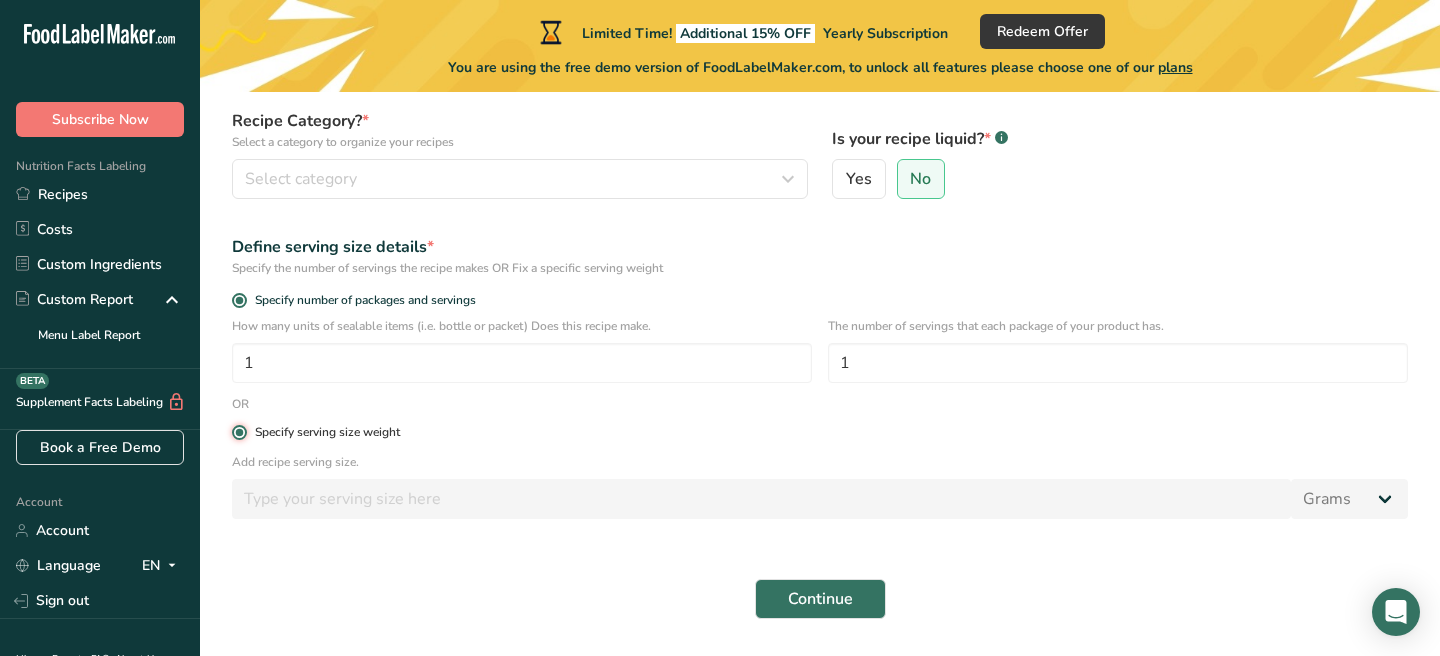 type 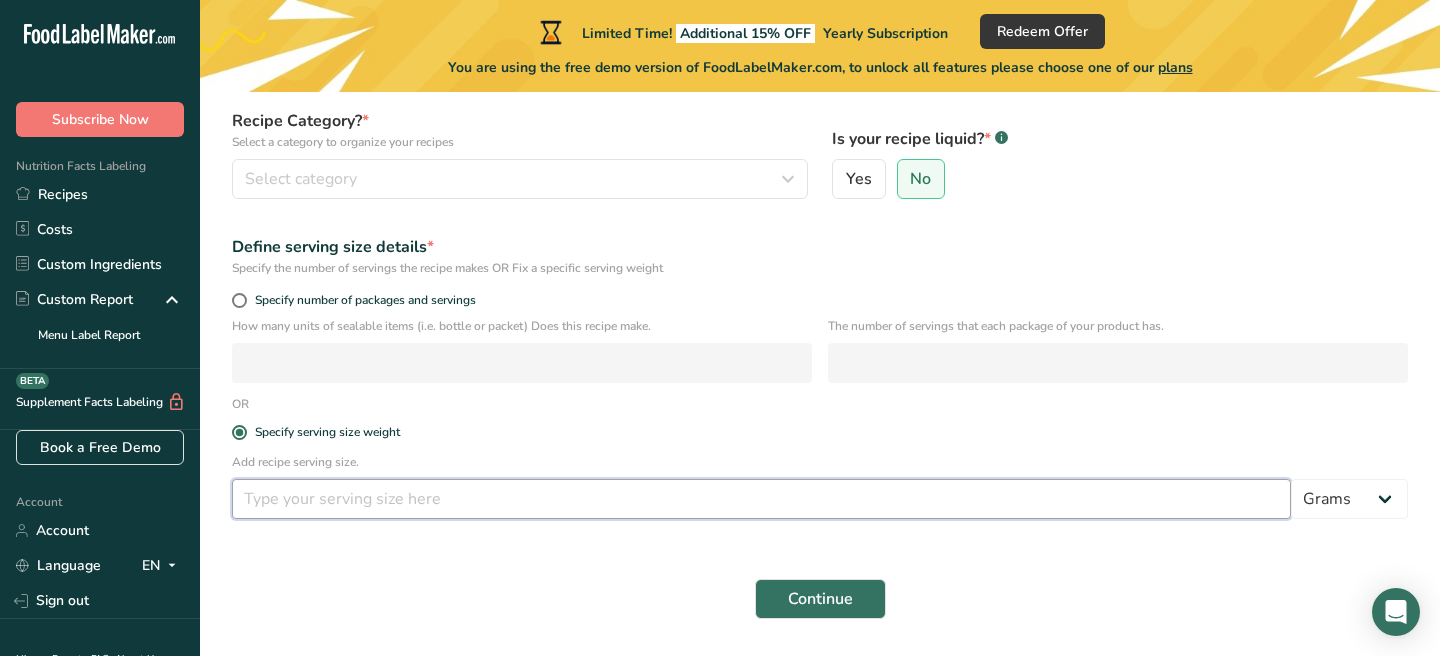 click at bounding box center [761, 499] 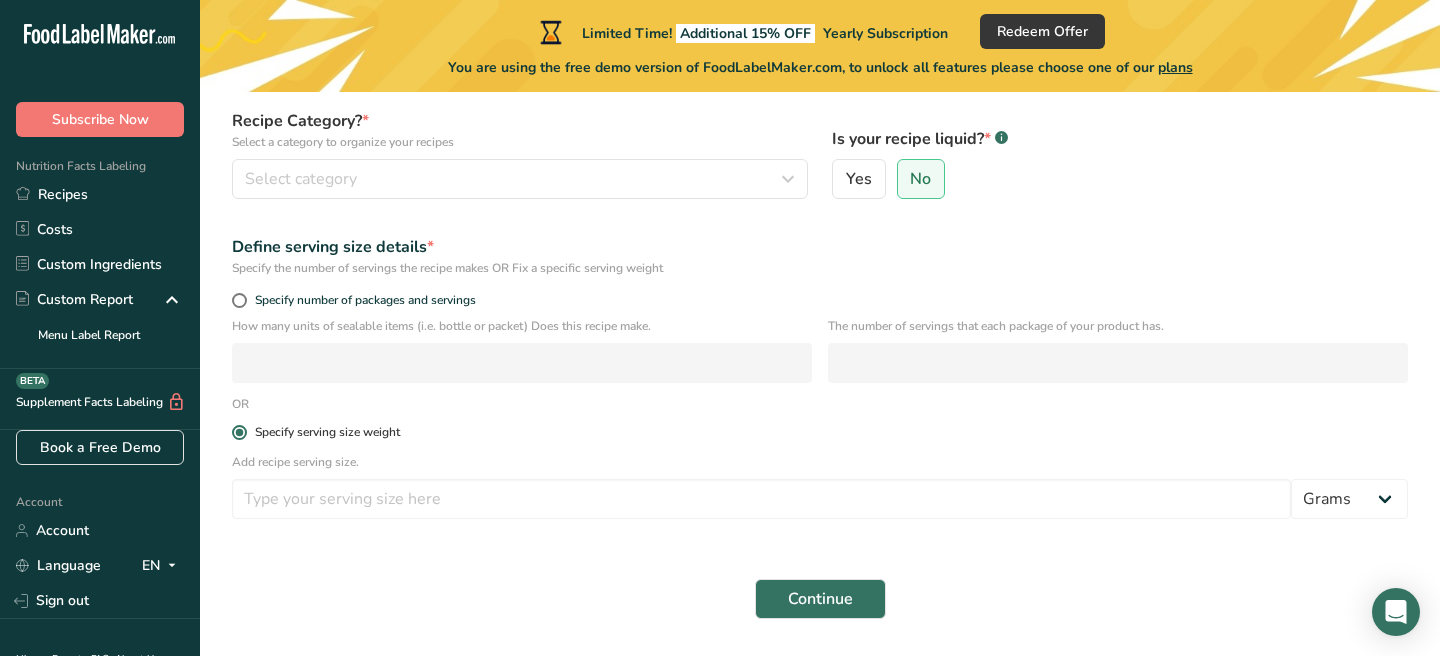 click on "Specify serving size weight" at bounding box center [820, 432] 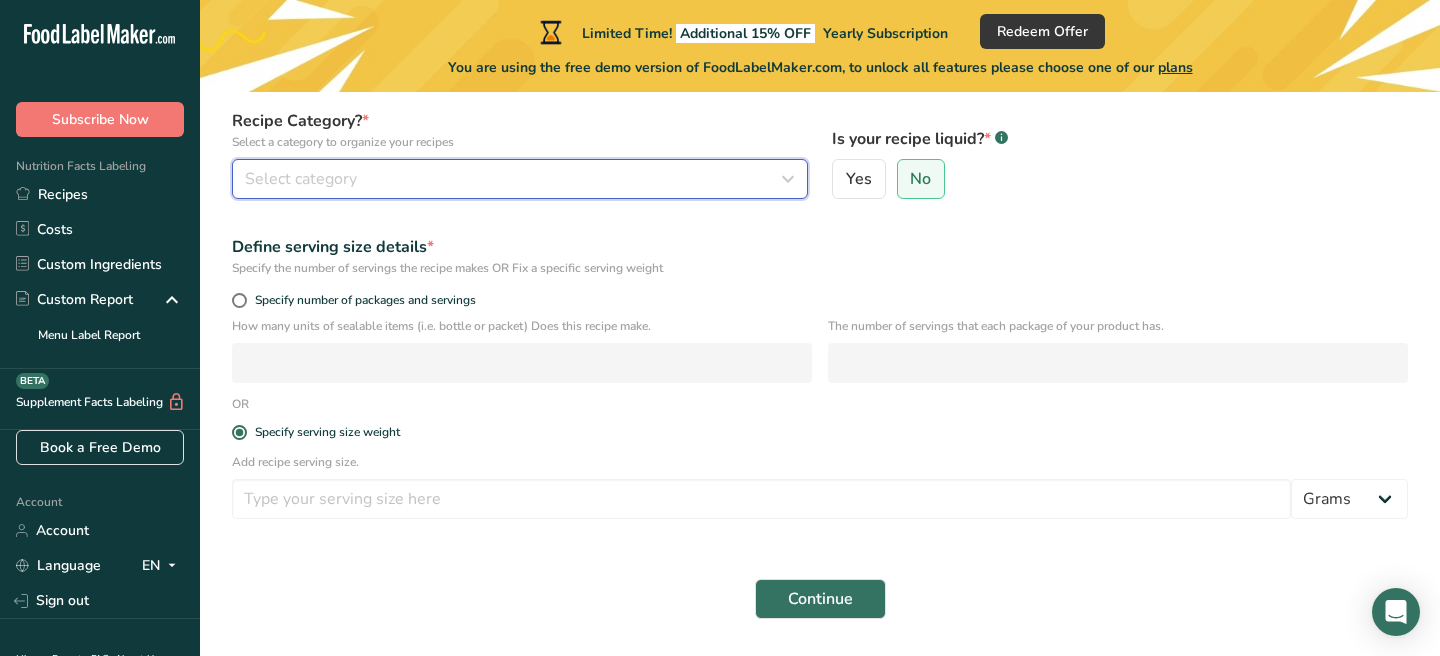 click on "Select category" at bounding box center [514, 179] 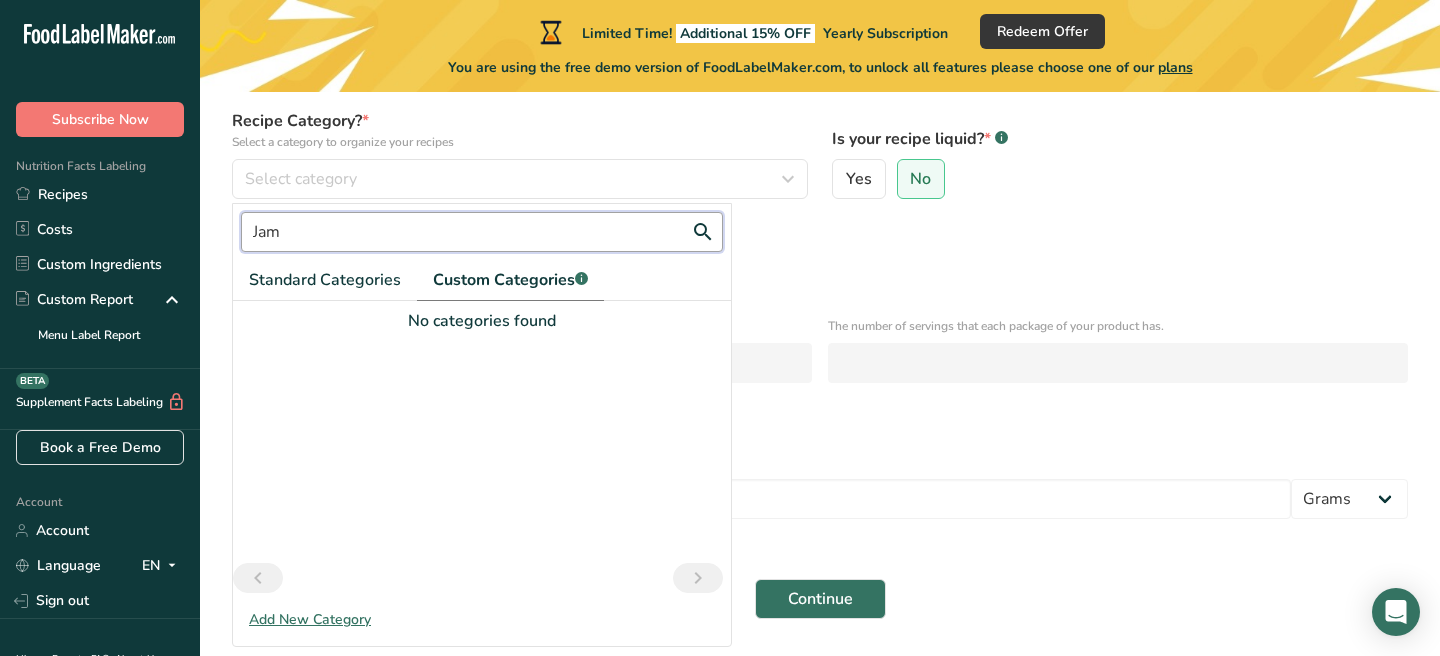 click on "Jam" at bounding box center [482, 232] 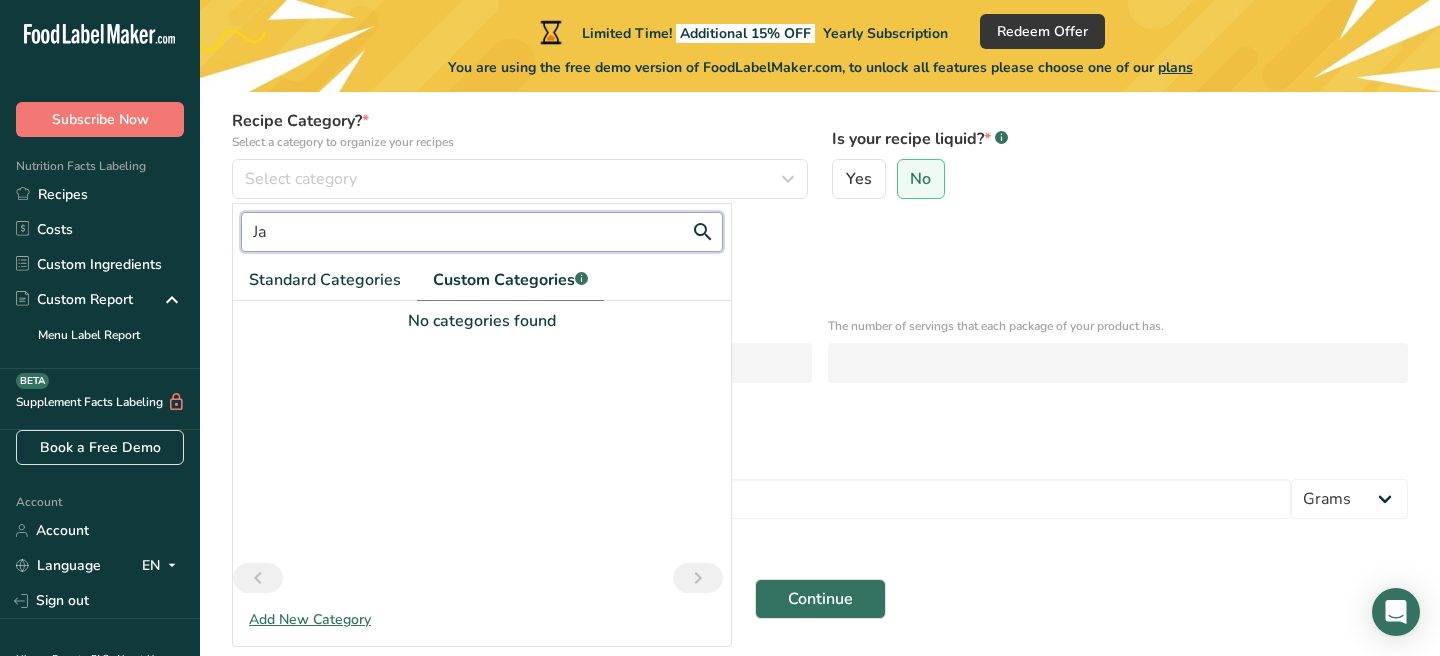 type on "J" 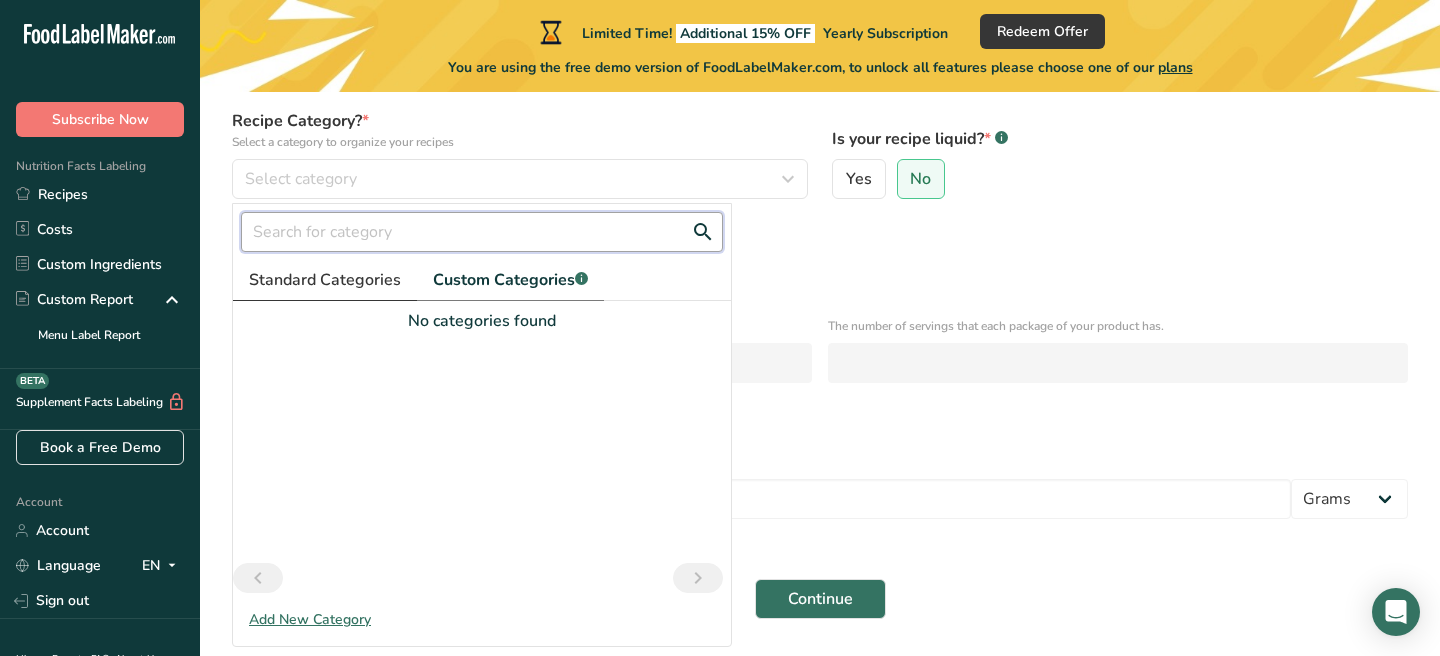 type 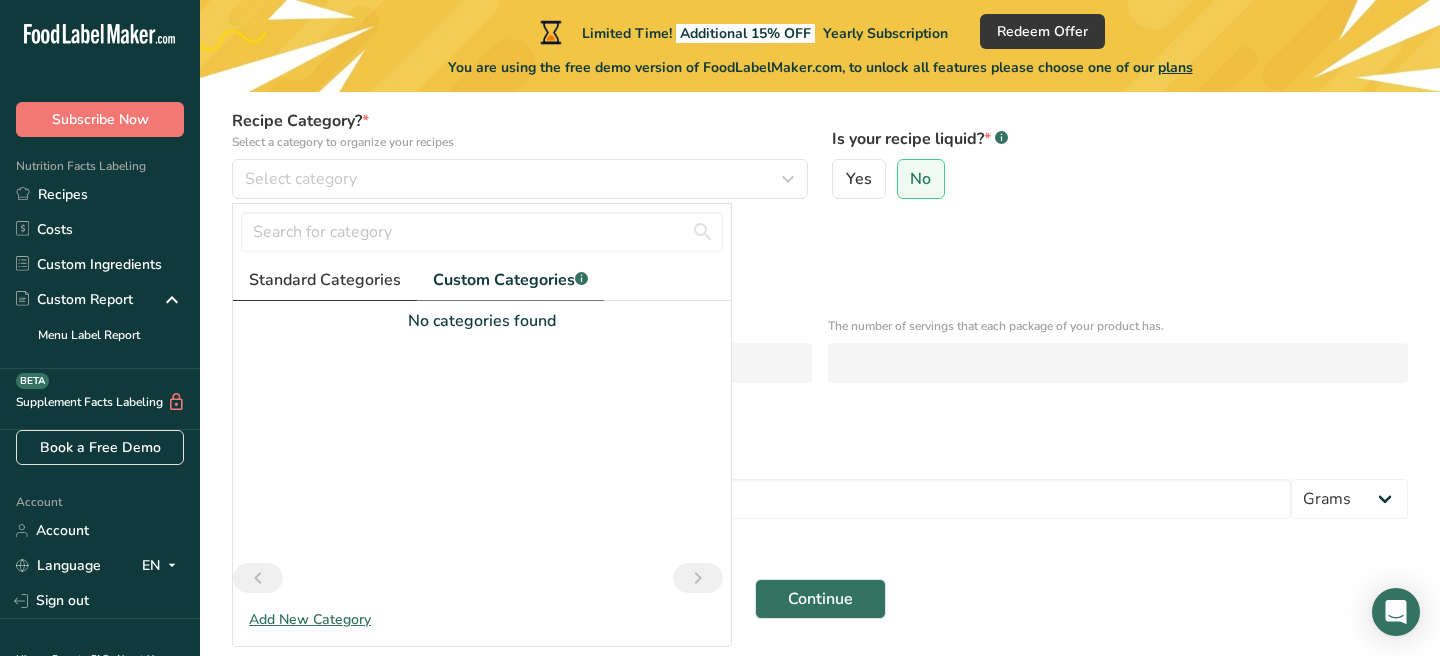 click on "Standard Categories" at bounding box center [325, 280] 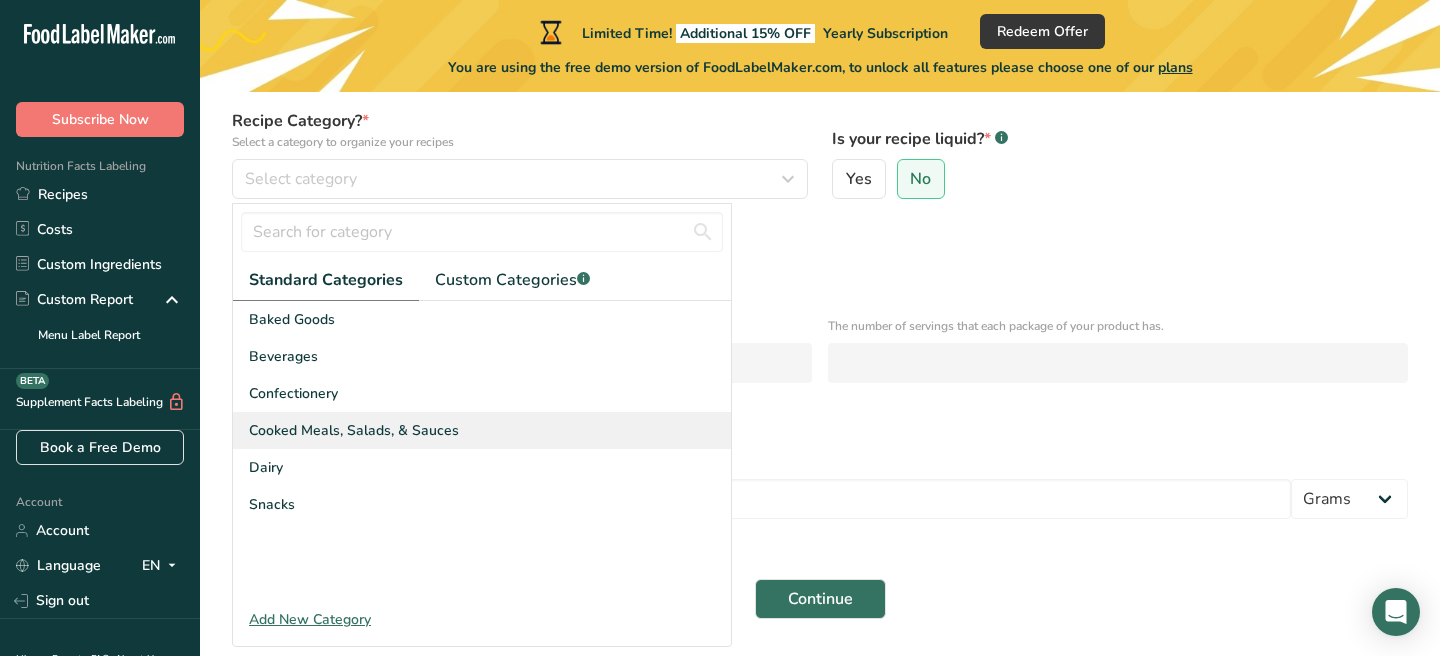 click on "Cooked Meals, Salads, & Sauces" at bounding box center (354, 430) 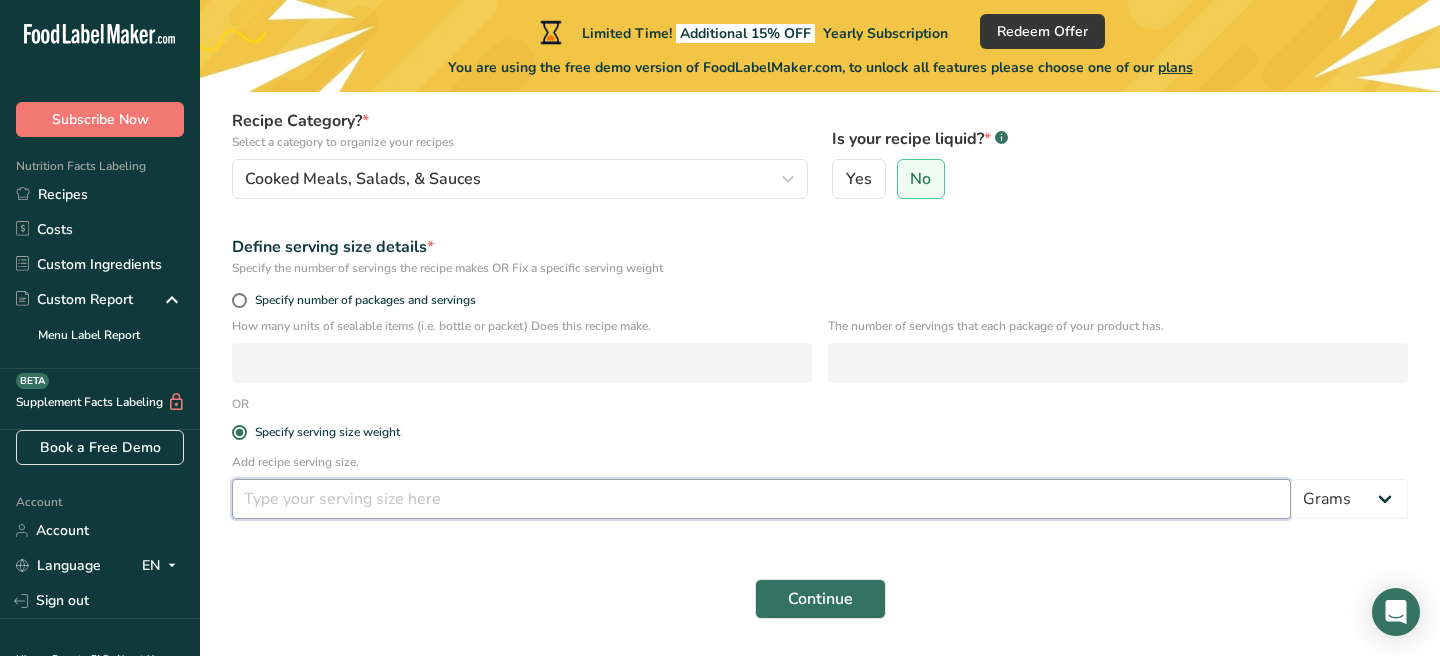 click at bounding box center [761, 499] 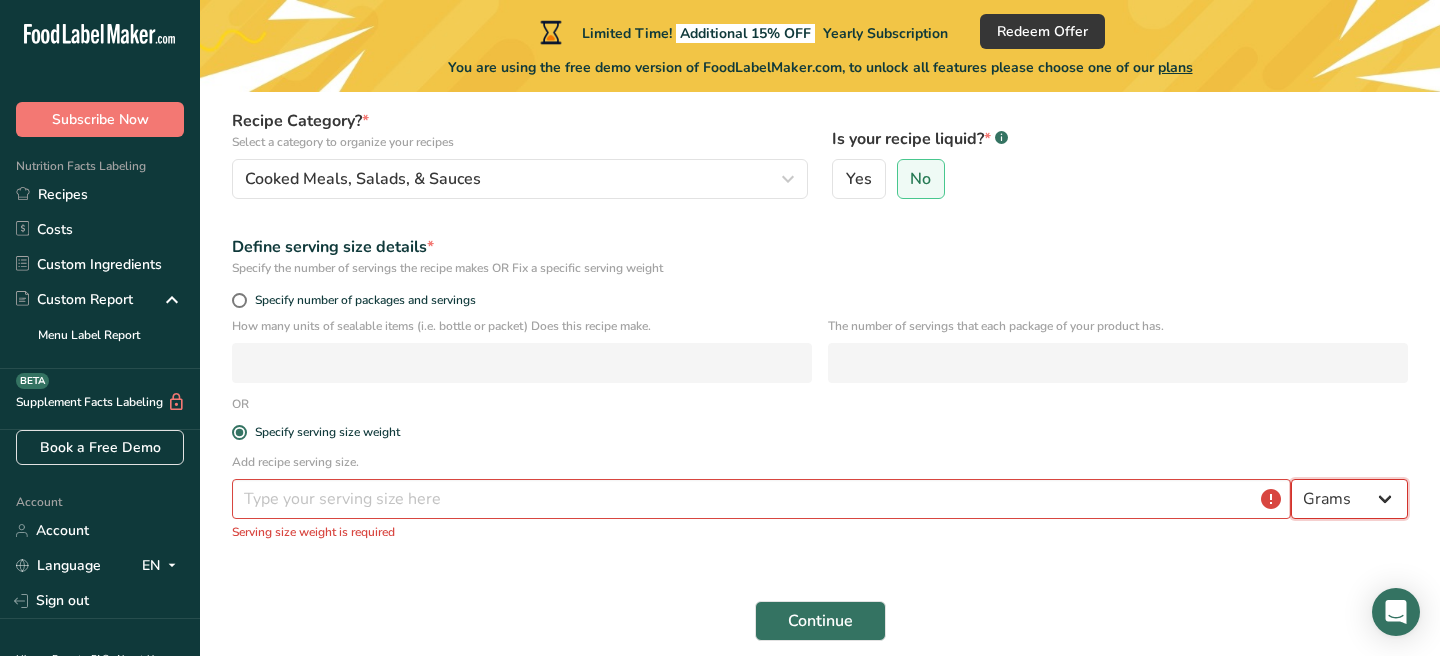 click on "Grams
kg
mg
mcg
lb
oz
l
mL
fl oz
tbsp
tsp
cup
qt
gallon" at bounding box center [1349, 499] 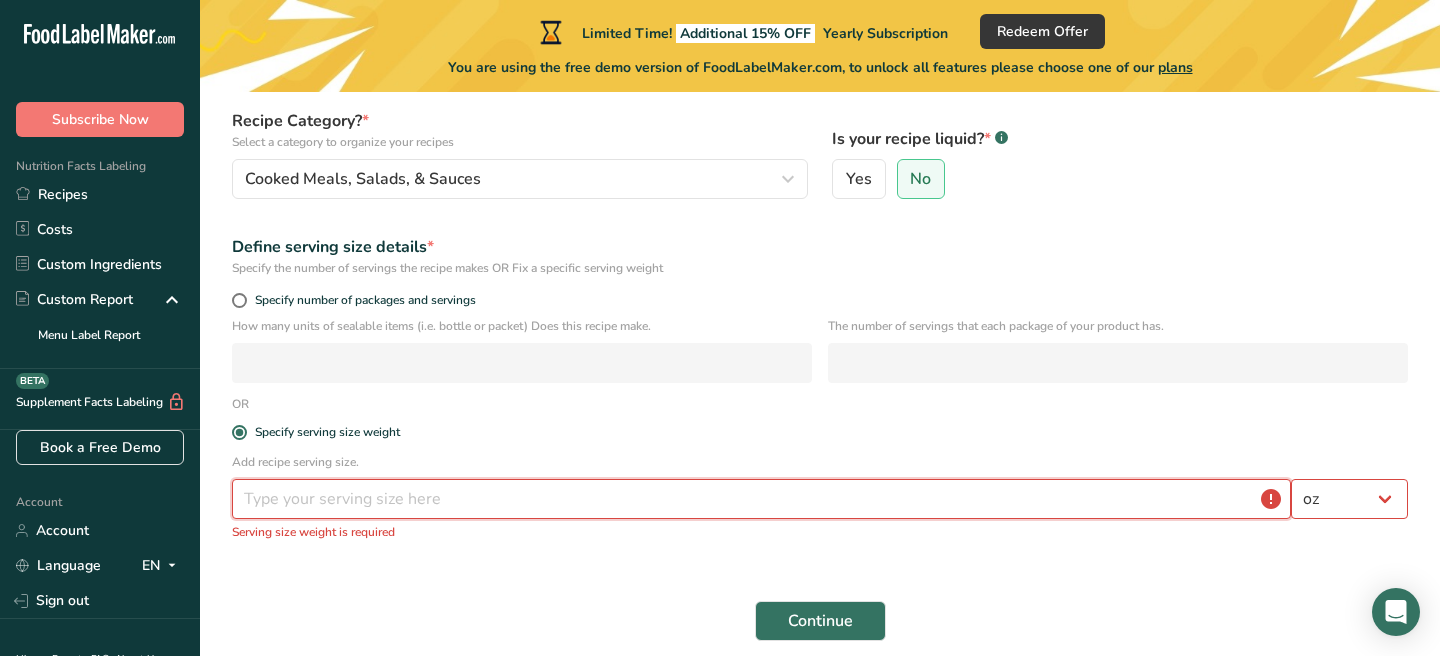 click at bounding box center [761, 499] 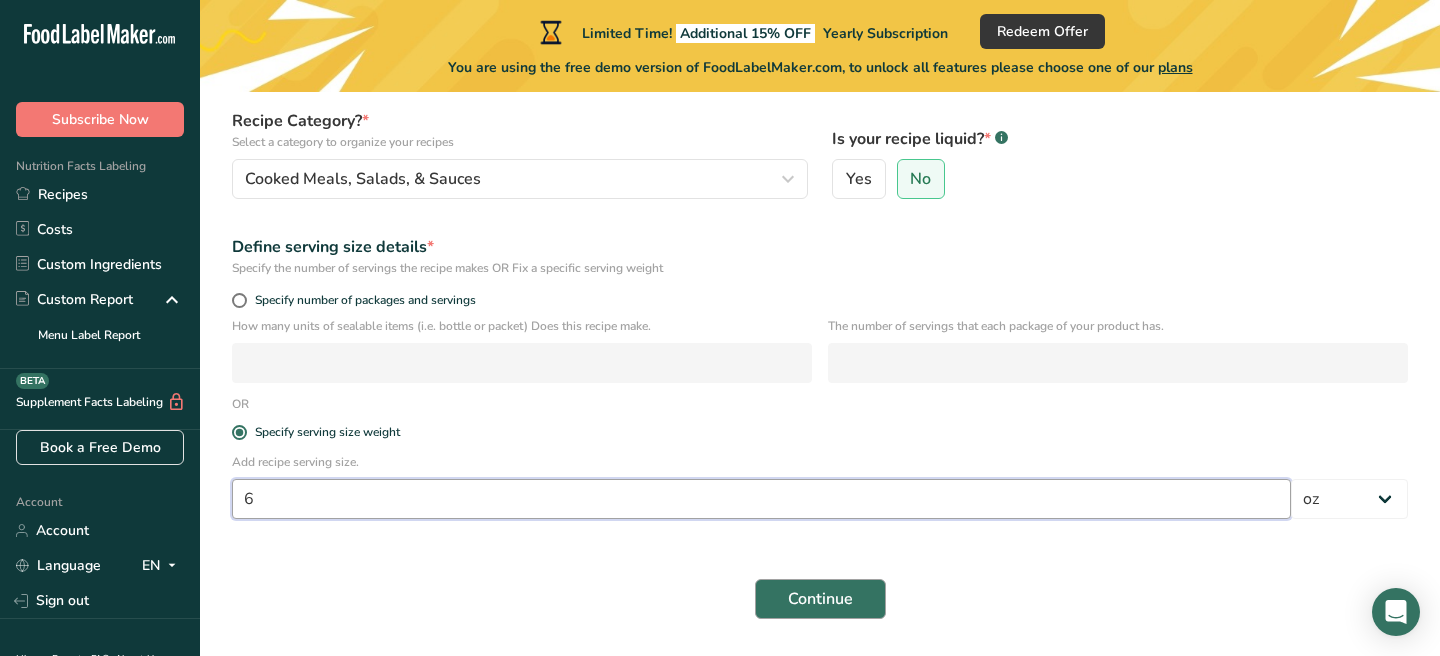 type on "6" 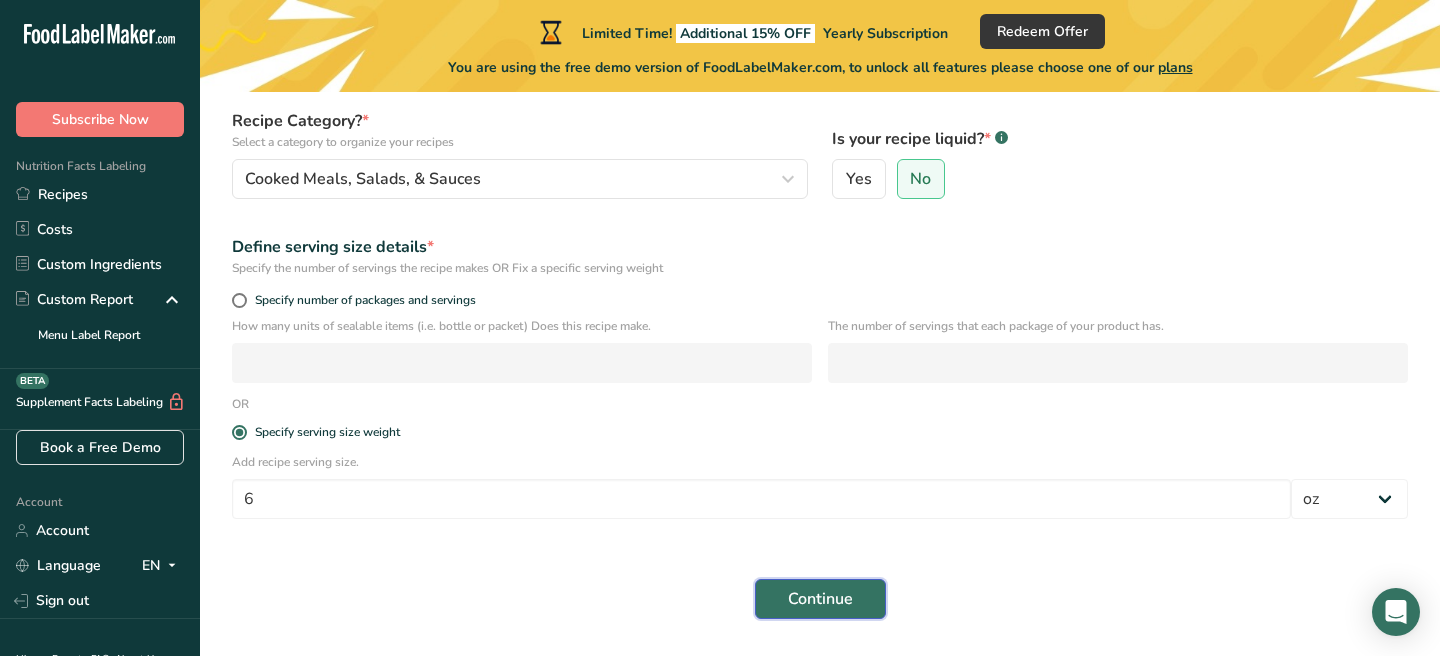 click on "Continue" at bounding box center (820, 599) 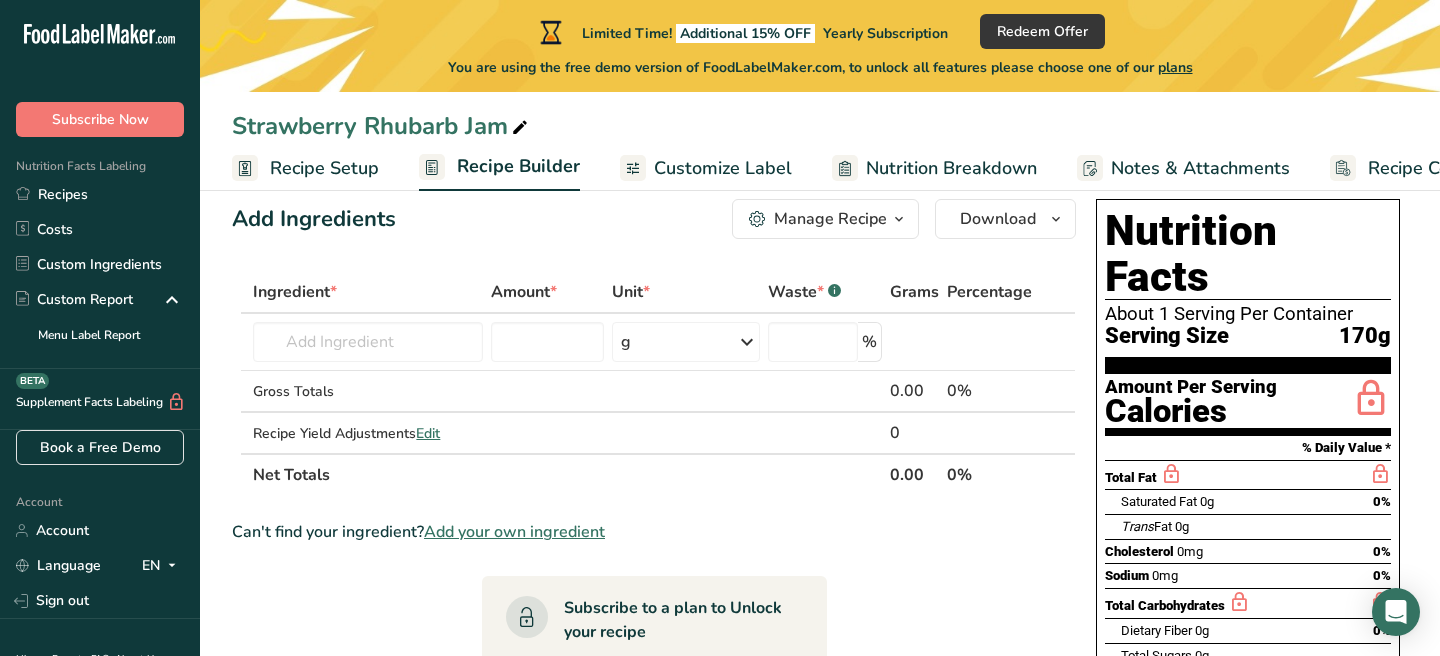 scroll, scrollTop: 38, scrollLeft: 0, axis: vertical 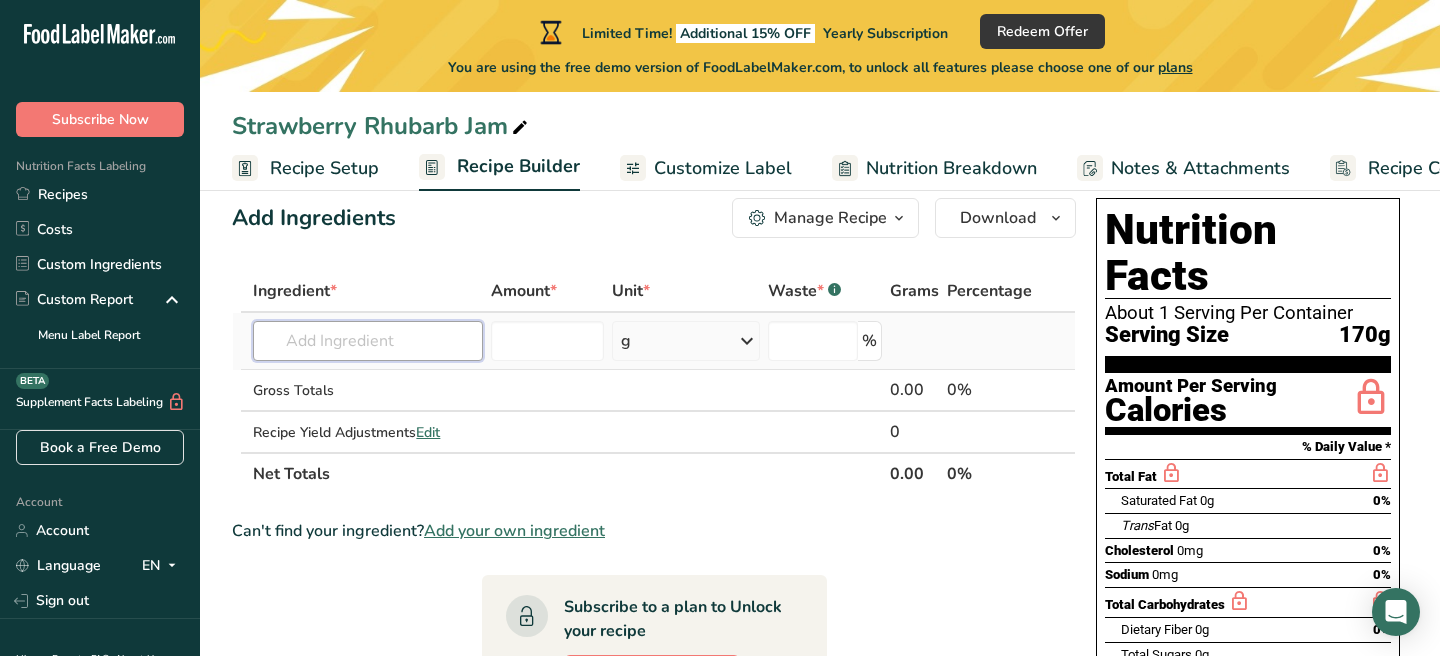 click at bounding box center [368, 341] 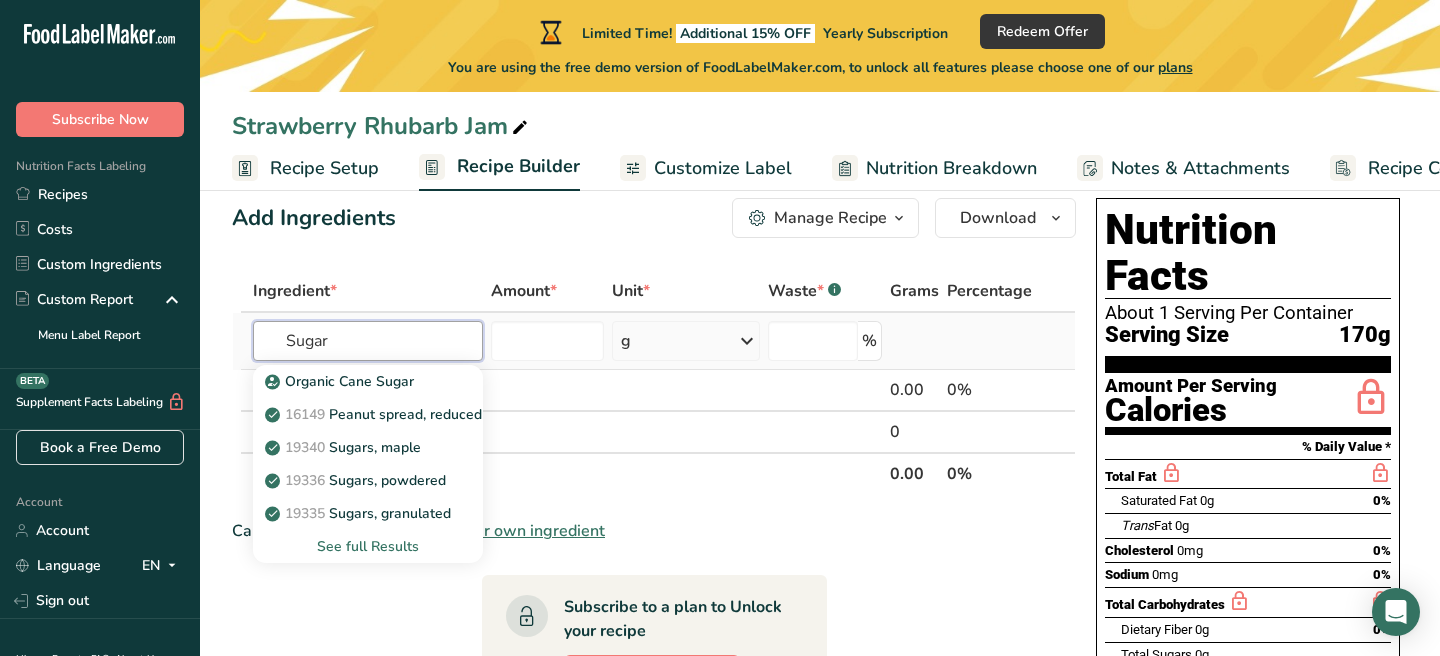 type on "Sugar" 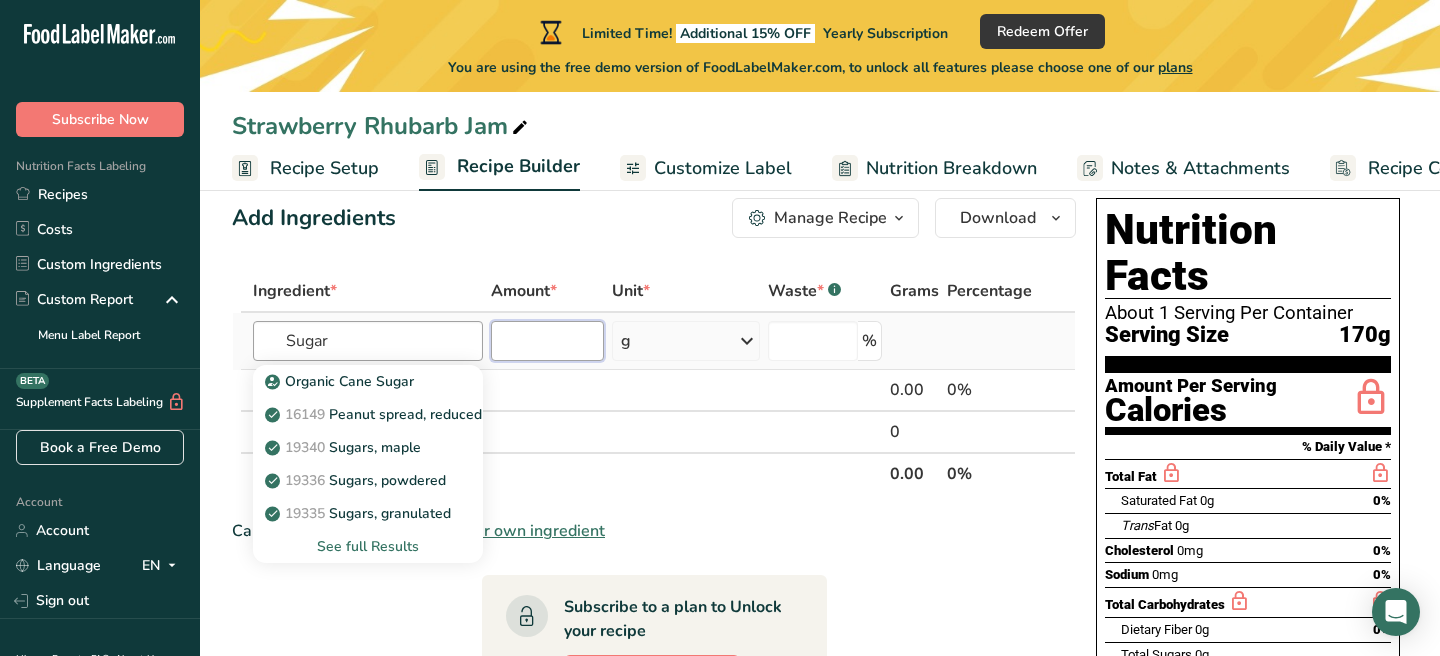 type 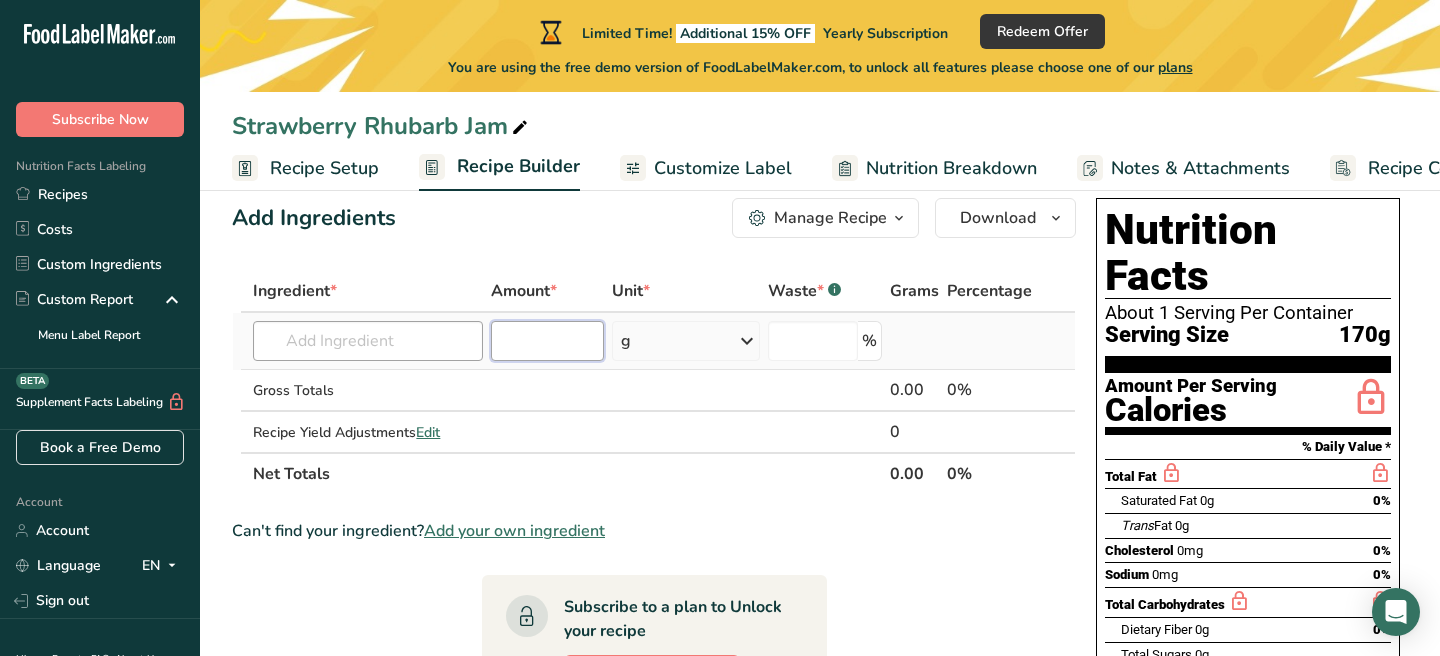type on "8" 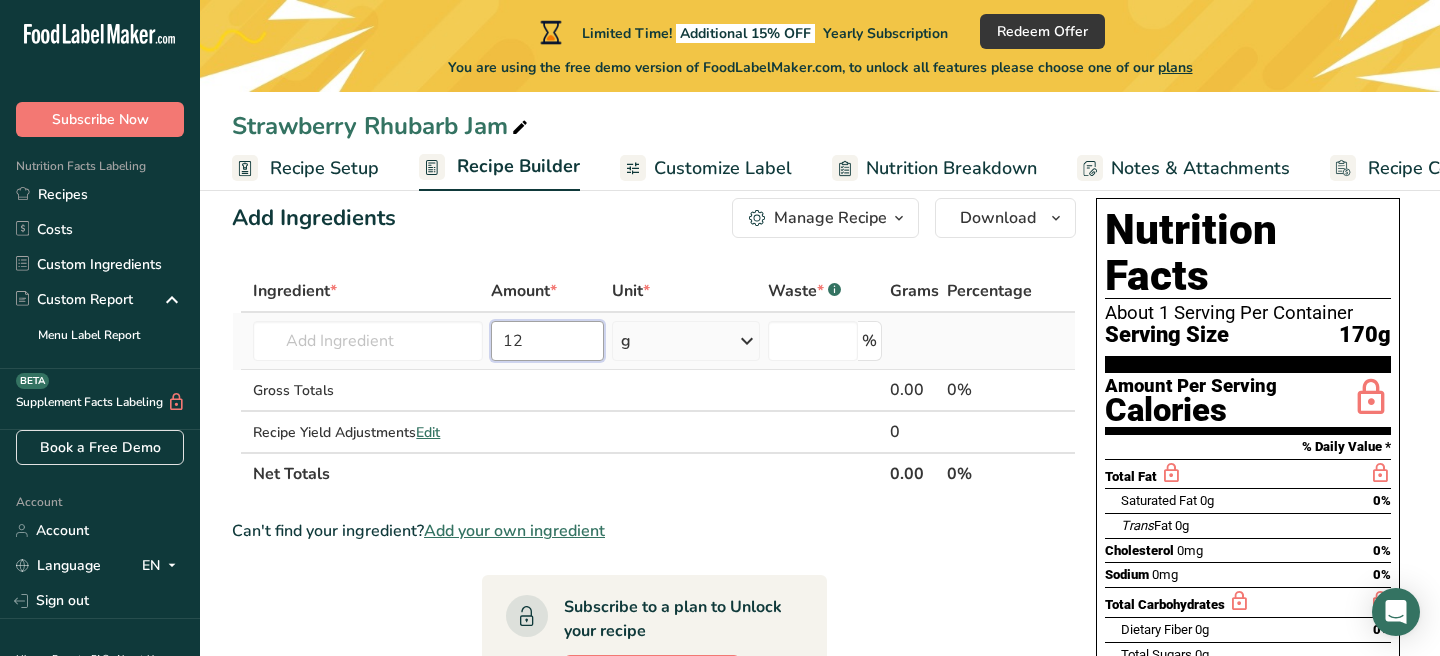 type on "12" 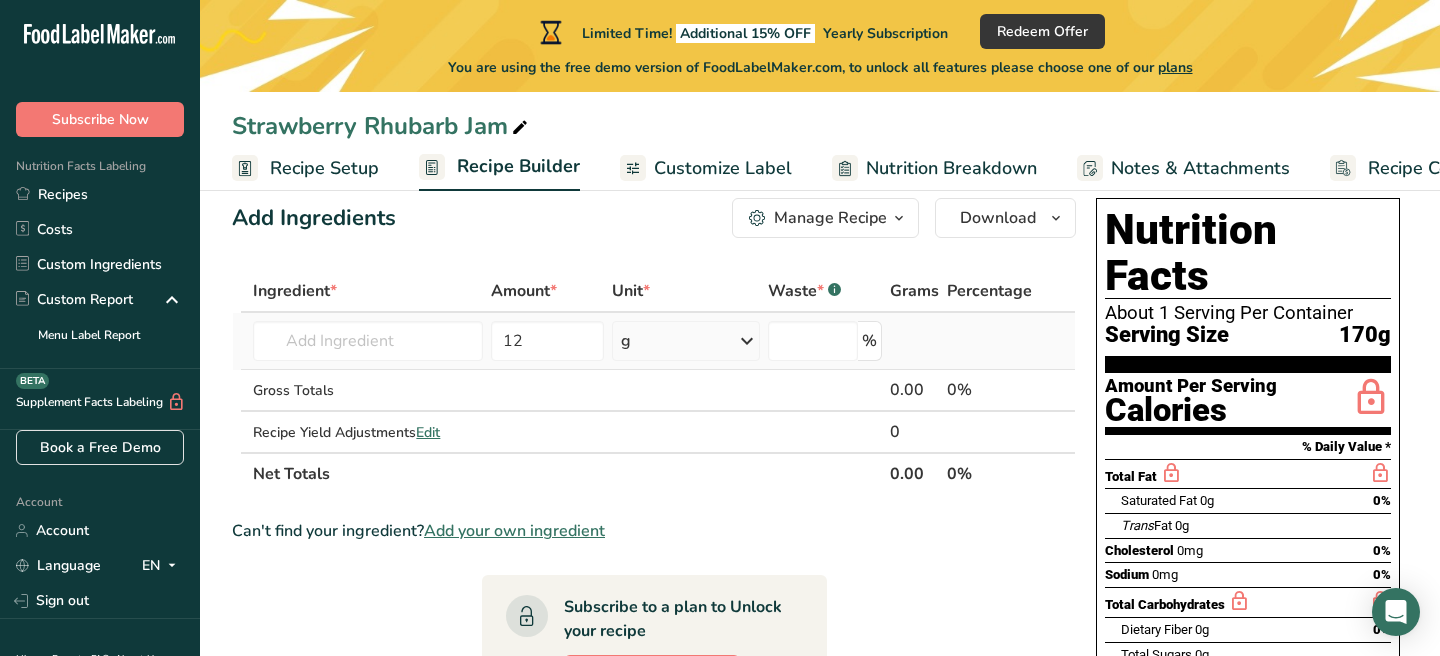 click on "g" at bounding box center (686, 341) 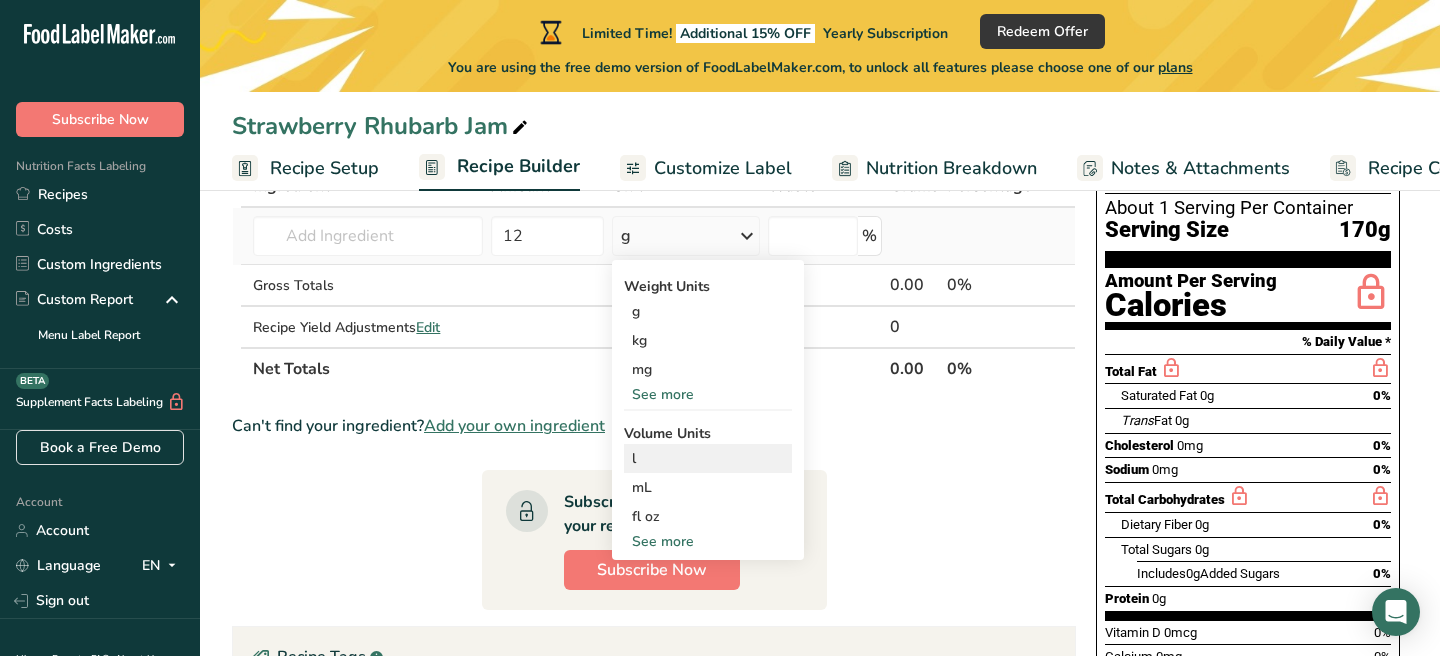 scroll, scrollTop: 139, scrollLeft: 0, axis: vertical 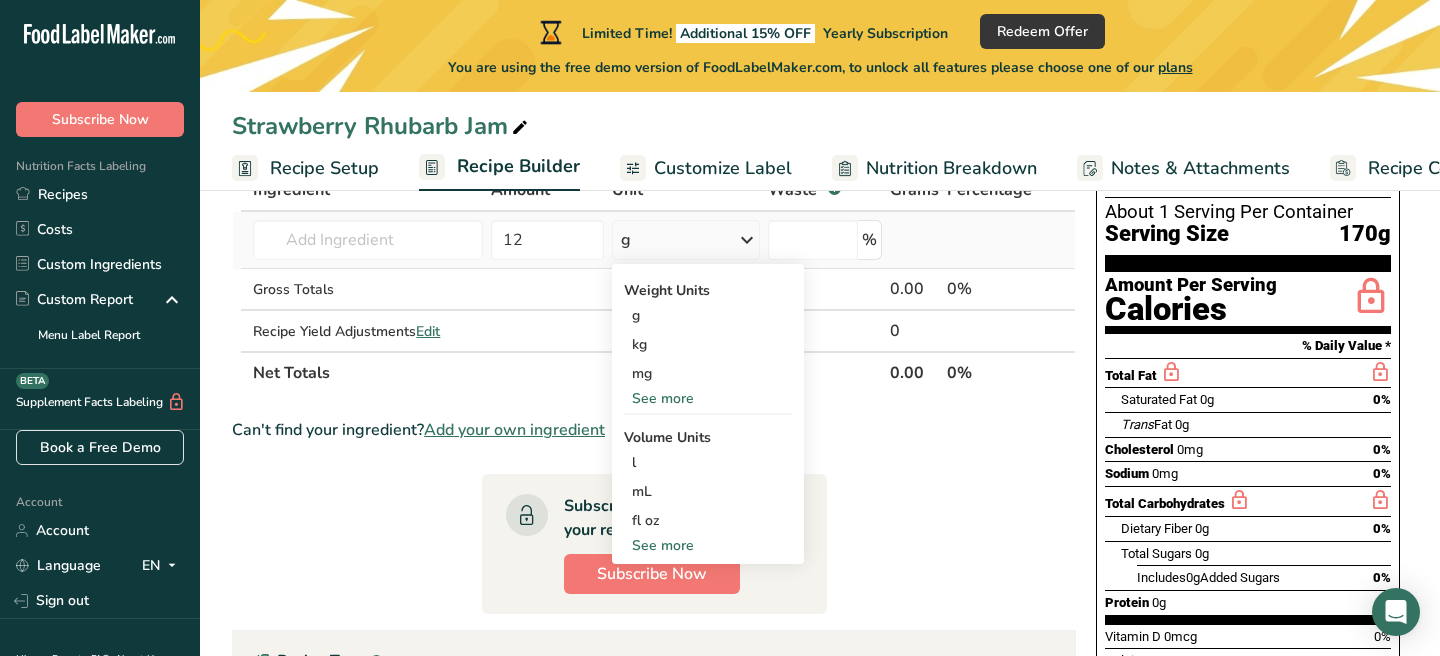 click on "See more" at bounding box center [708, 545] 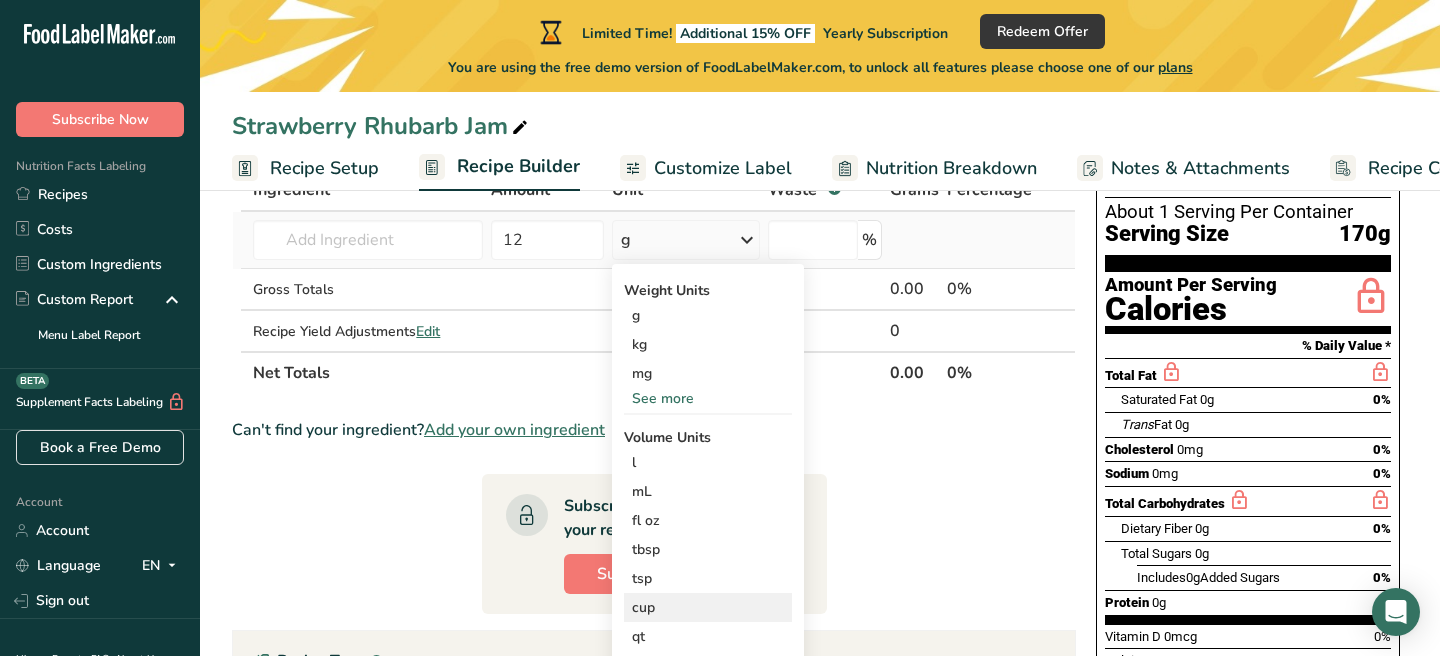 click on "cup" at bounding box center [708, 607] 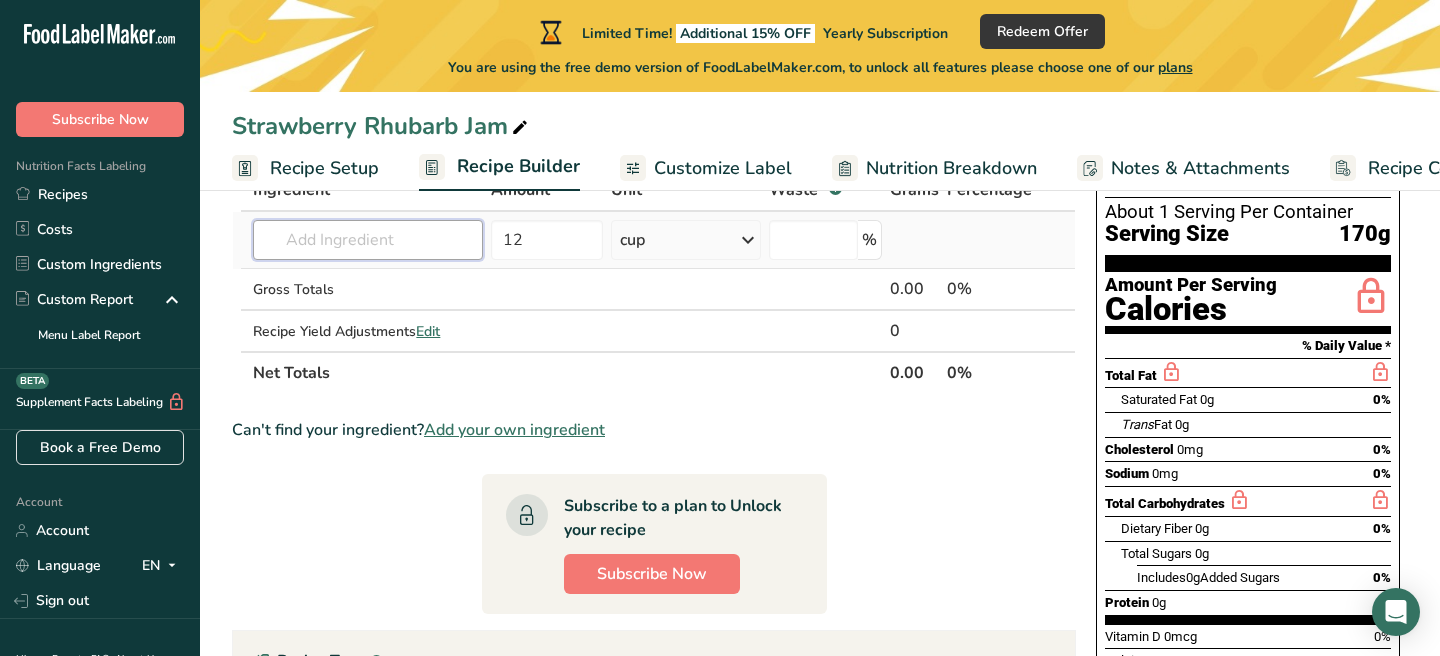 click at bounding box center (367, 240) 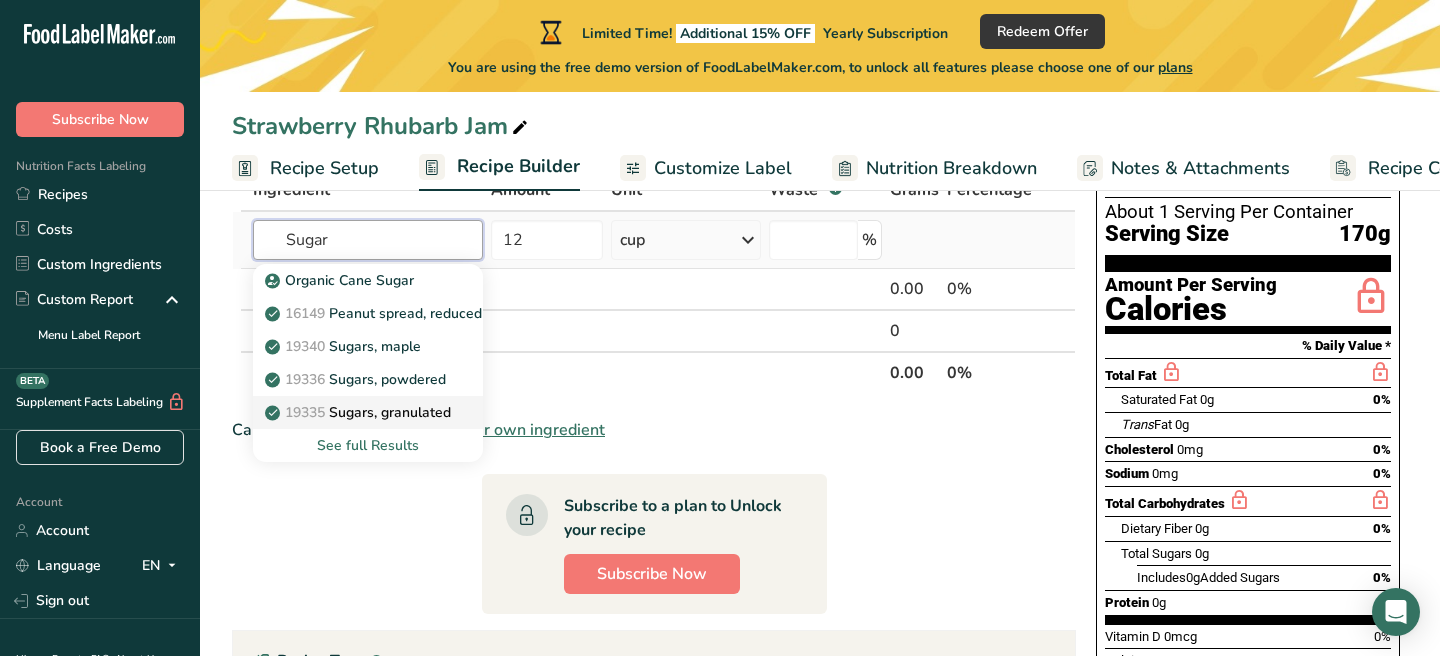 type on "Sugar" 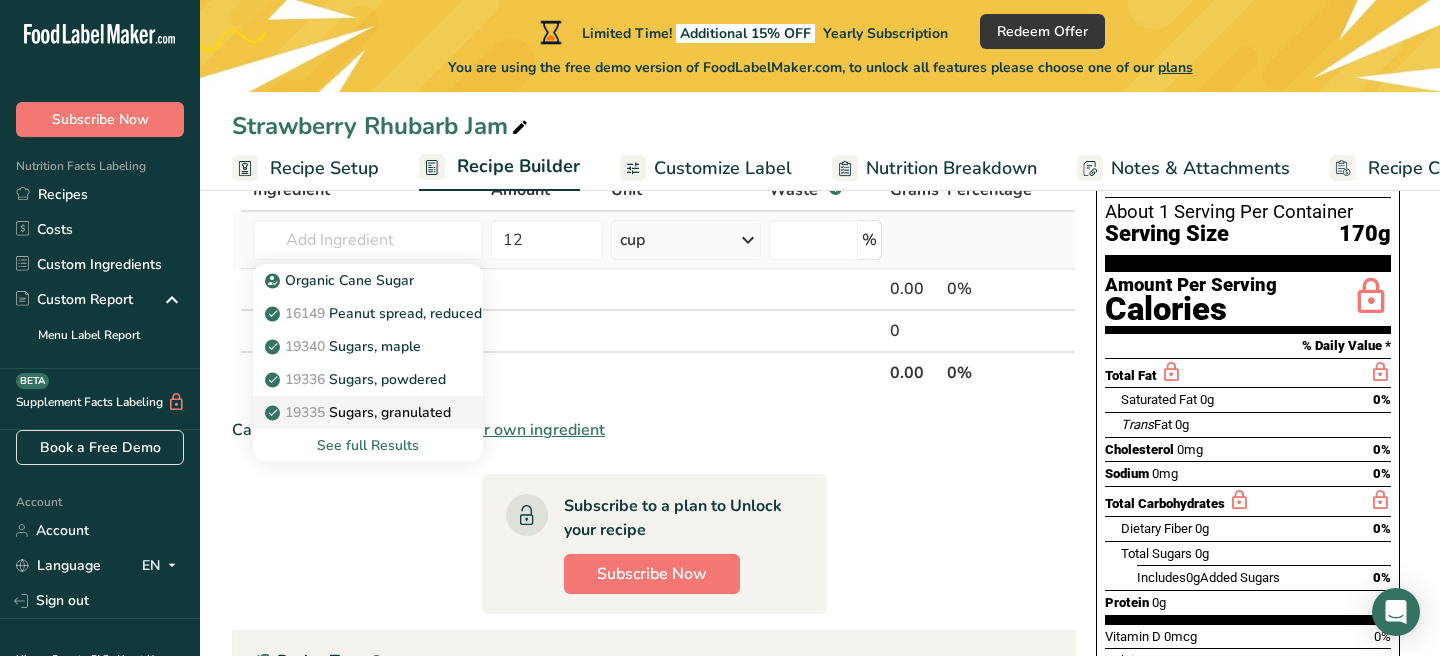 click on "19335
Sugars, granulated" at bounding box center [360, 412] 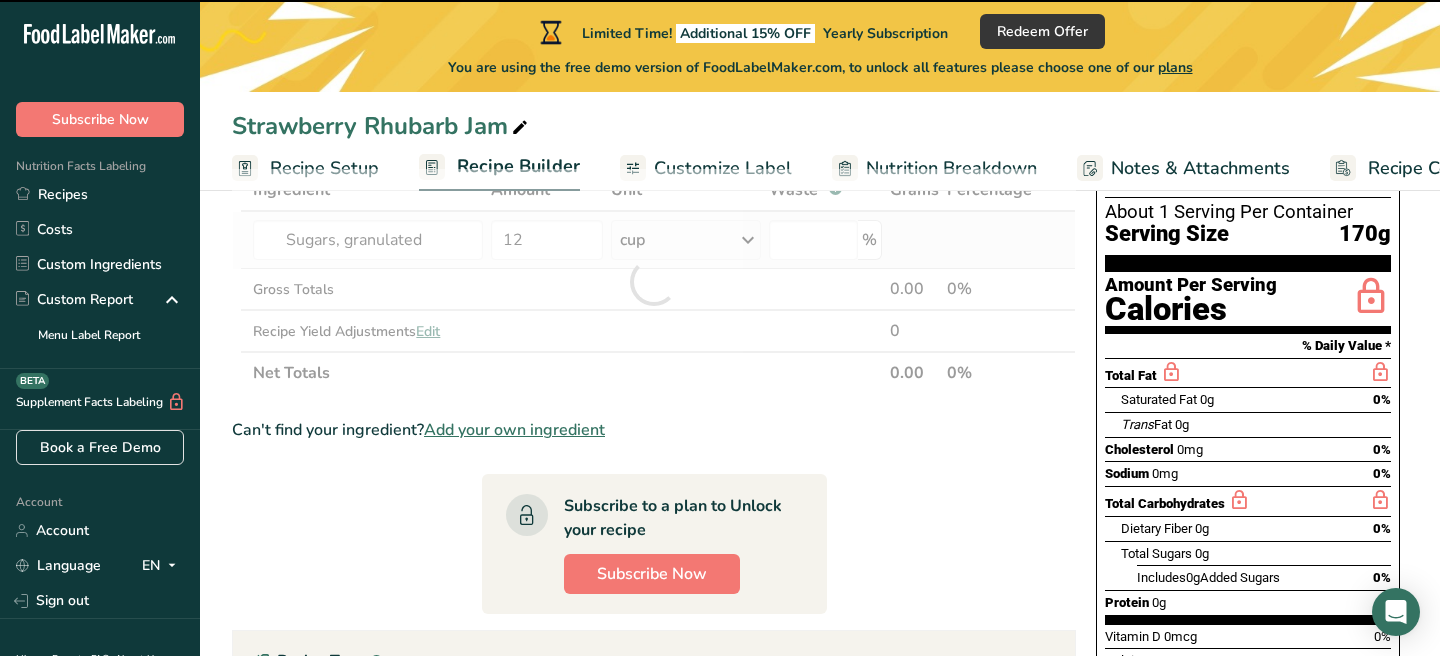 type on "0" 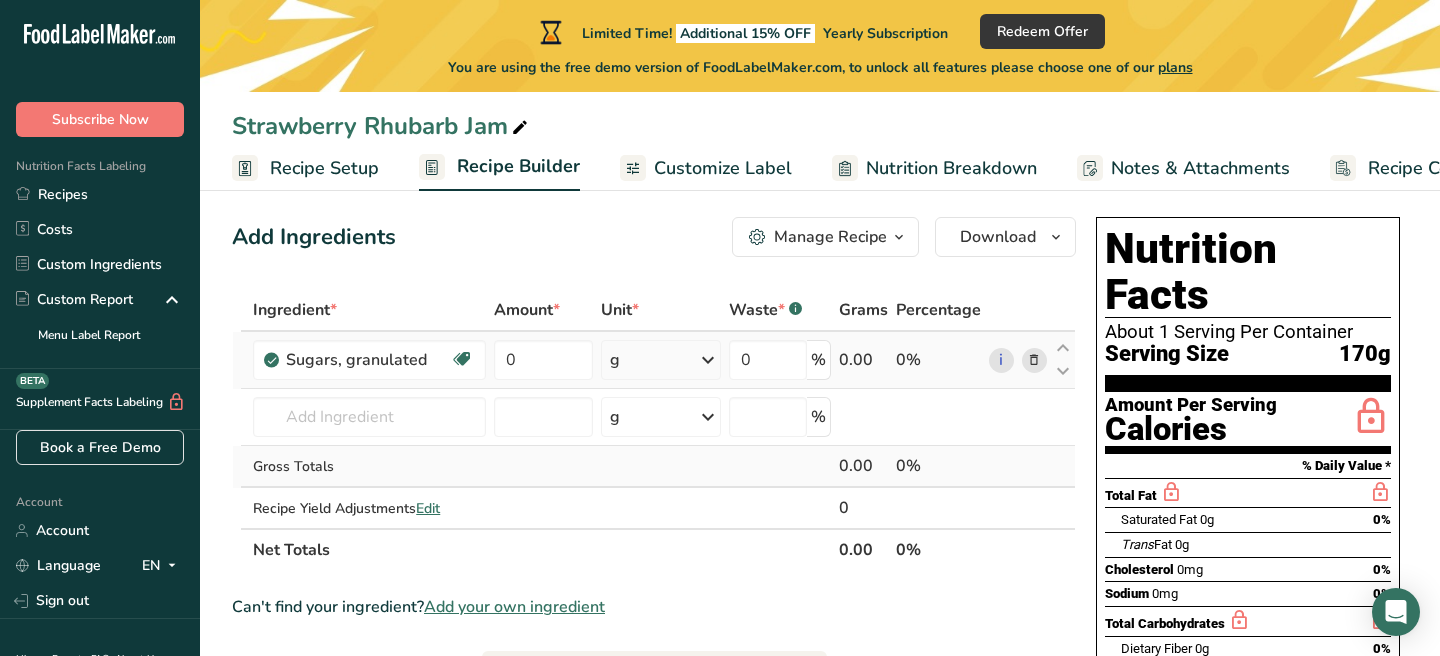 scroll, scrollTop: 9, scrollLeft: 0, axis: vertical 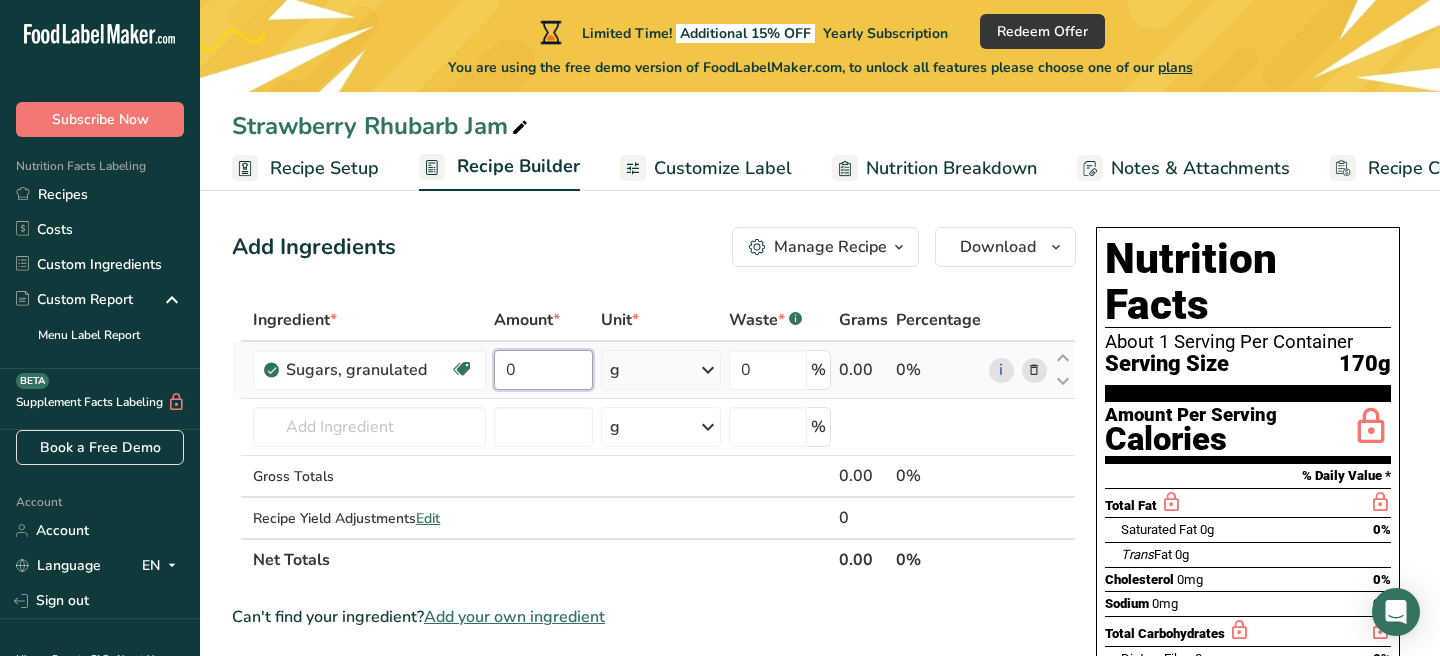click on "0" at bounding box center [544, 370] 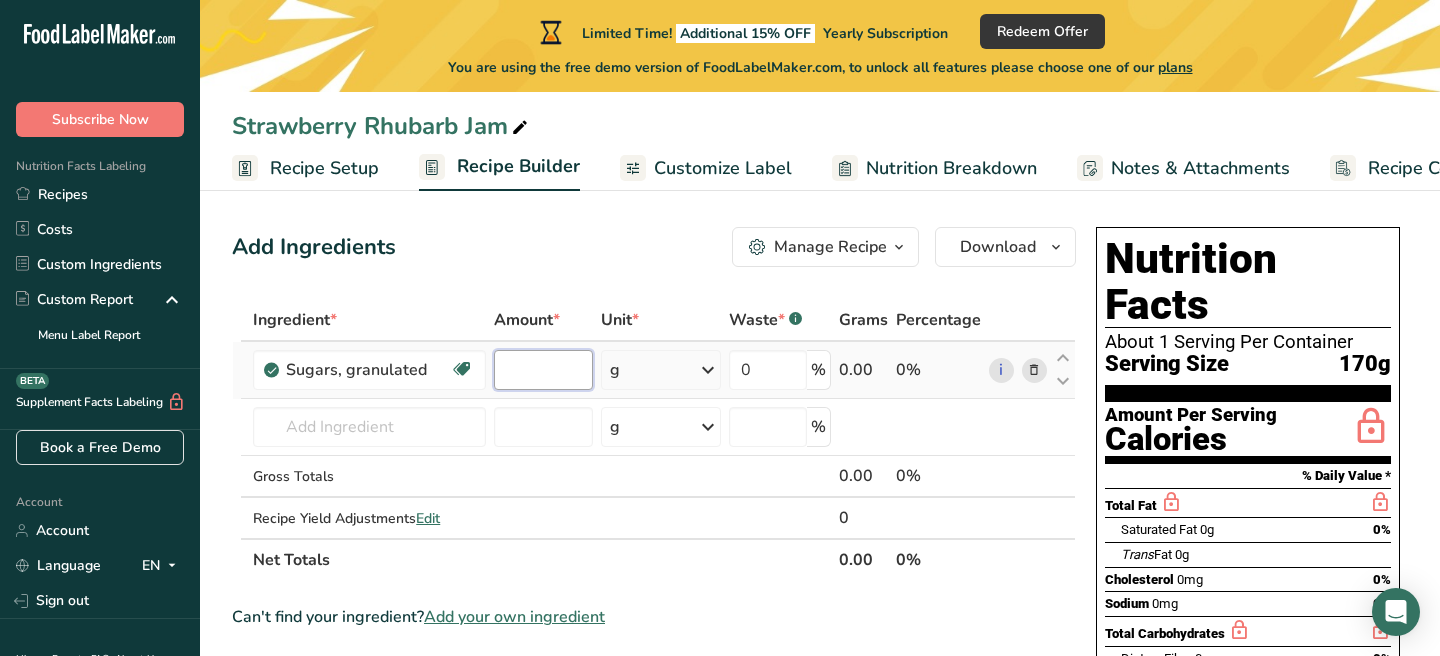 type on "3" 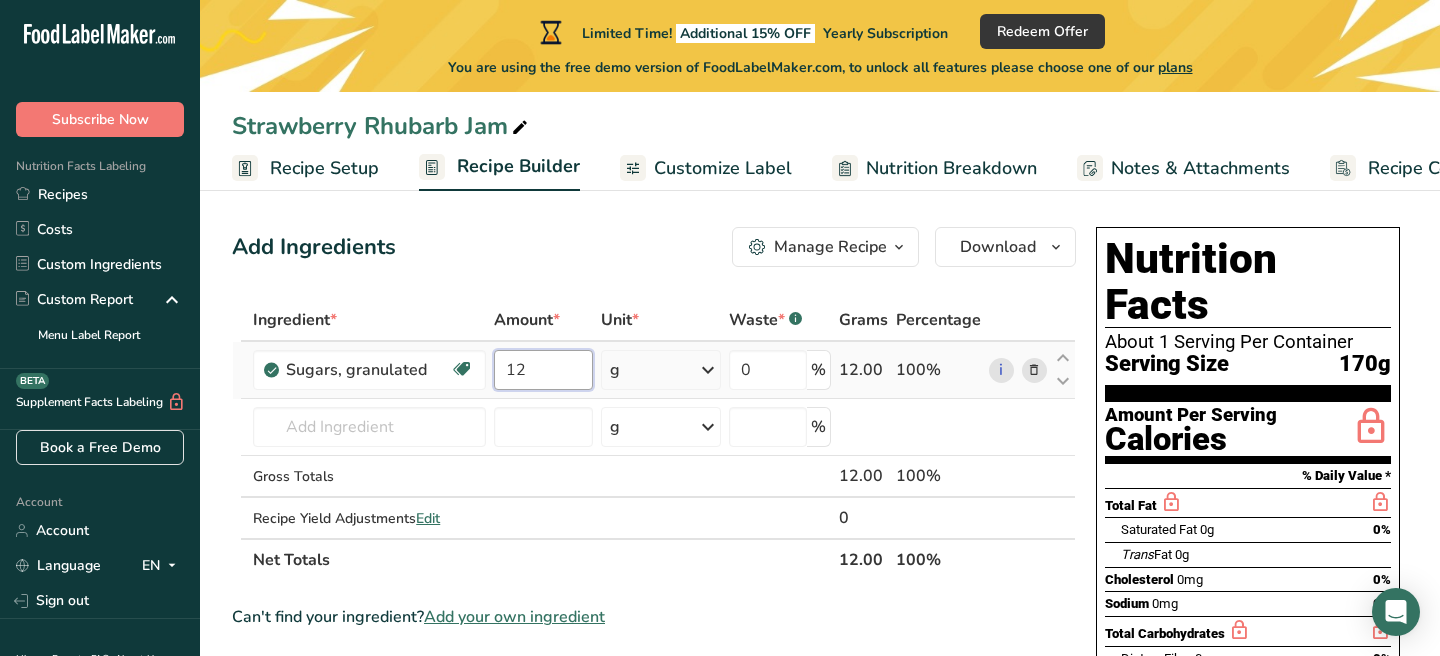 type on "12" 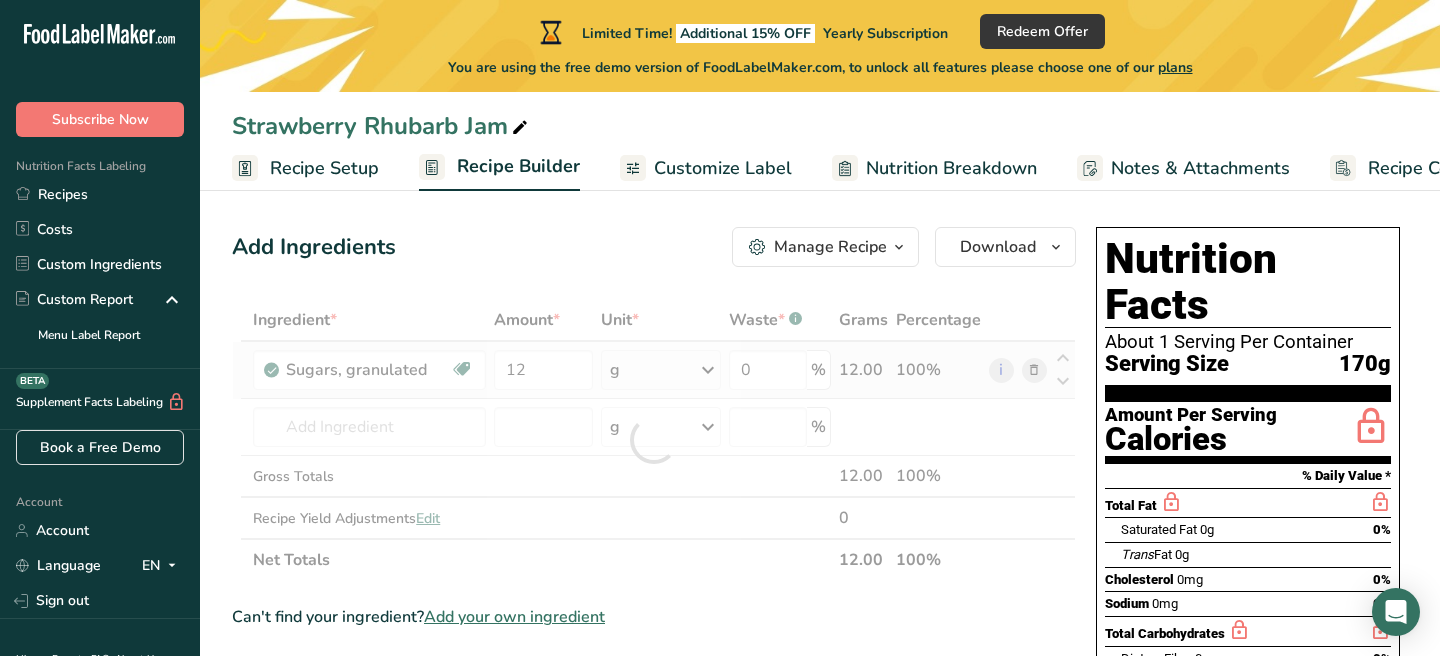 click on "Ingredient *
Amount *
Unit *
Waste *   .a-a{fill:#347362;}.b-a{fill:#fff;}          Grams
Percentage
Sugars, granulated
Dairy free
Gluten free
Vegan
Vegetarian
Soy free
12
g
Portions
1 serving packet
1 cup
Weight Units
g
kg
mg
See more
Volume Units
l
Volume units require a density conversion. If you know your ingredient's density enter it below. Otherwise, click on "RIA" our AI Regulatory bot - she will be able to help you
lb/ft3
g/cm3
Confirm
mL
lb/ft3" at bounding box center (654, 440) 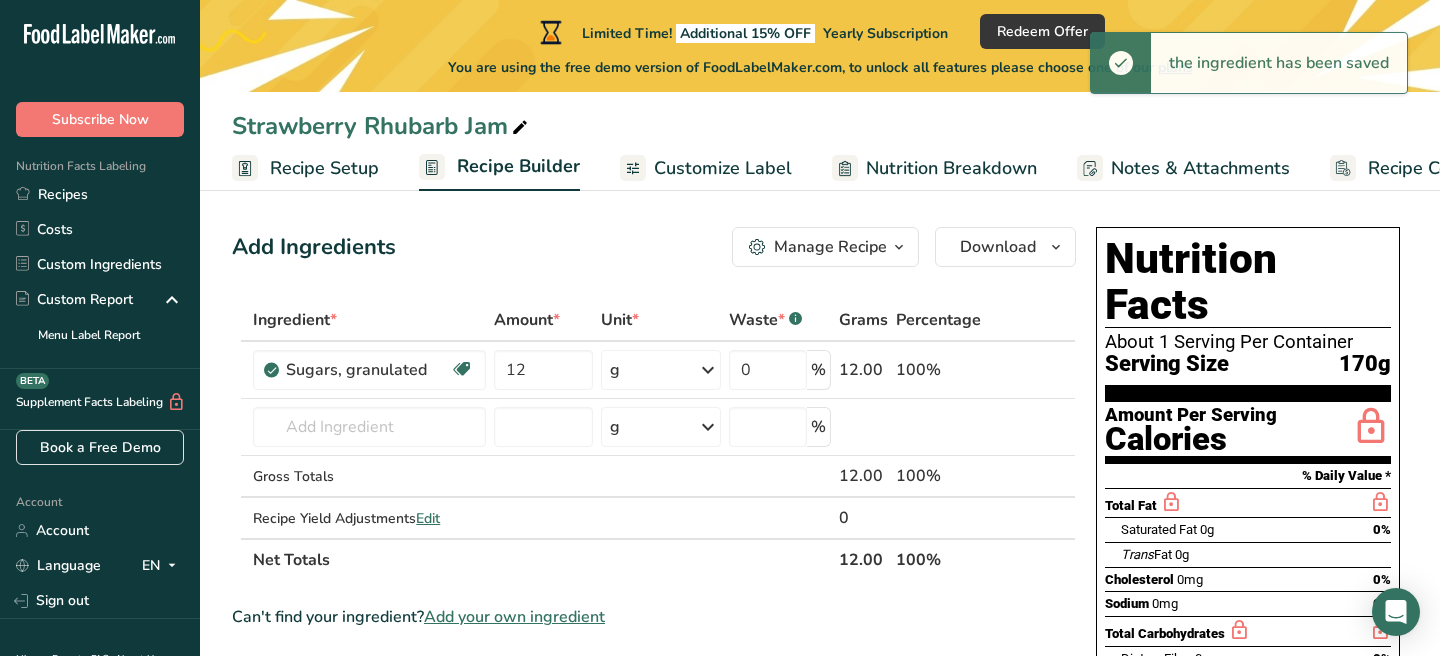click at bounding box center (708, 370) 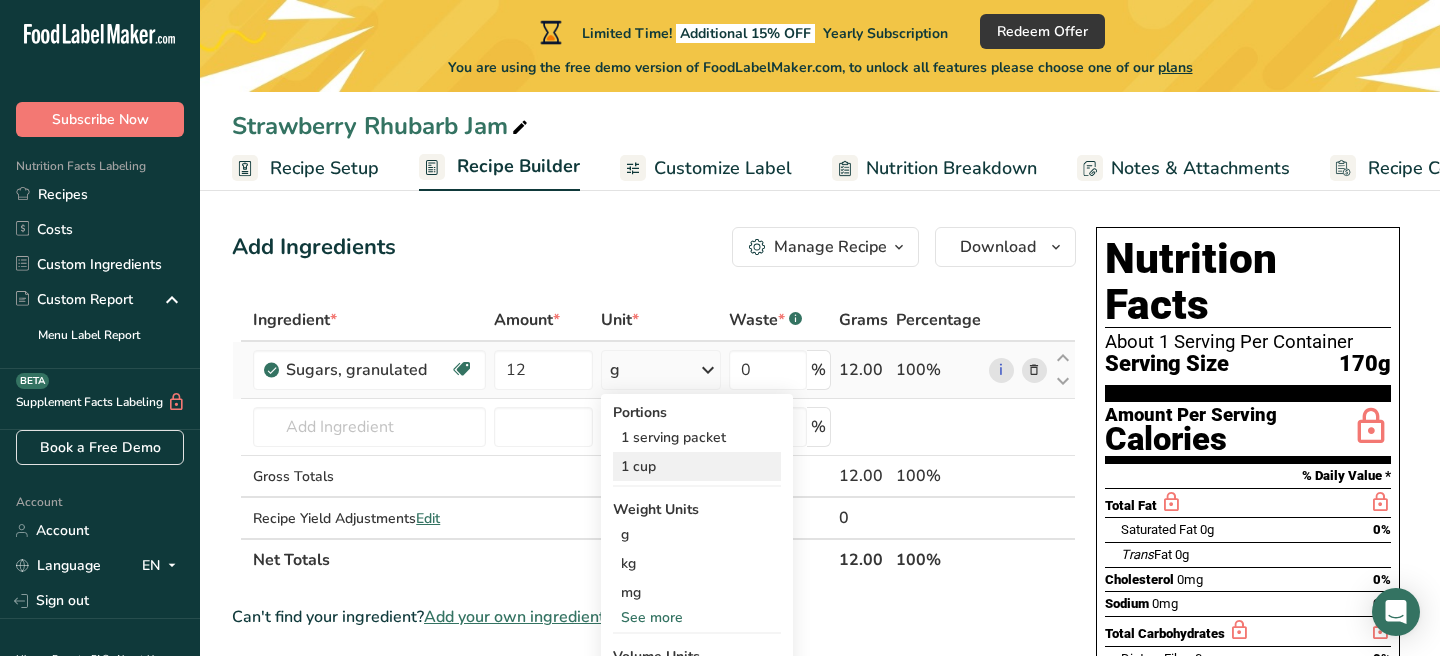 click on "1 cup" at bounding box center (697, 466) 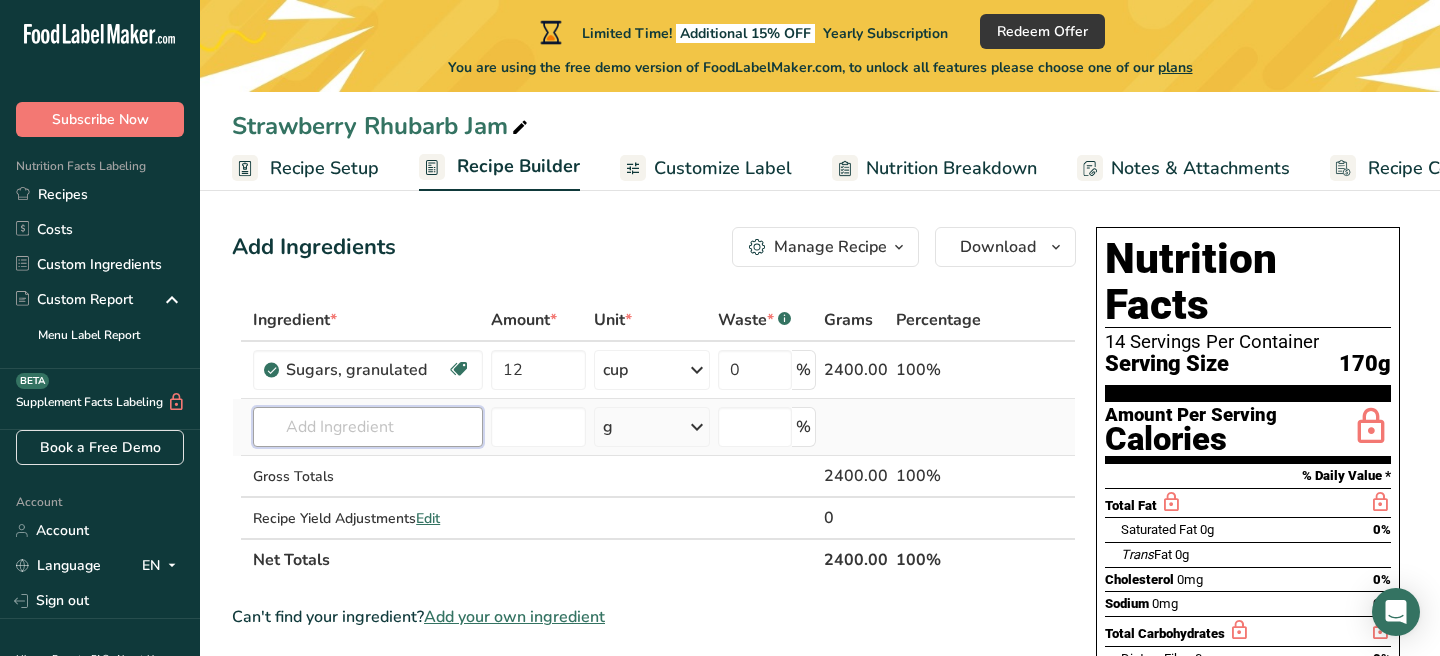click at bounding box center (367, 427) 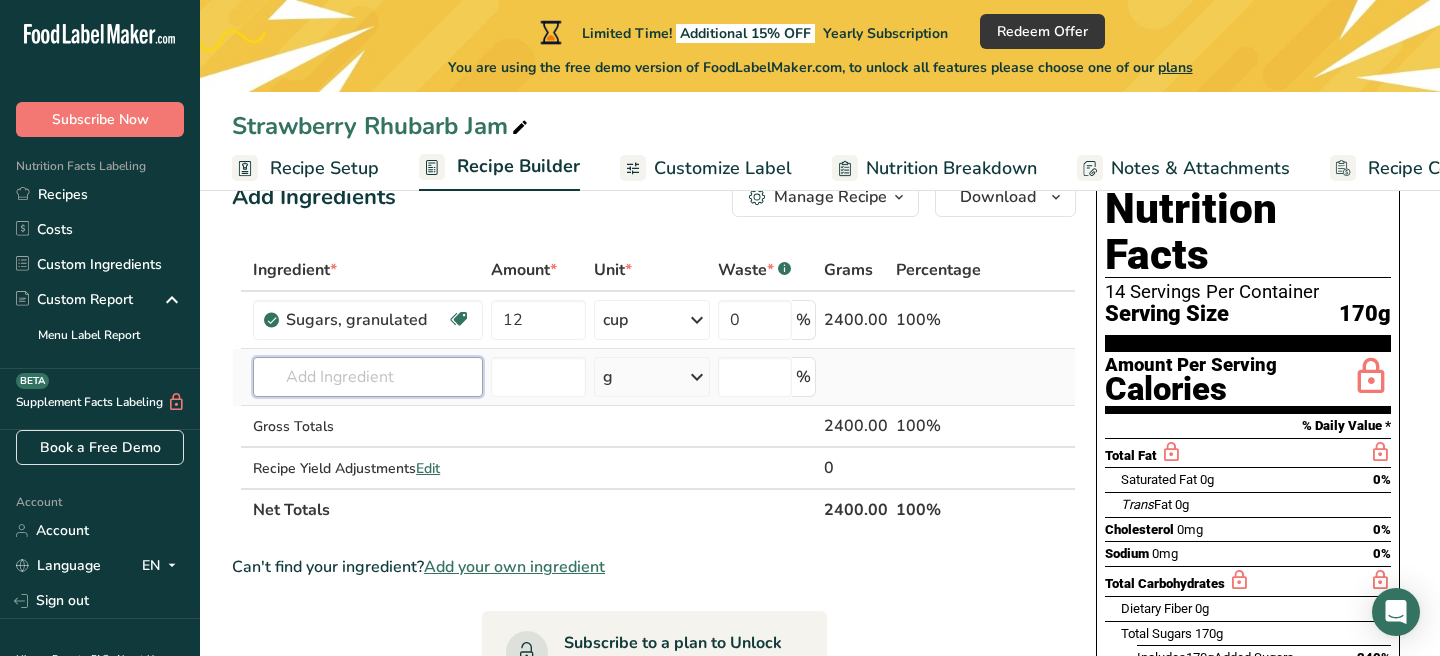 scroll, scrollTop: 44, scrollLeft: 0, axis: vertical 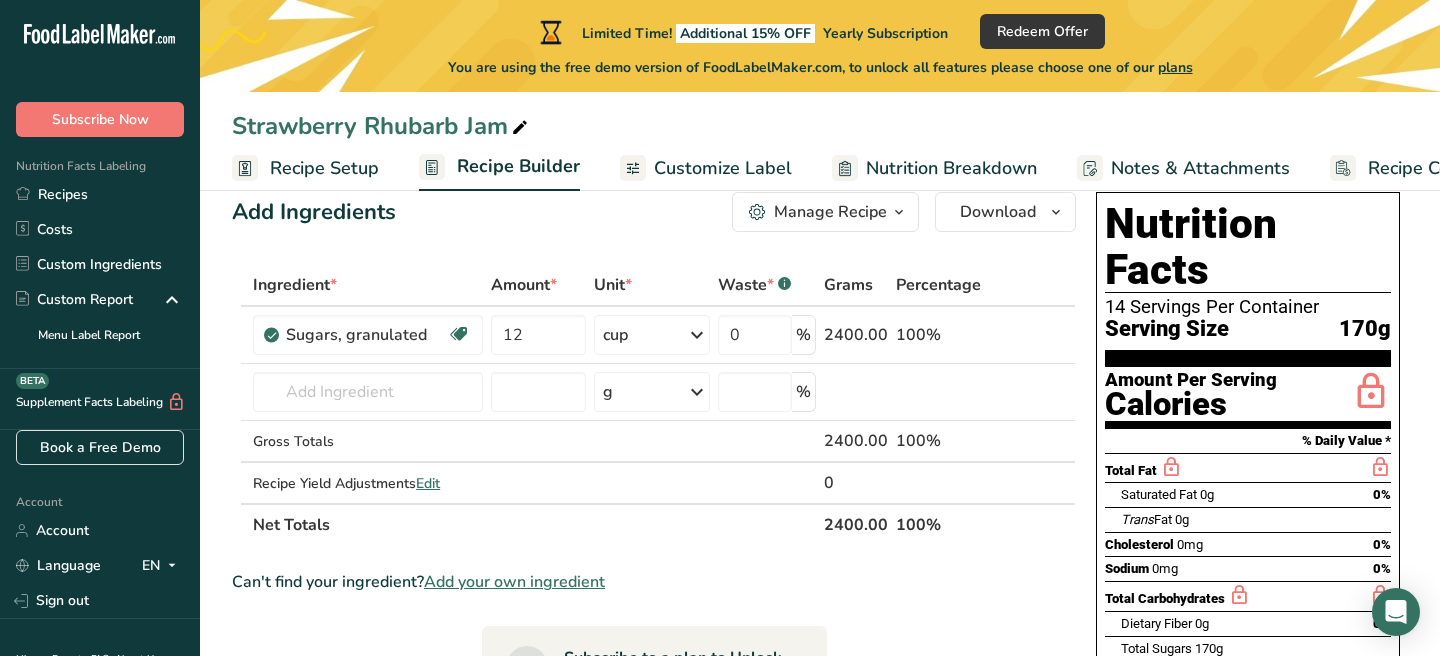 click on "Recipe Setup" at bounding box center (324, 168) 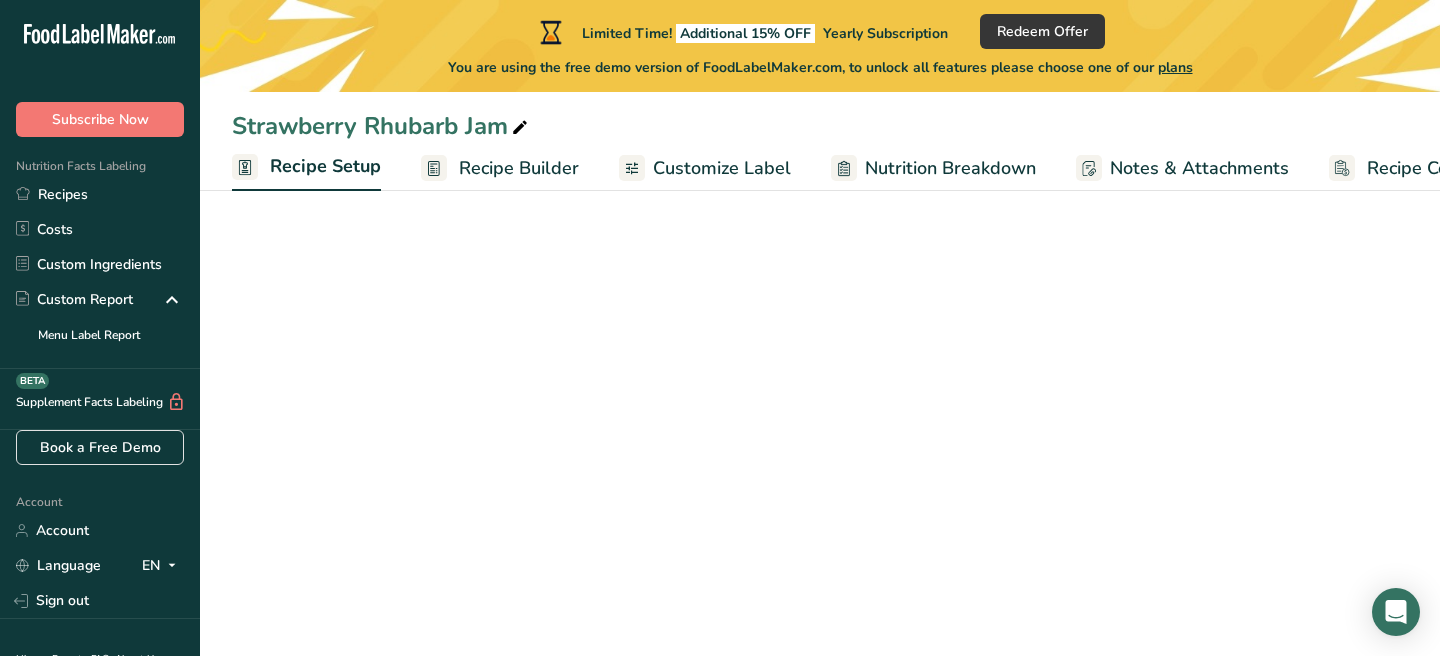 scroll, scrollTop: 0, scrollLeft: 7, axis: horizontal 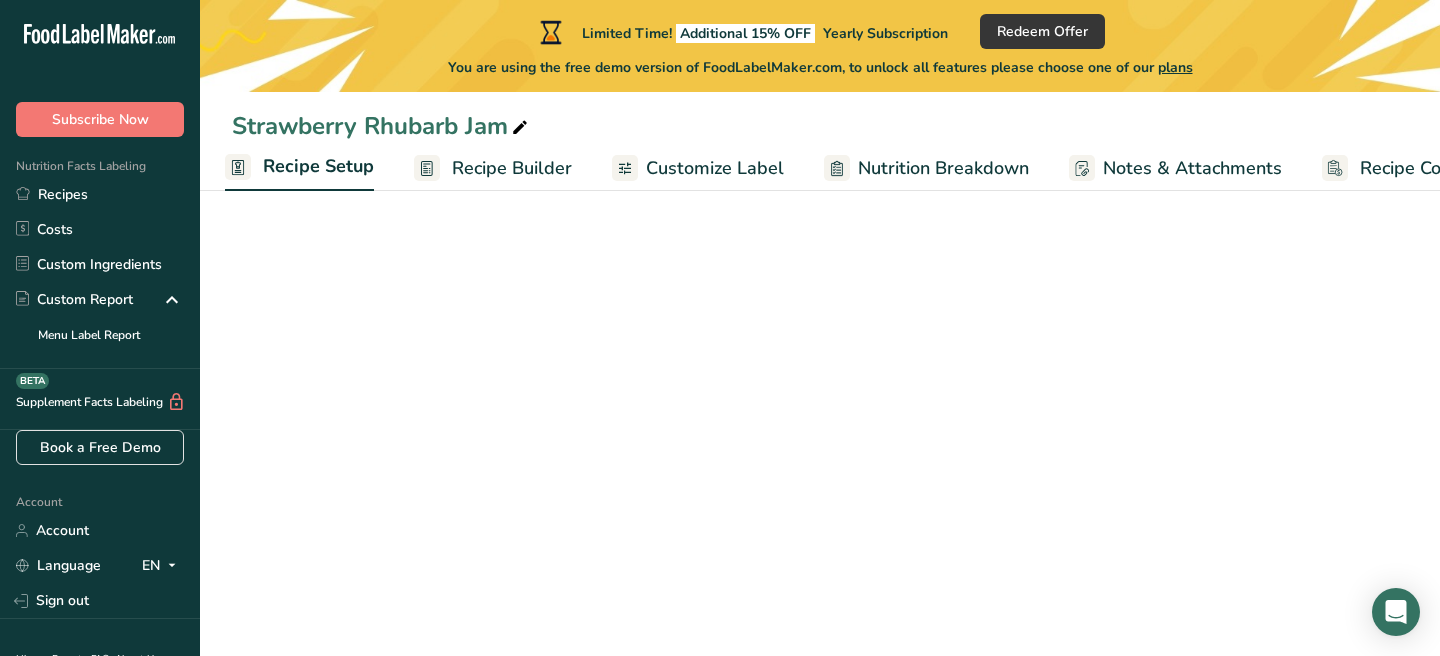 select on "5" 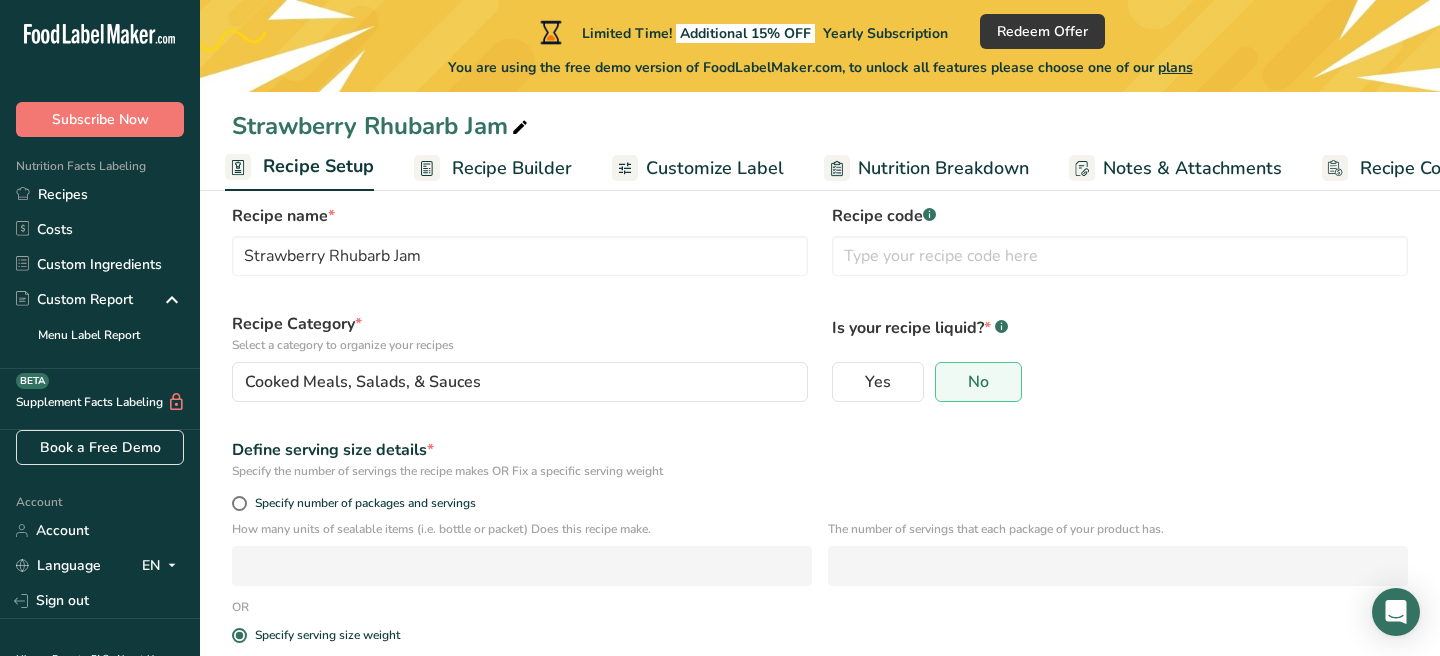 scroll, scrollTop: 0, scrollLeft: 0, axis: both 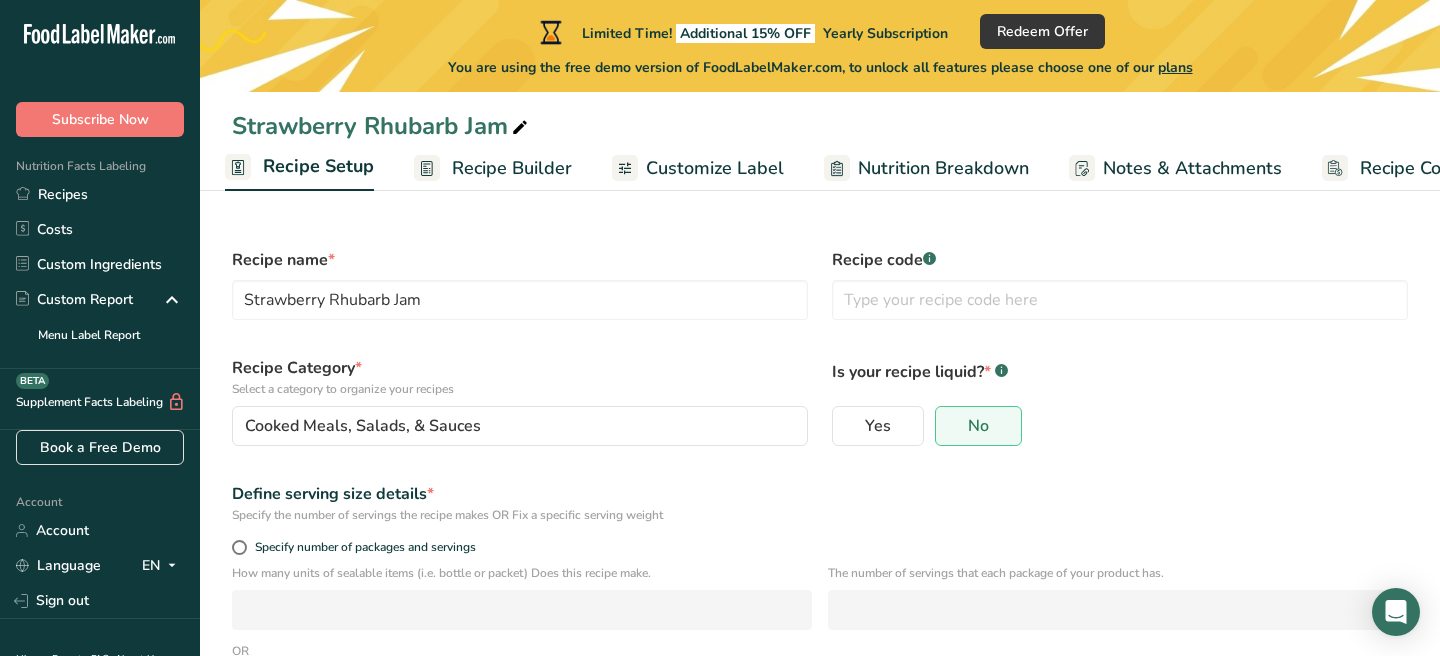 click on "Recipe Builder" at bounding box center (512, 168) 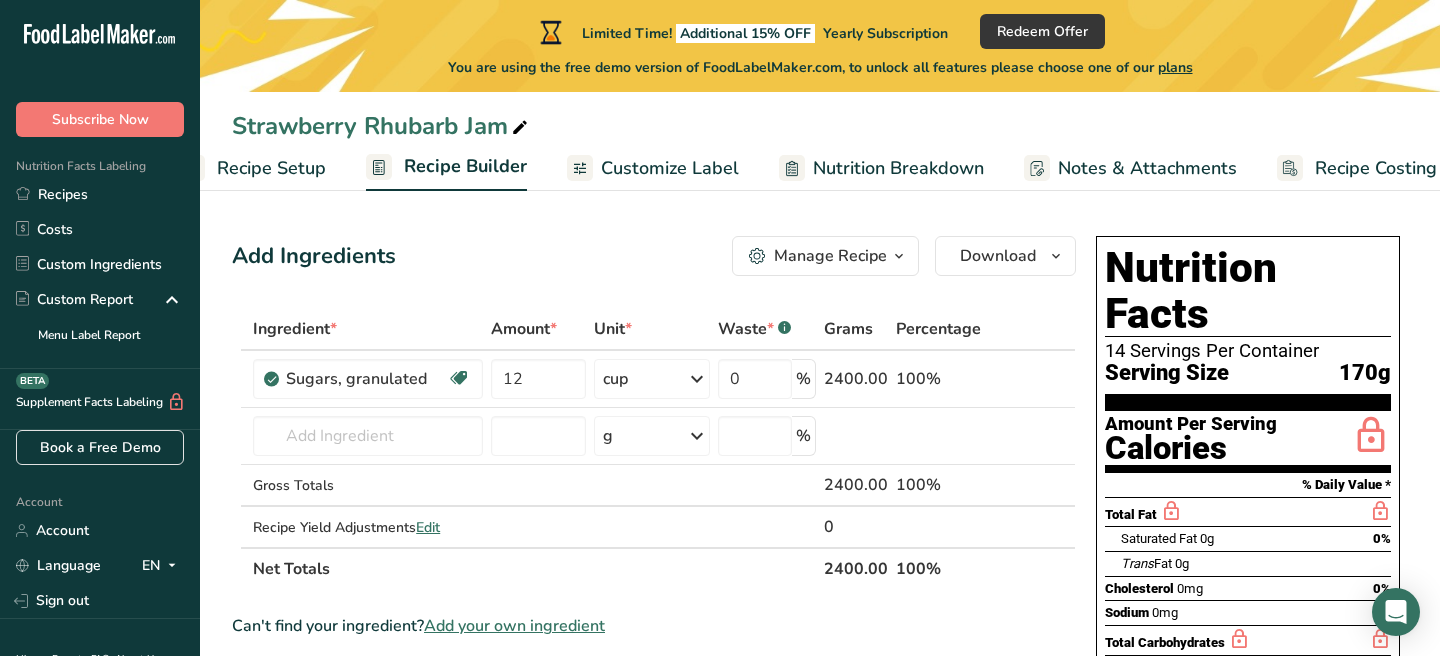scroll, scrollTop: 0, scrollLeft: 81, axis: horizontal 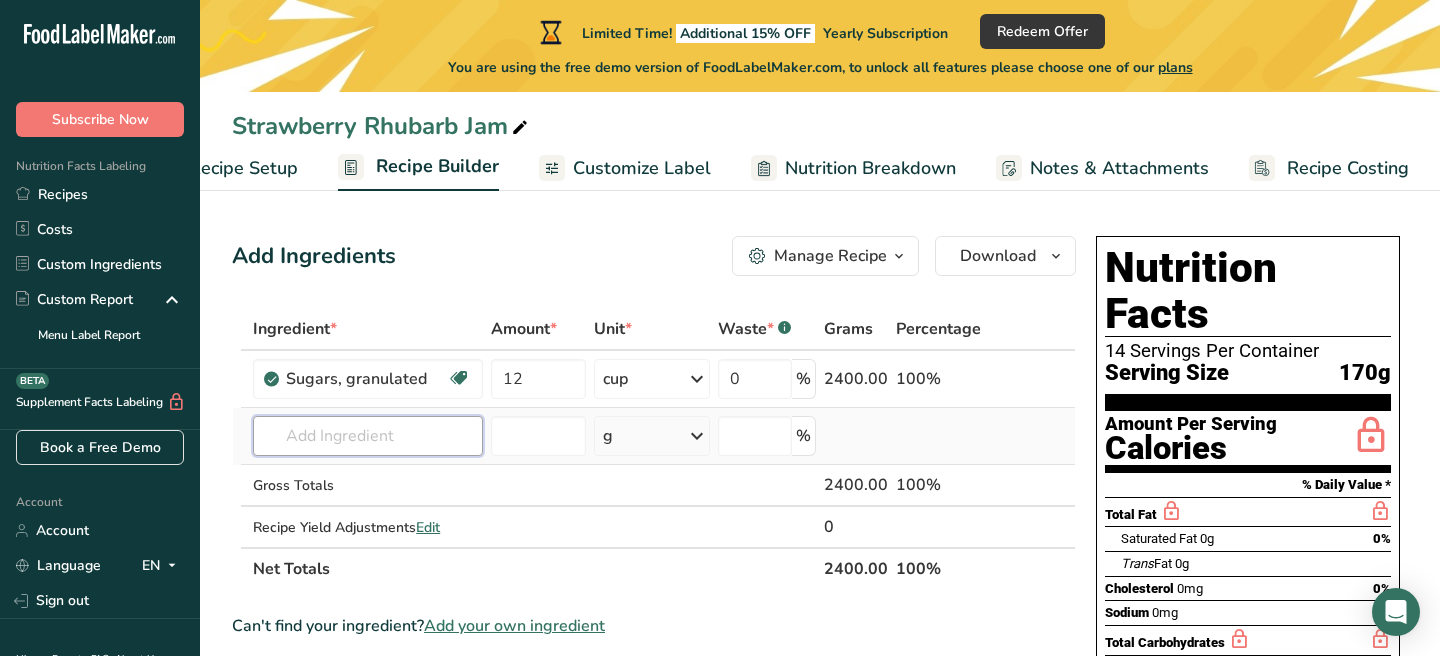 click at bounding box center (367, 436) 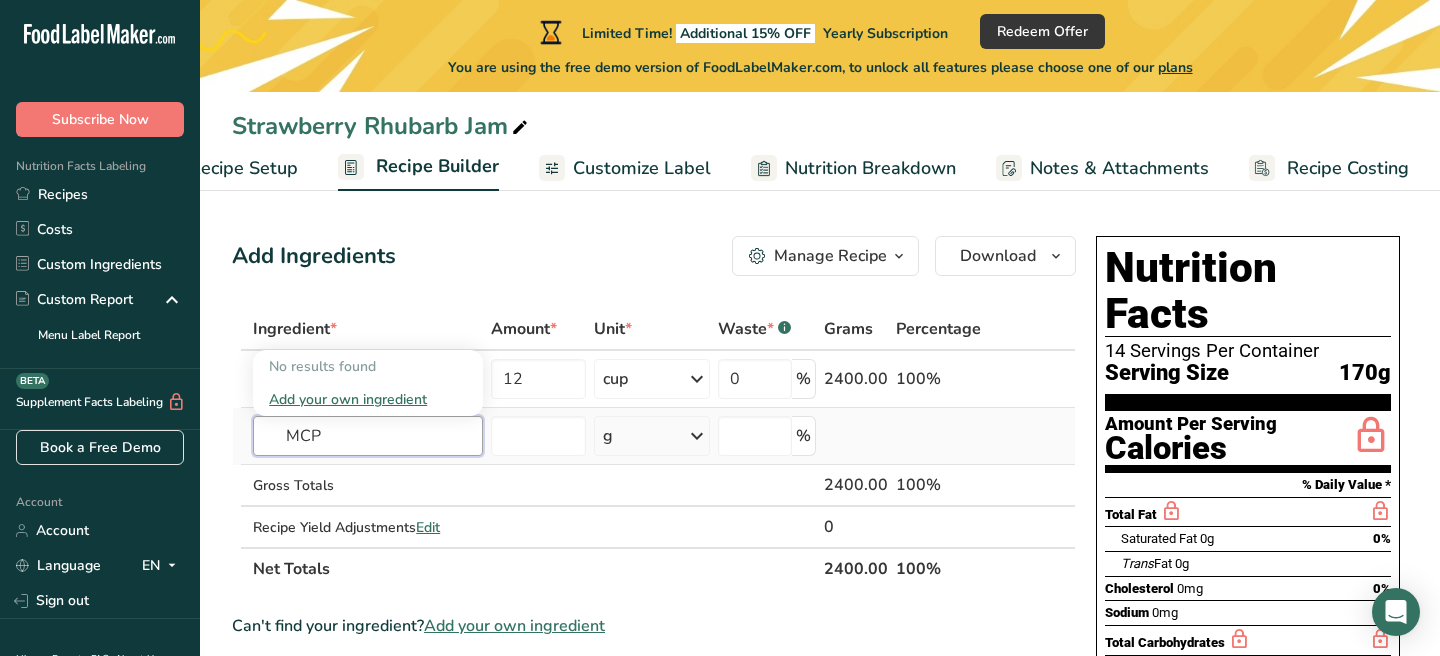type on "MCP" 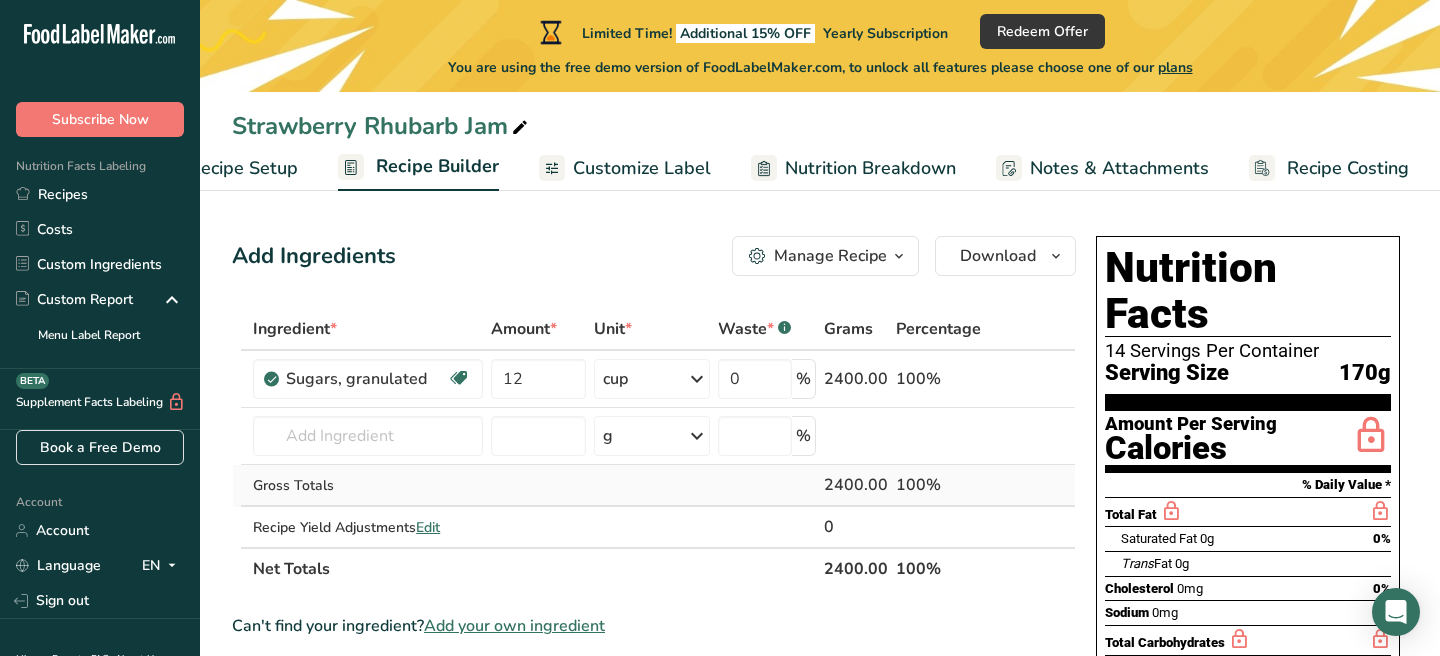click on "Gross Totals" at bounding box center (367, 485) 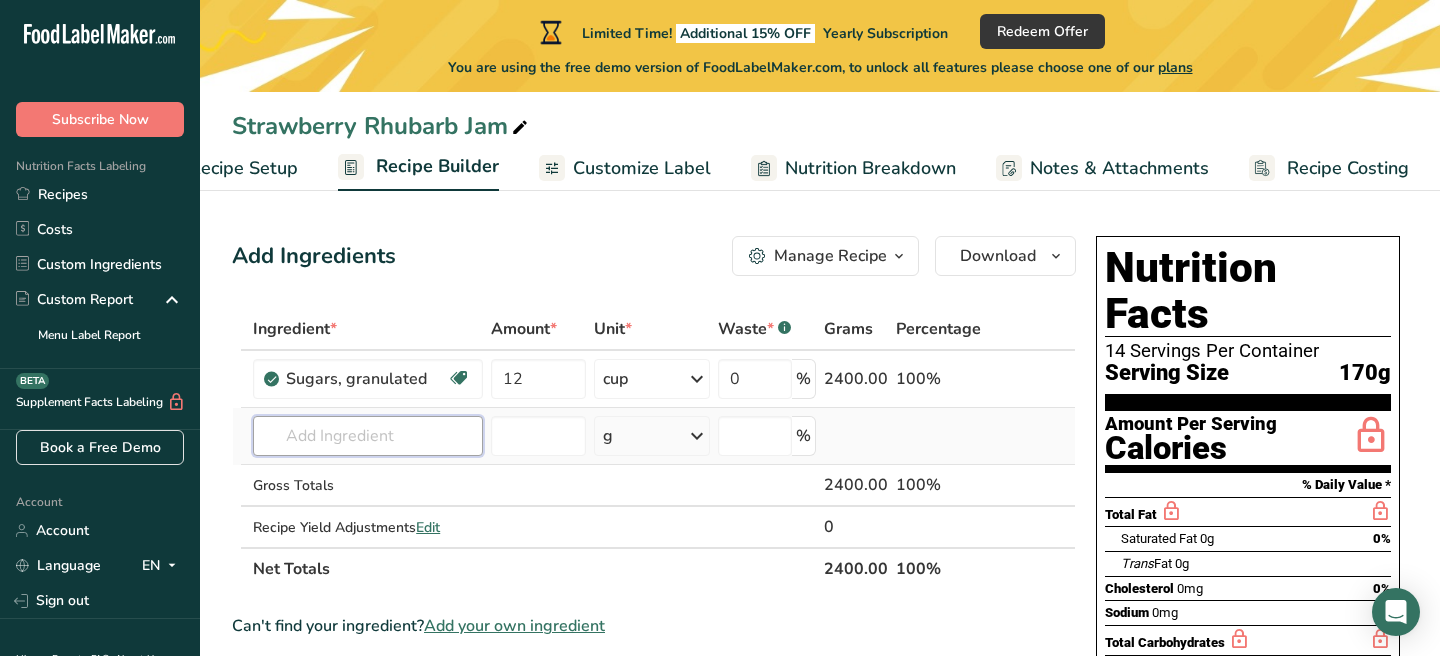 click at bounding box center (367, 436) 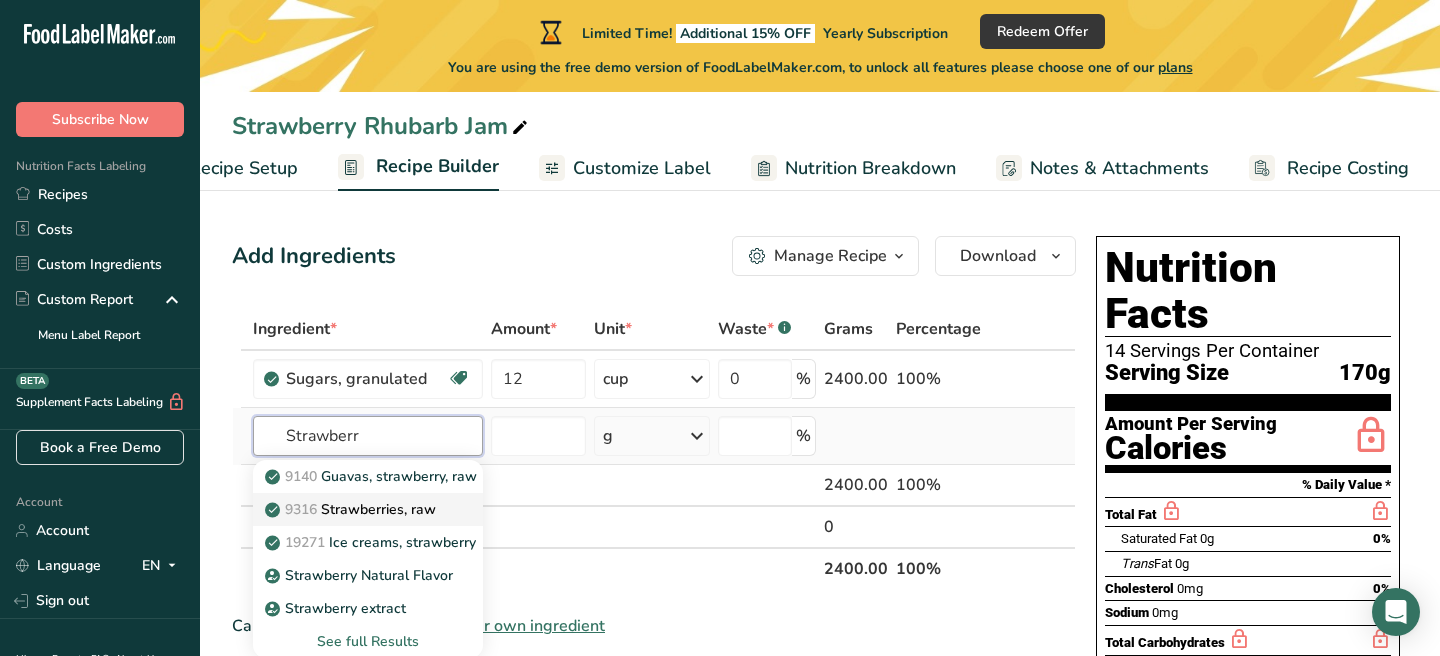 type on "Strawberr" 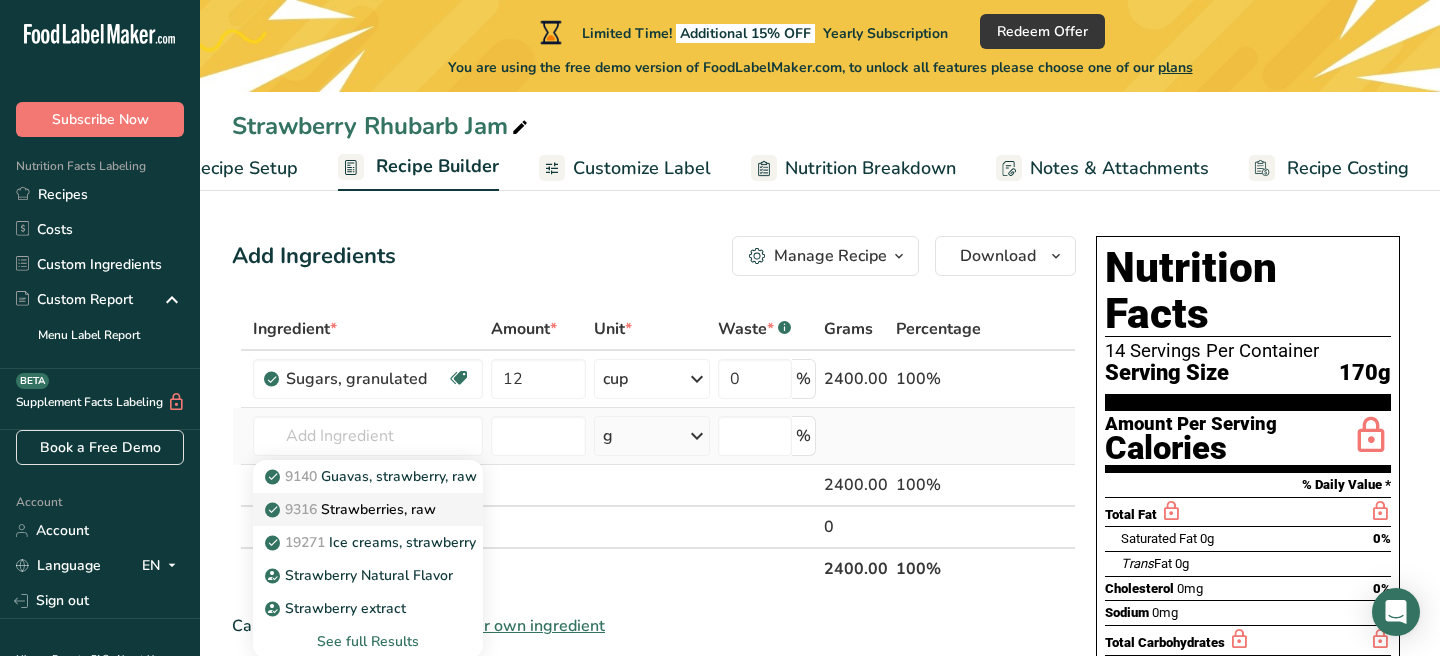 click on "9316
Strawberries, raw" at bounding box center [352, 509] 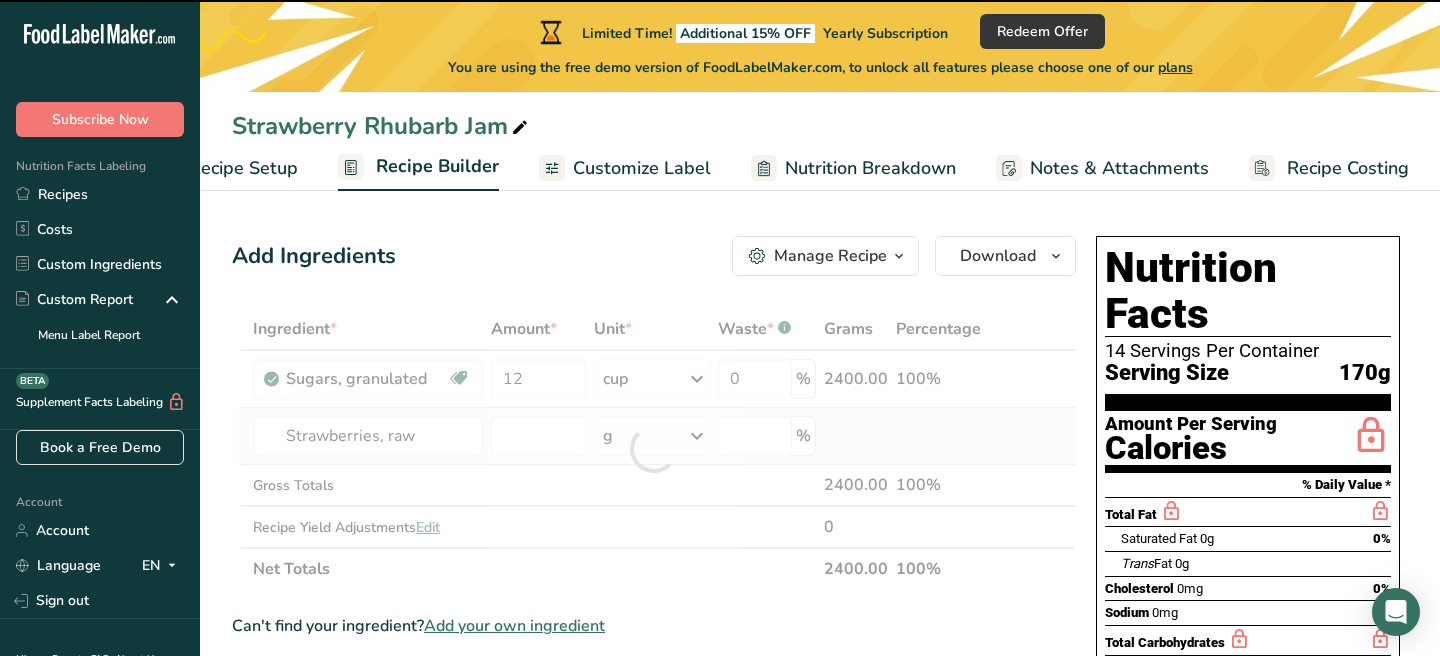 type on "0" 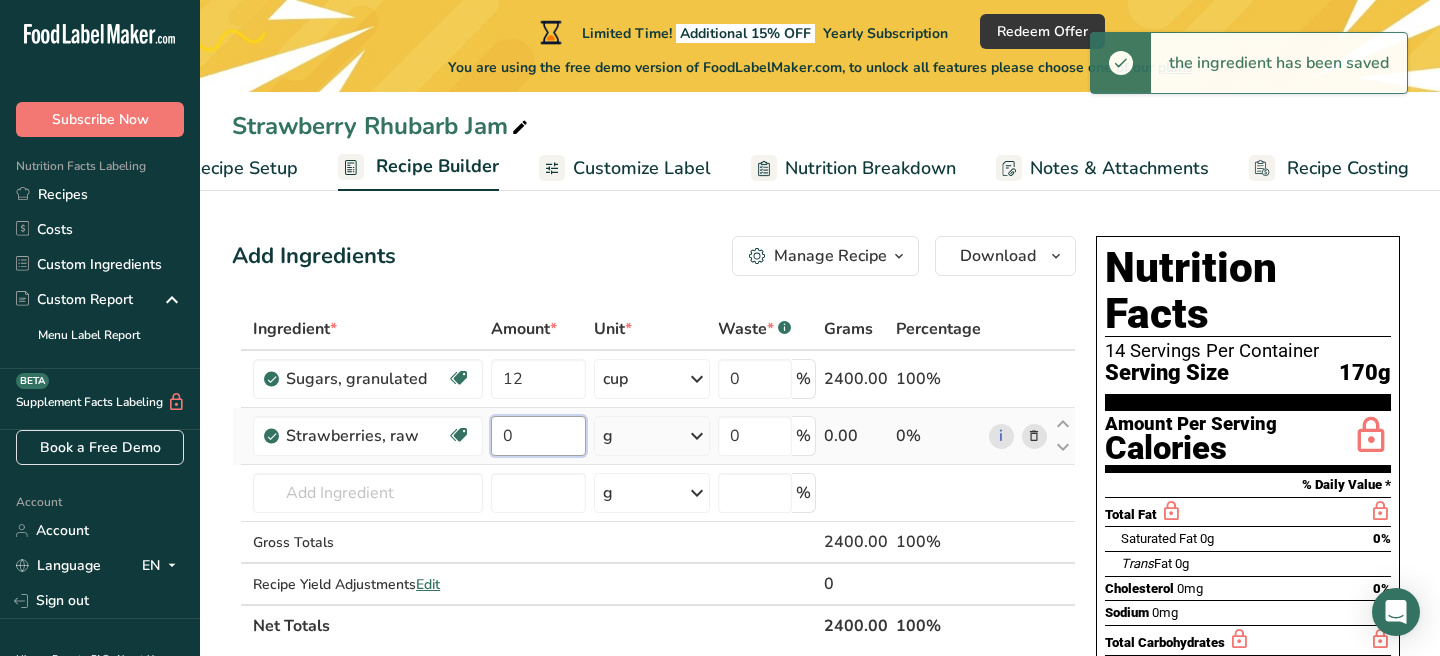 click on "0" at bounding box center [538, 436] 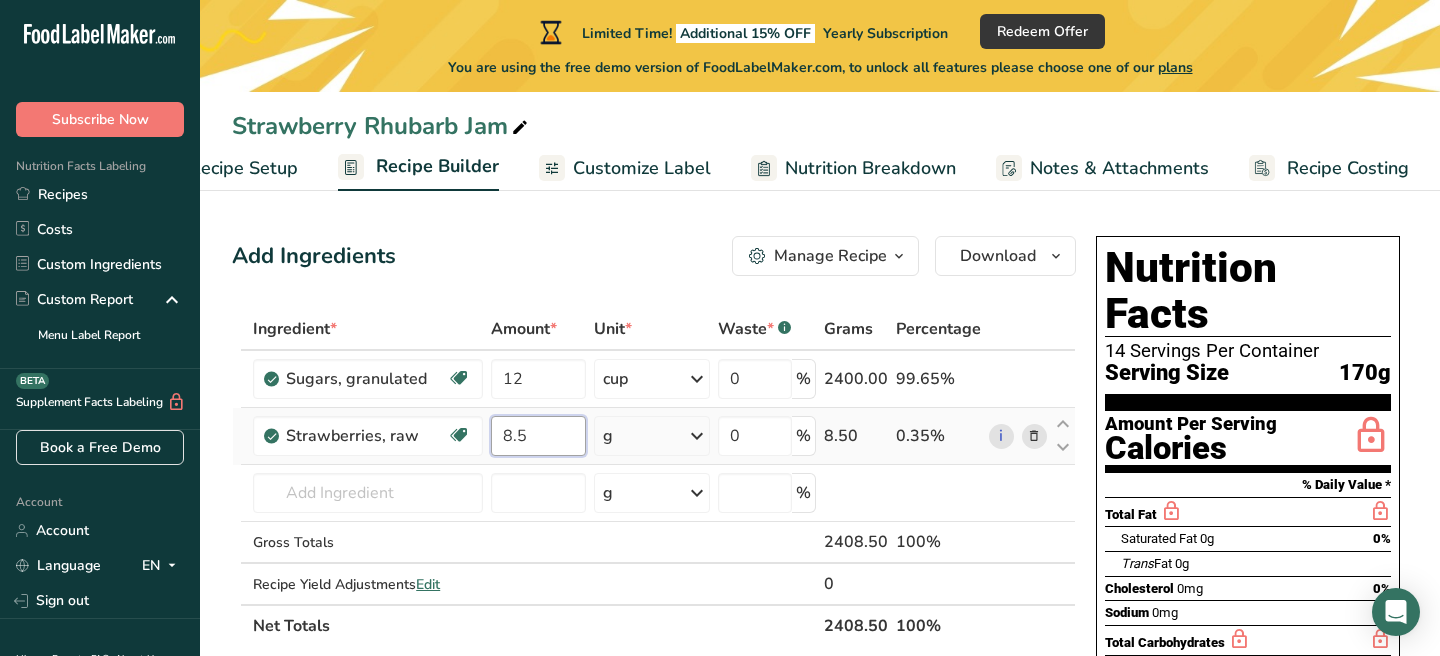 type on "8.5" 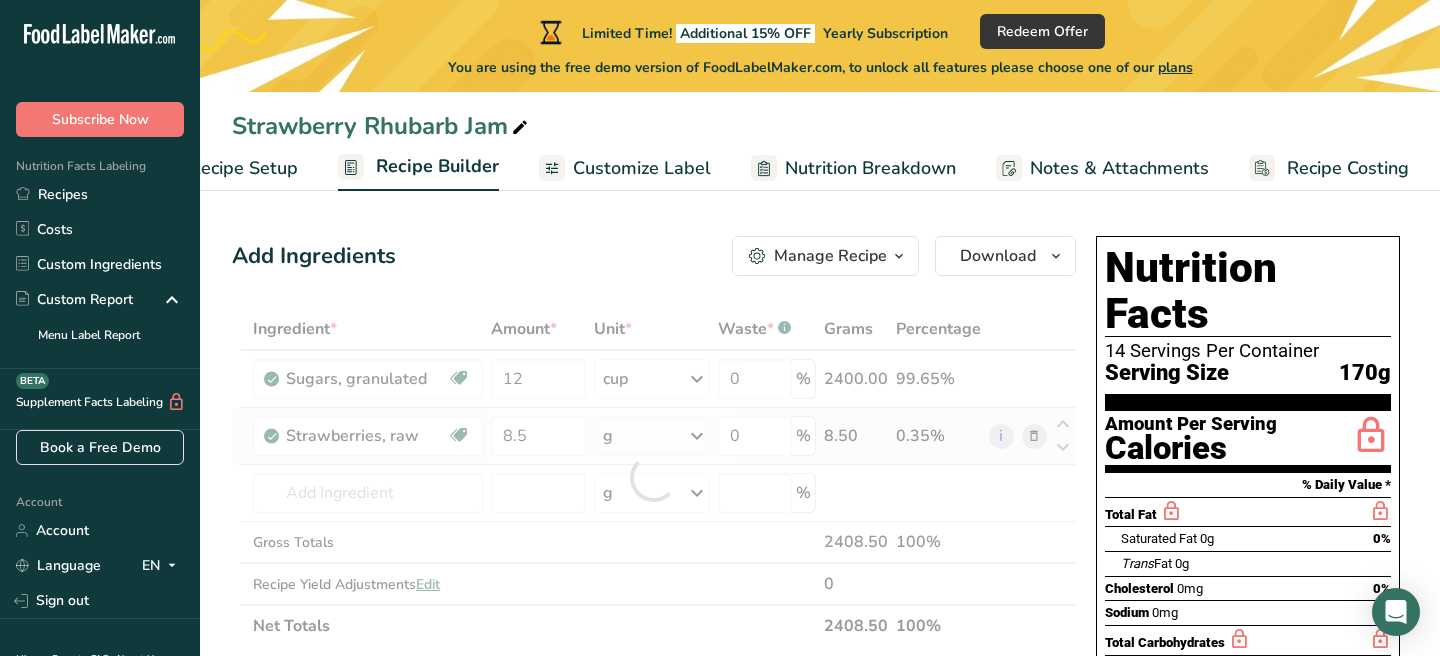 click on "Ingredient *
Amount *
Unit *
Waste *   .a-a{fill:#347362;}.b-a{fill:#fff;}          Grams
Percentage
Sugars, granulated
Dairy free
Gluten free
Vegan
Vegetarian
Soy free
12
cup
Portions
1 serving packet
1 cup
Weight Units
g
kg
mg
See more
Volume Units
l
Volume units require a density conversion. If you know your ingredient's density enter it below. Otherwise, click on "RIA" our AI Regulatory bot - she will be able to help you
lb/ft3
g/cm3
Confirm
mL
lb/ft3" at bounding box center (654, 477) 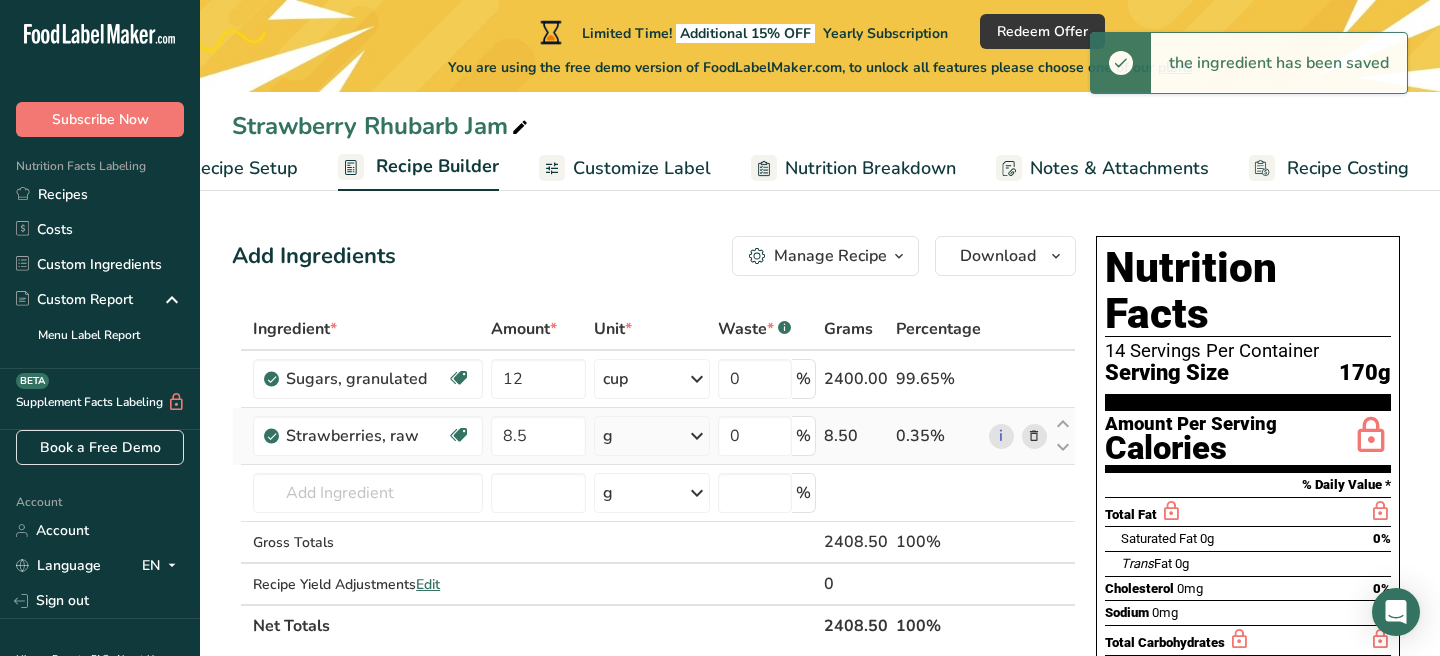 click at bounding box center [697, 436] 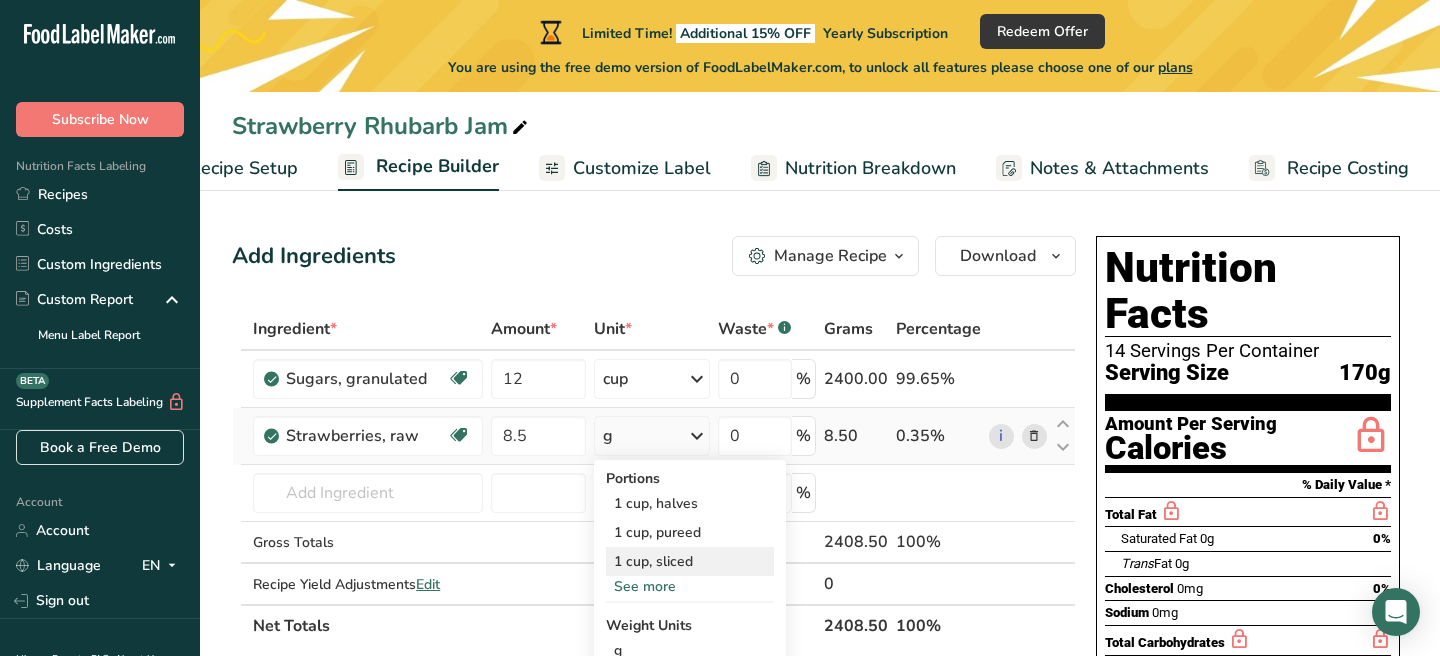 click on "1 cup, sliced" at bounding box center (690, 561) 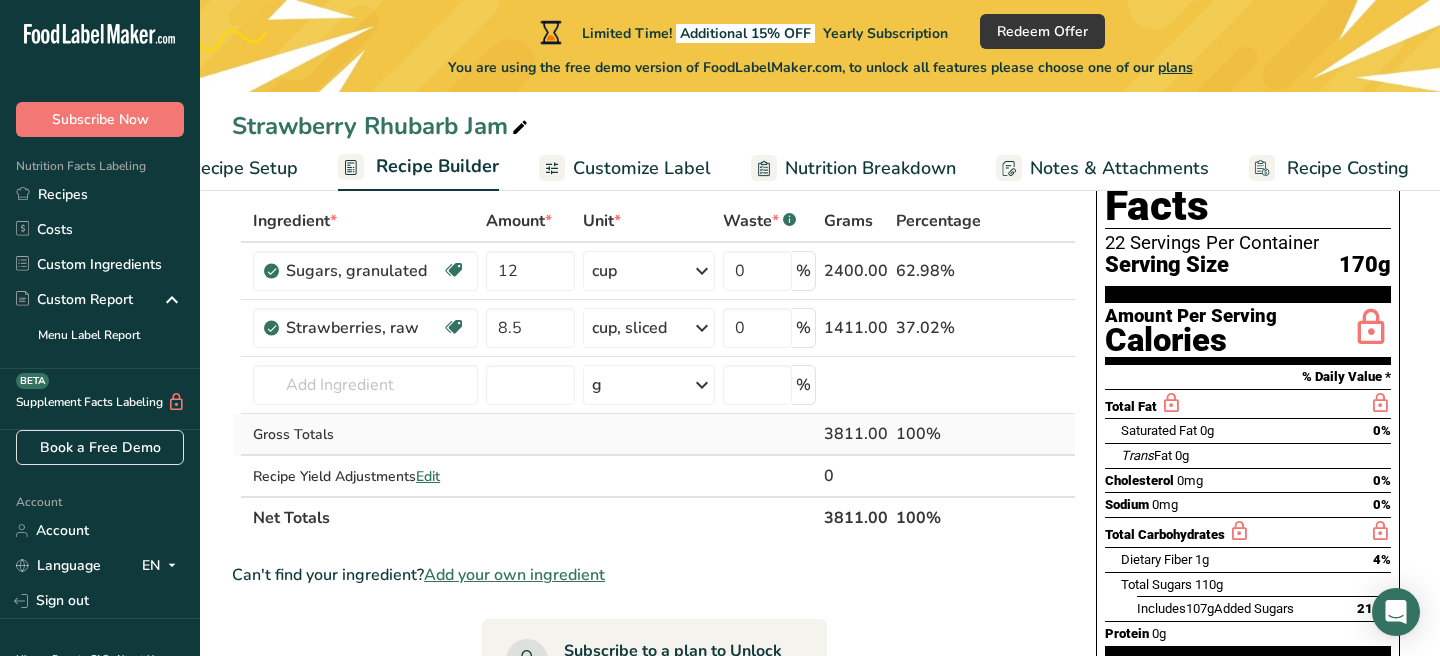 scroll, scrollTop: 113, scrollLeft: 0, axis: vertical 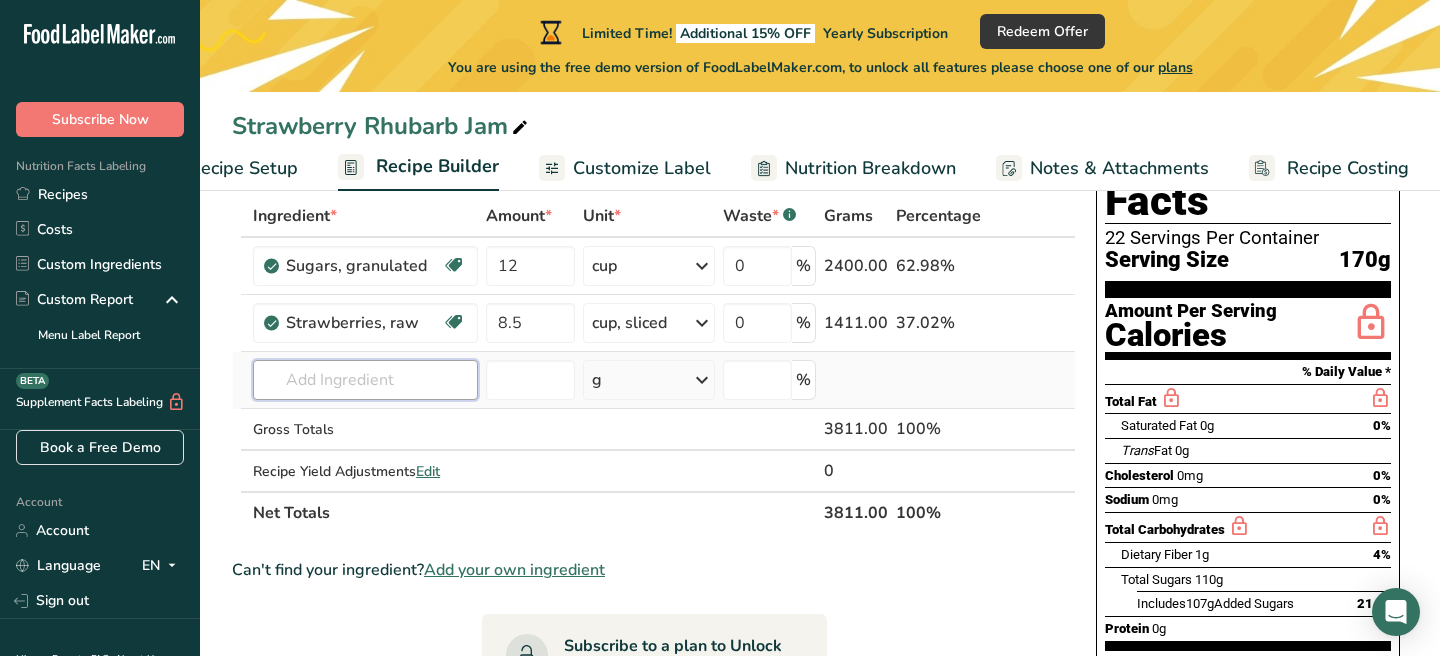 click at bounding box center (365, 380) 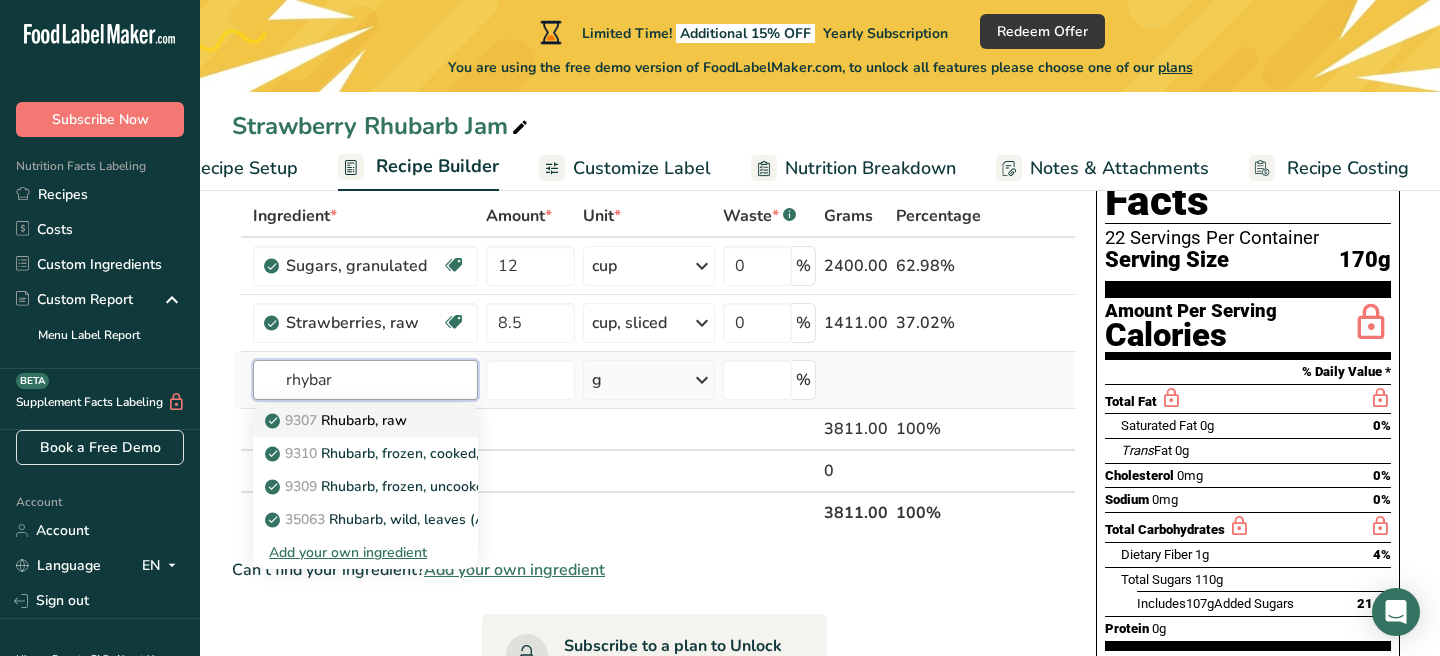 type on "rhybar" 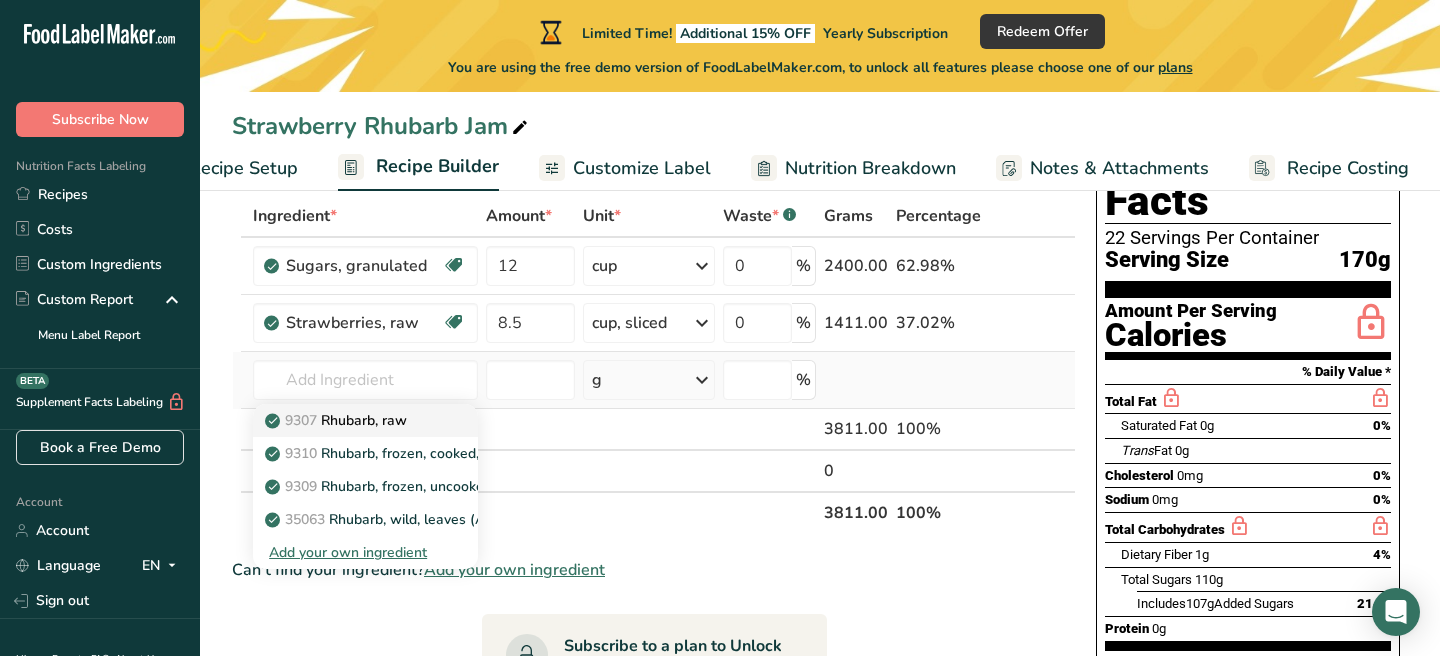 click on "[NUMBER]
Rhubarb, raw" at bounding box center [338, 420] 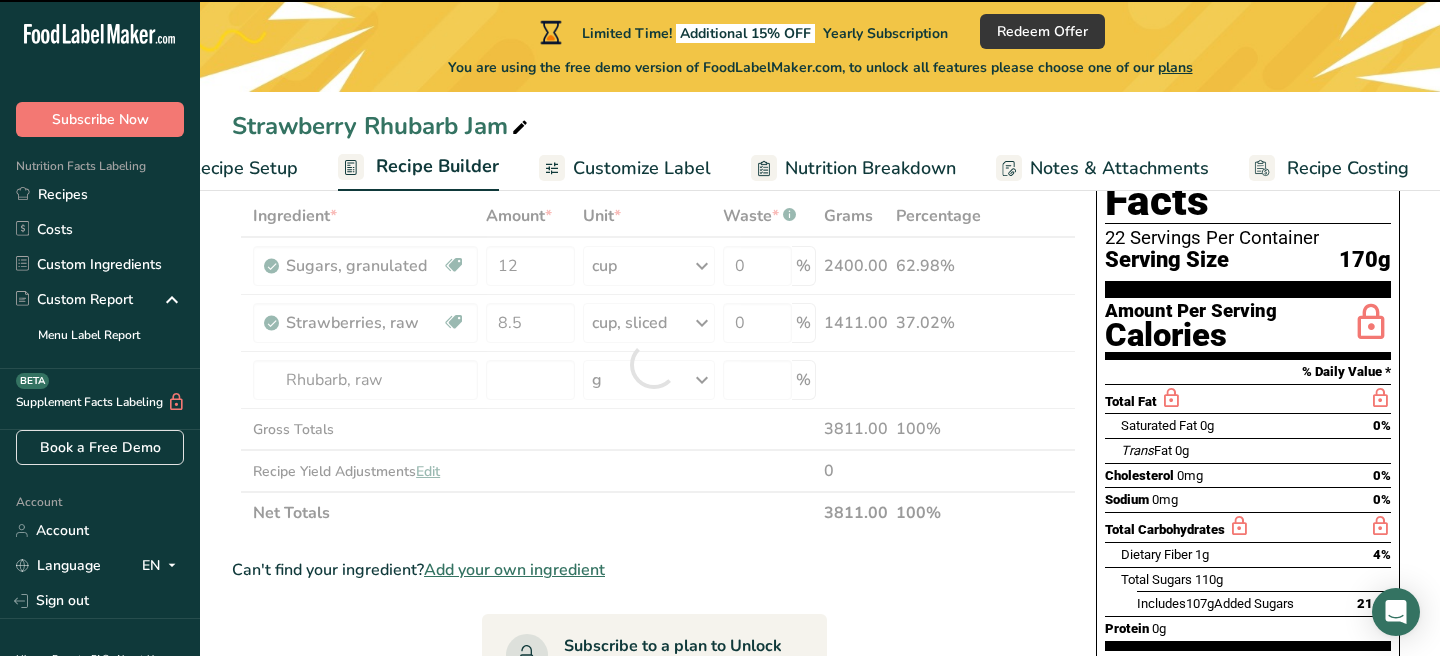 type on "0" 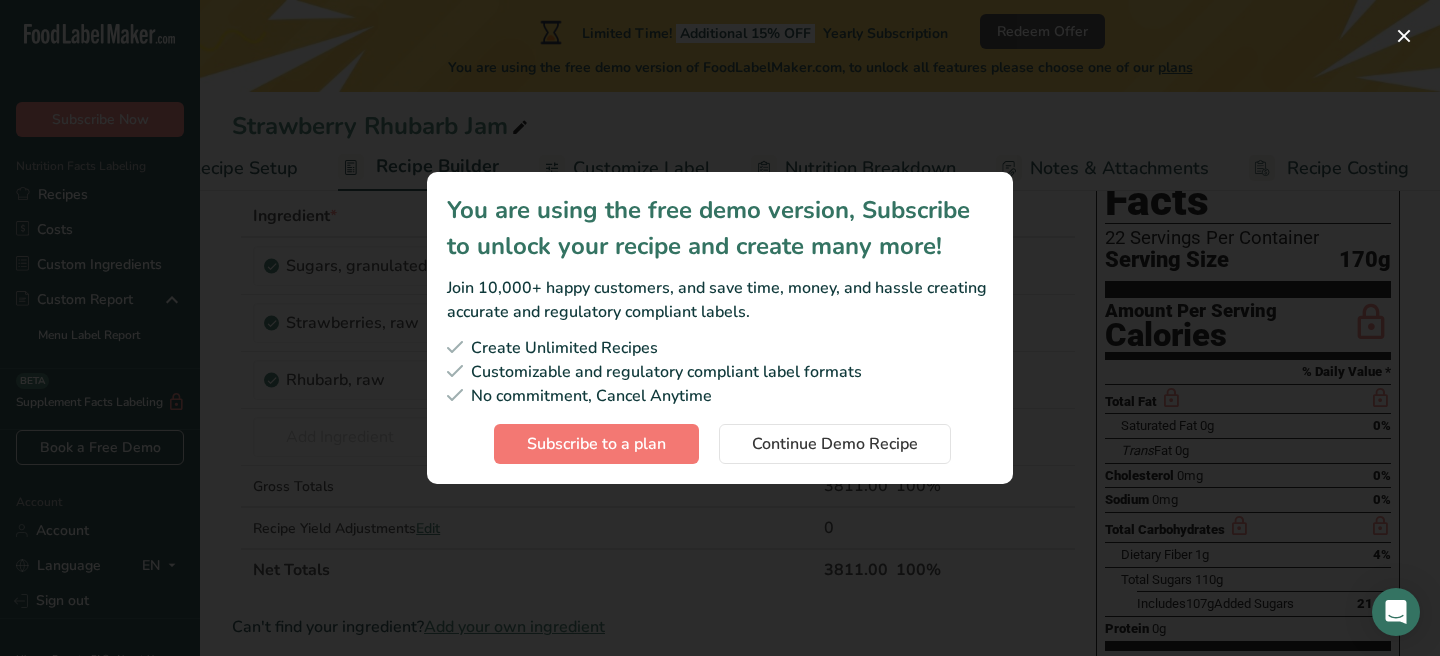 click at bounding box center (720, 328) 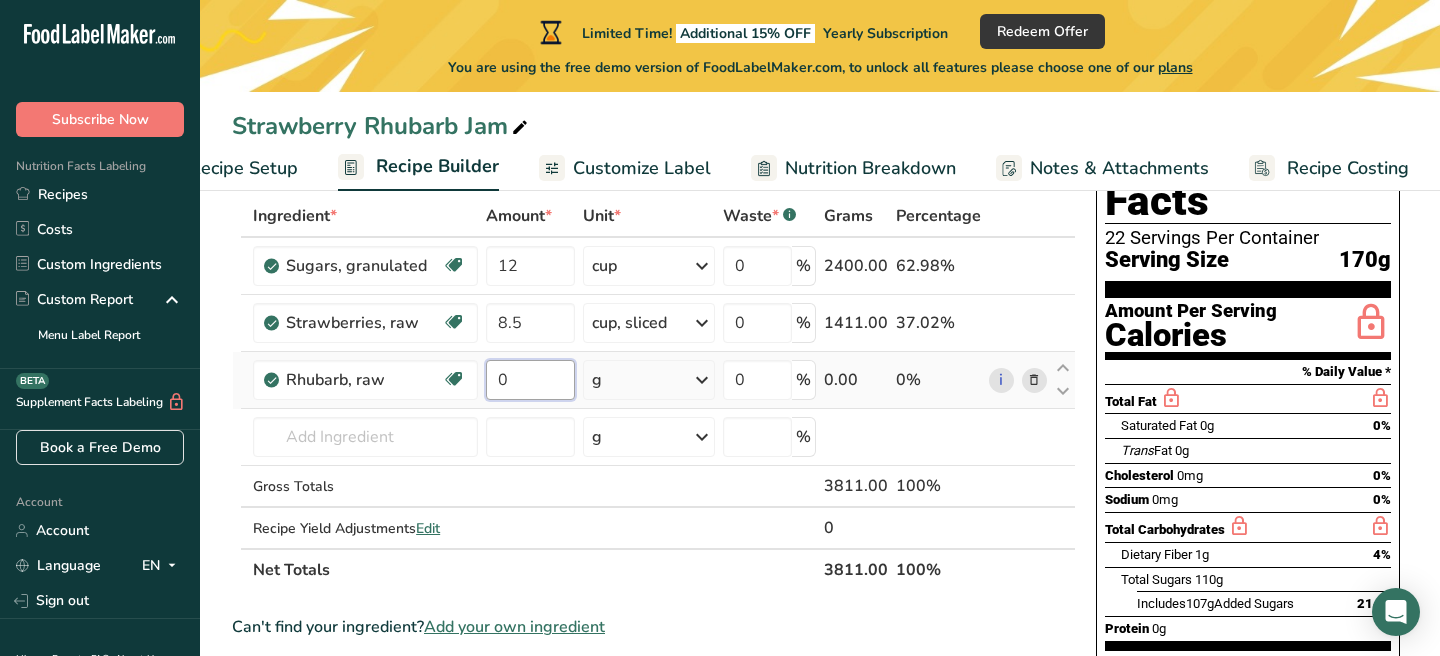 click on "0" at bounding box center (530, 380) 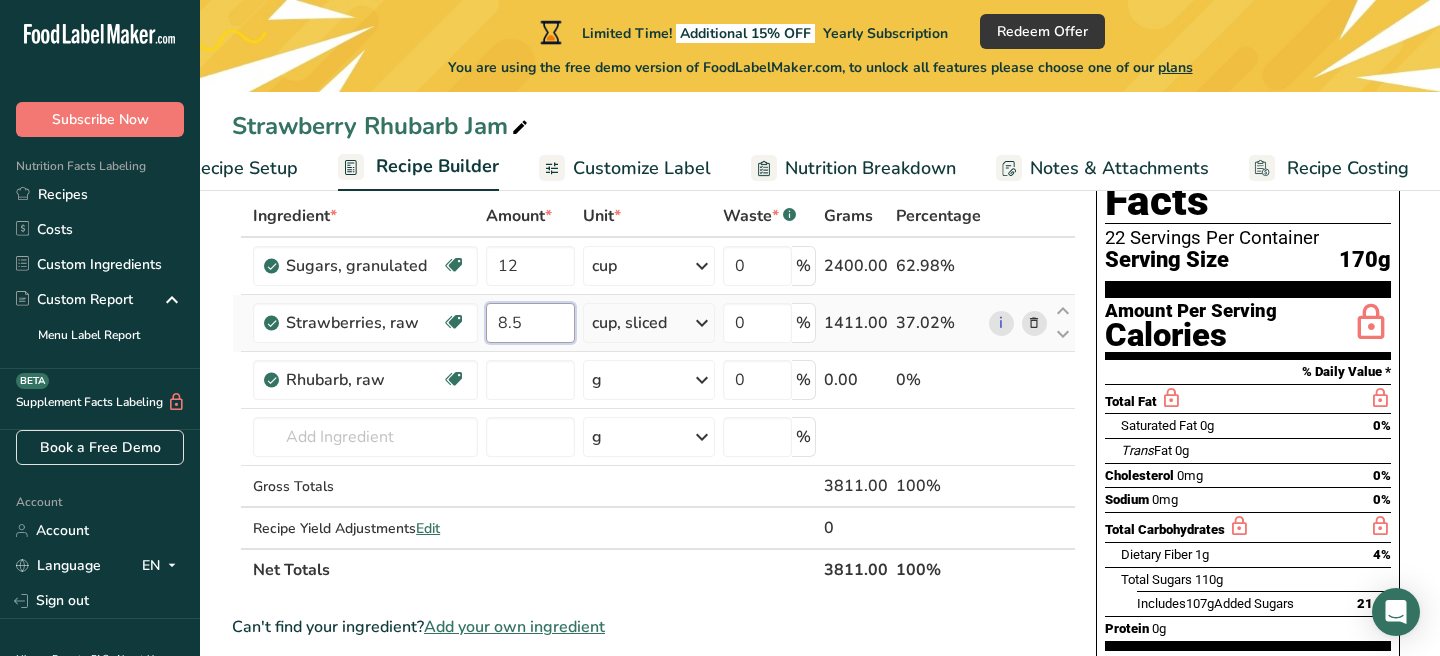 type 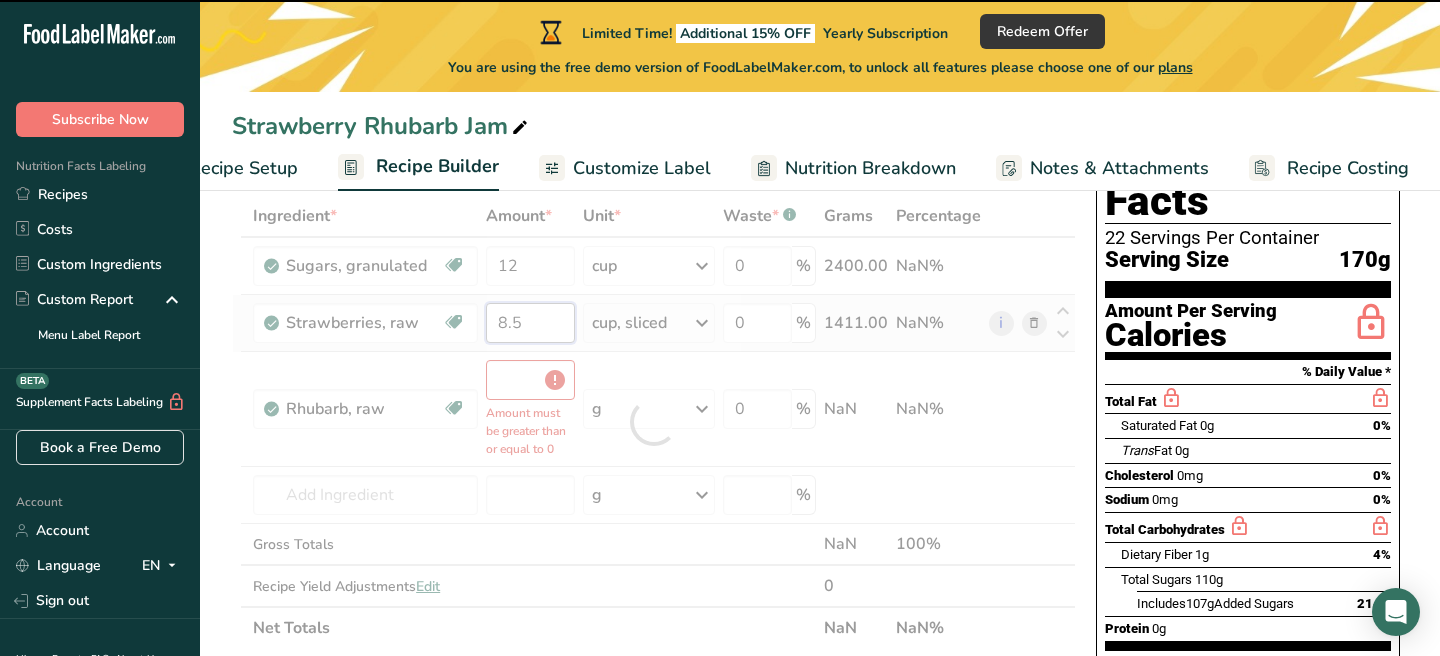 type on "8" 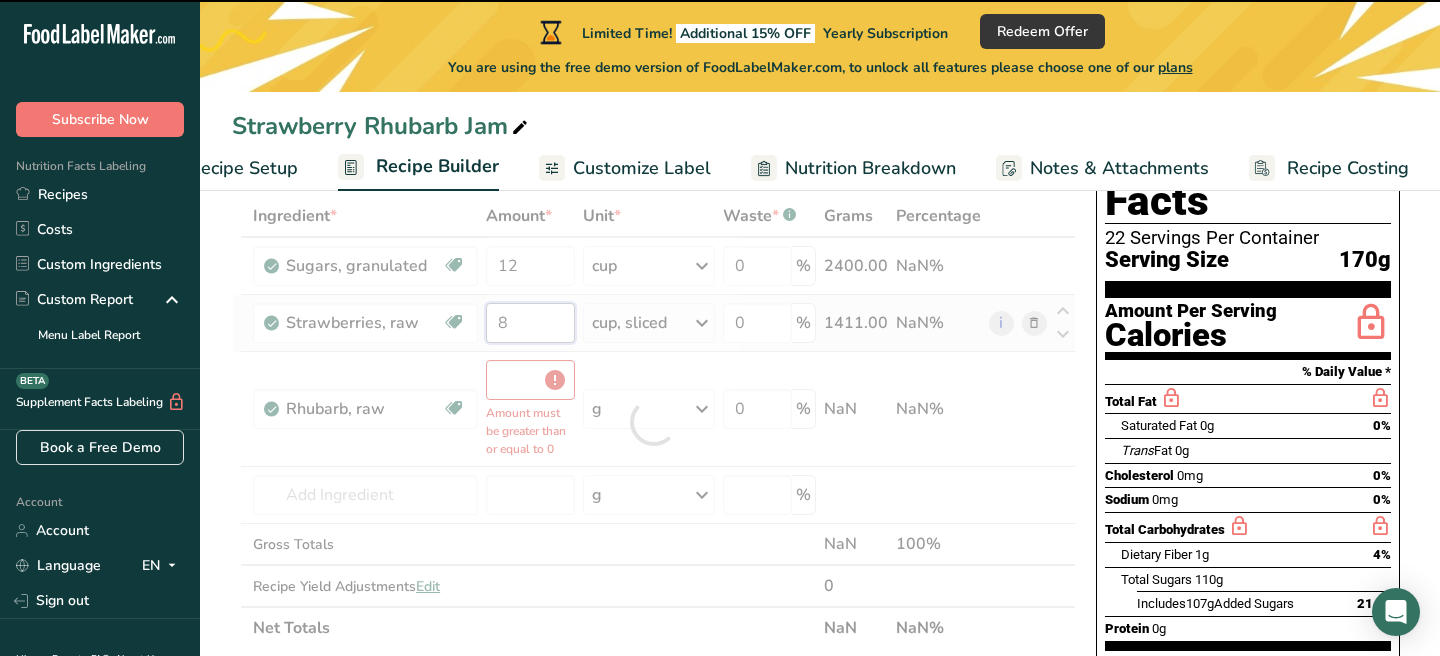 type on "8.5" 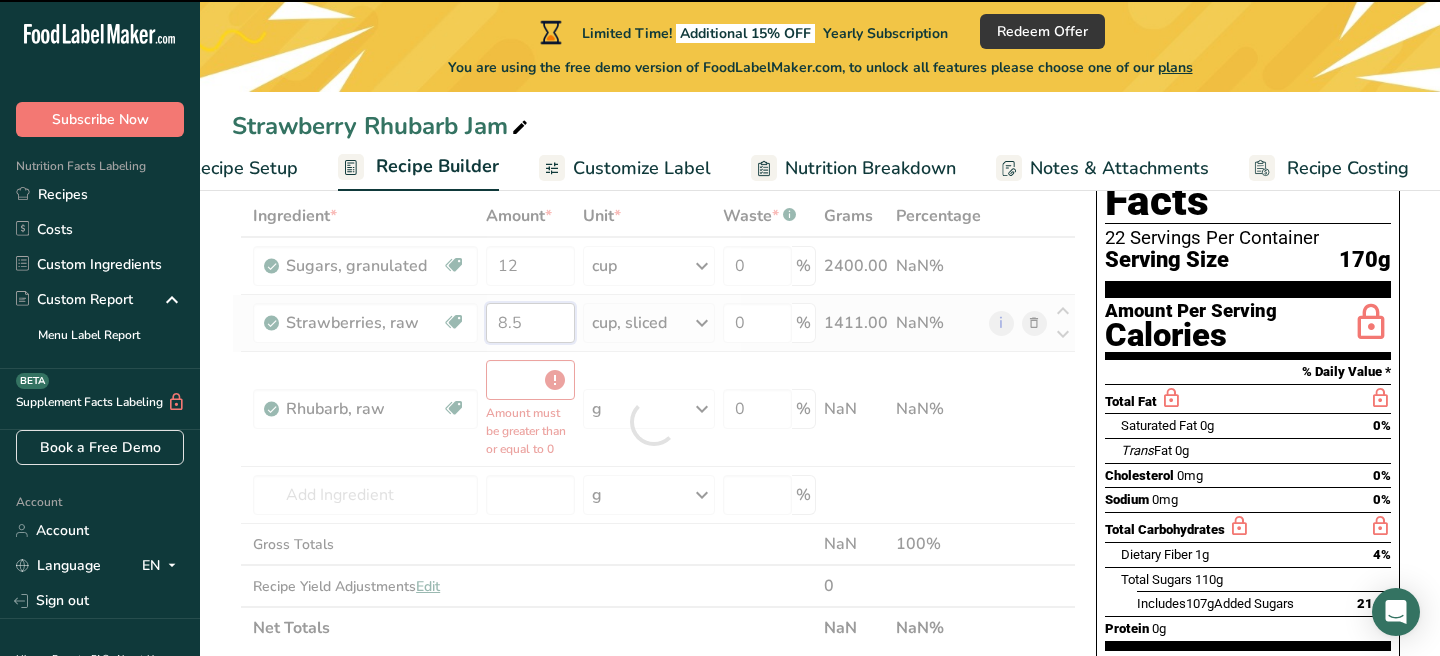 type on "0" 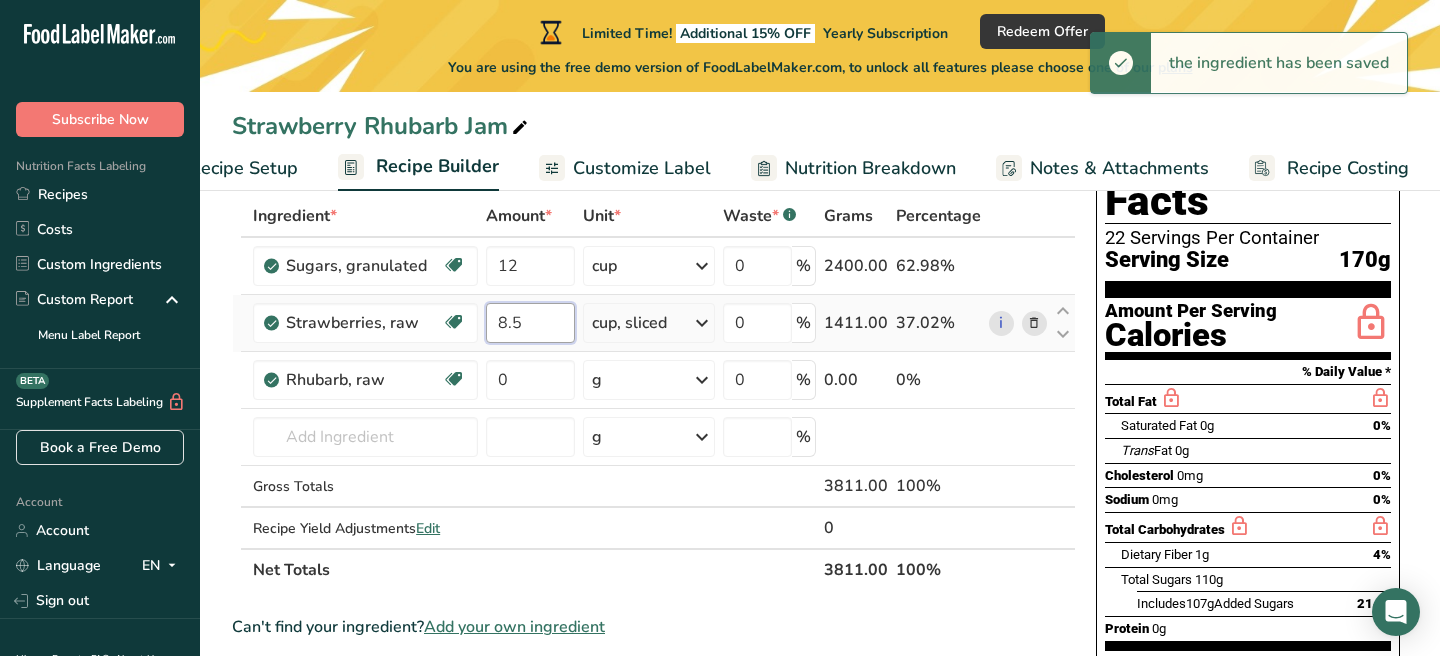 type on "8" 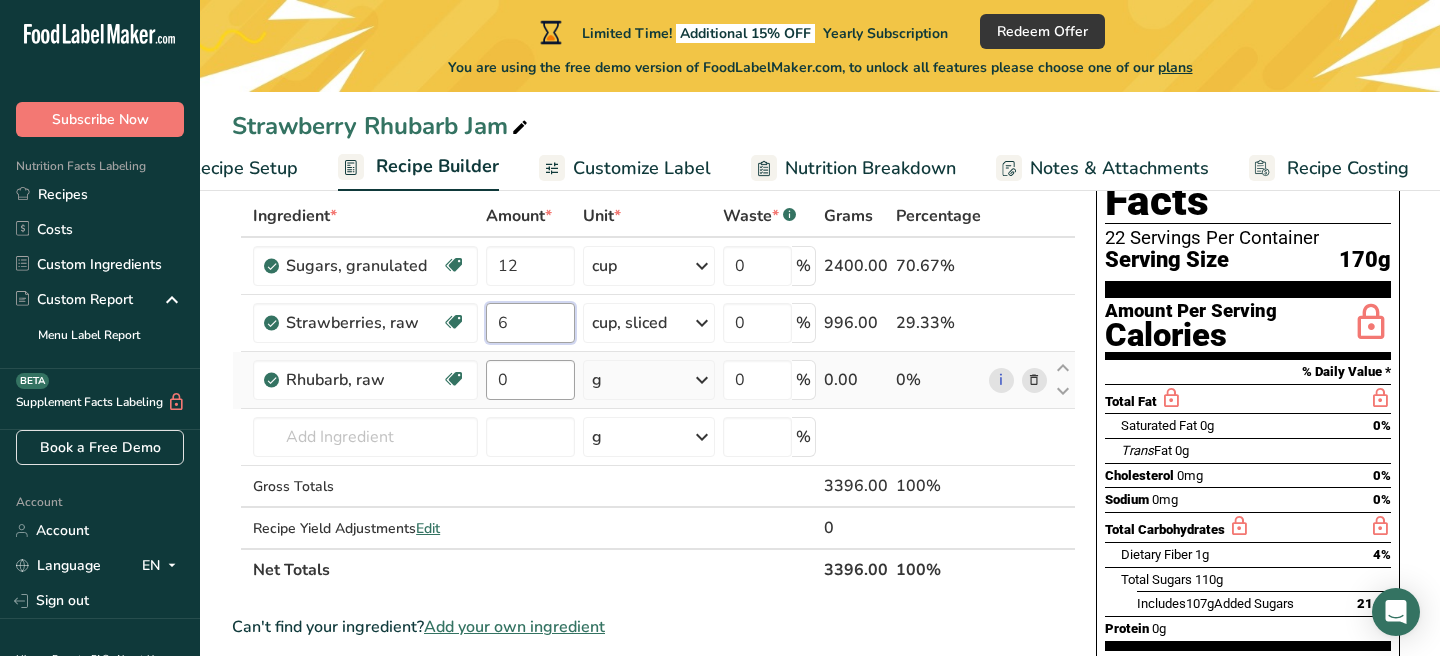 type on "6" 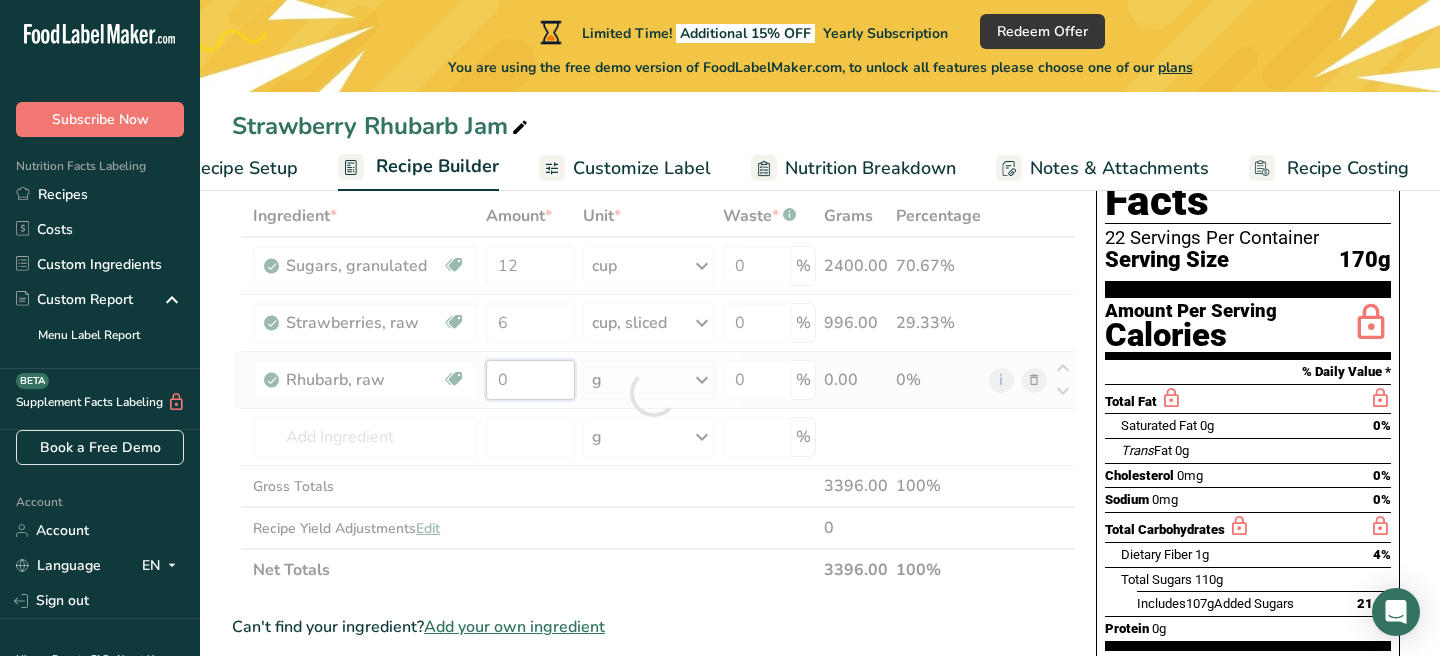 click on "Ingredient *
Amount *
Unit *
Waste *   .a-a{fill:#347362;}.b-a{fill:#fff;}          Grams
Percentage
Sugars, granulated
Dairy free
Gluten free
Vegan
Vegetarian
Soy free
12
cup
Portions
1 serving packet
1 cup
Weight Units
g
kg
mg
See more
Volume Units
l
Volume units require a density conversion. If you know your ingredient's density enter it below. Otherwise, click on "RIA" our AI Regulatory bot - she will be able to help you
lb/ft3
g/cm3
Confirm
mL
lb/ft3" at bounding box center [654, 393] 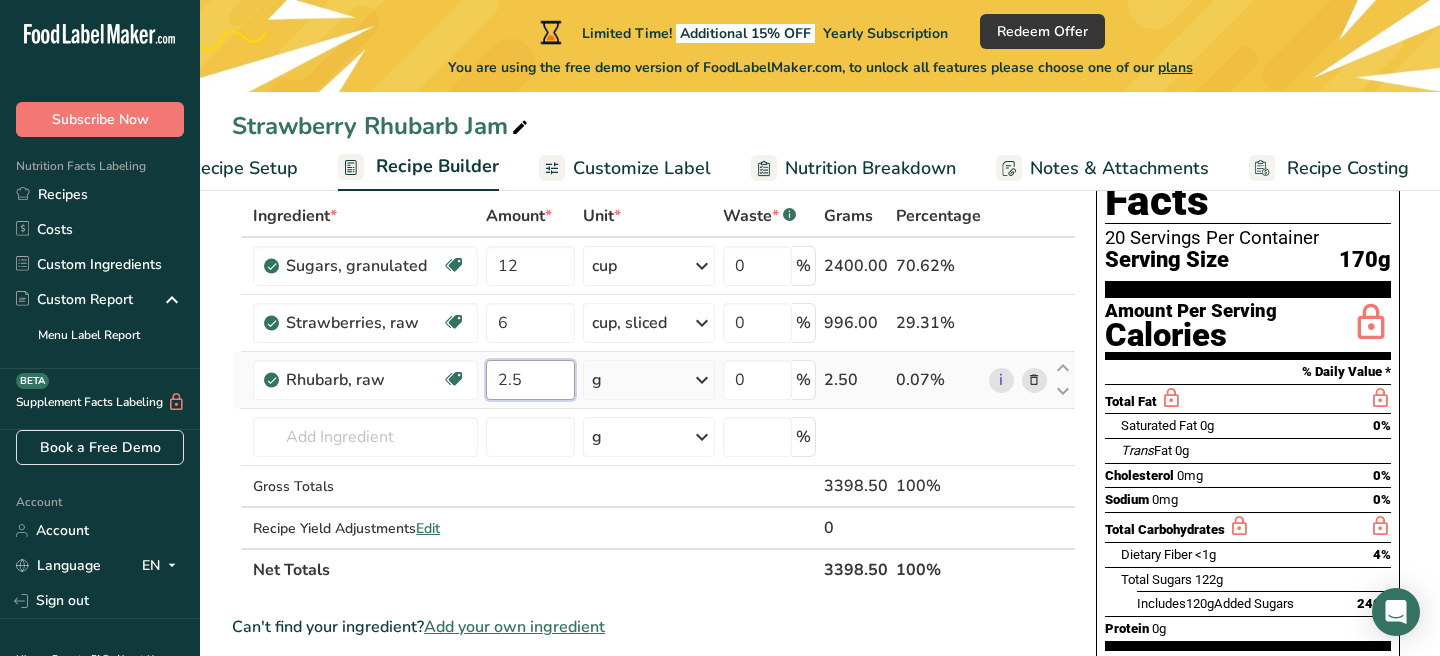 type on "2.5" 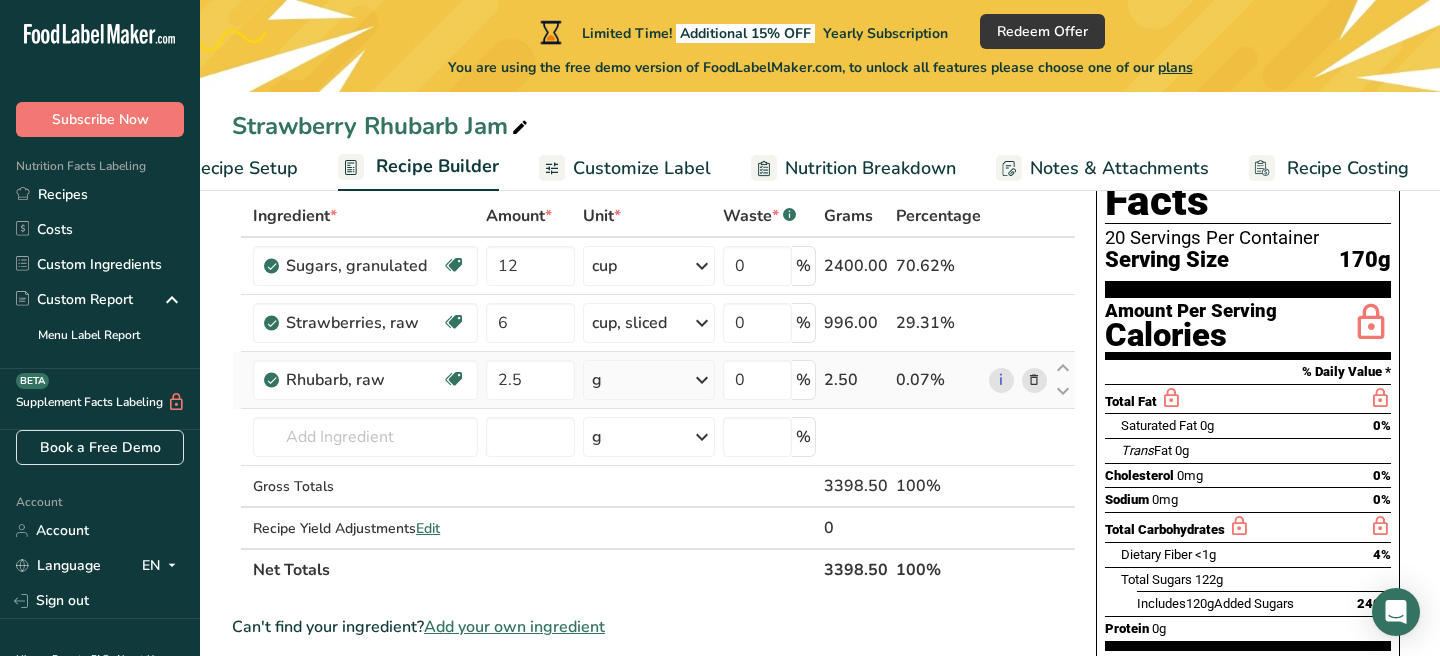 click on "Ingredient *
Amount *
Unit *
Waste *   .a-a{fill:#347362;}.b-a{fill:#fff;}          Grams
Percentage
Sugars, granulated
Dairy free
Gluten free
Vegan
Vegetarian
Soy free
12
cup
Portions
1 serving packet
1 cup
Weight Units
g
kg
mg
See more
Volume Units
l
Volume units require a density conversion. If you know your ingredient's density enter it below. Otherwise, click on "RIA" our AI Regulatory bot - she will be able to help you
lb/ft3
g/cm3
Confirm
mL
lb/ft3" at bounding box center (654, 393) 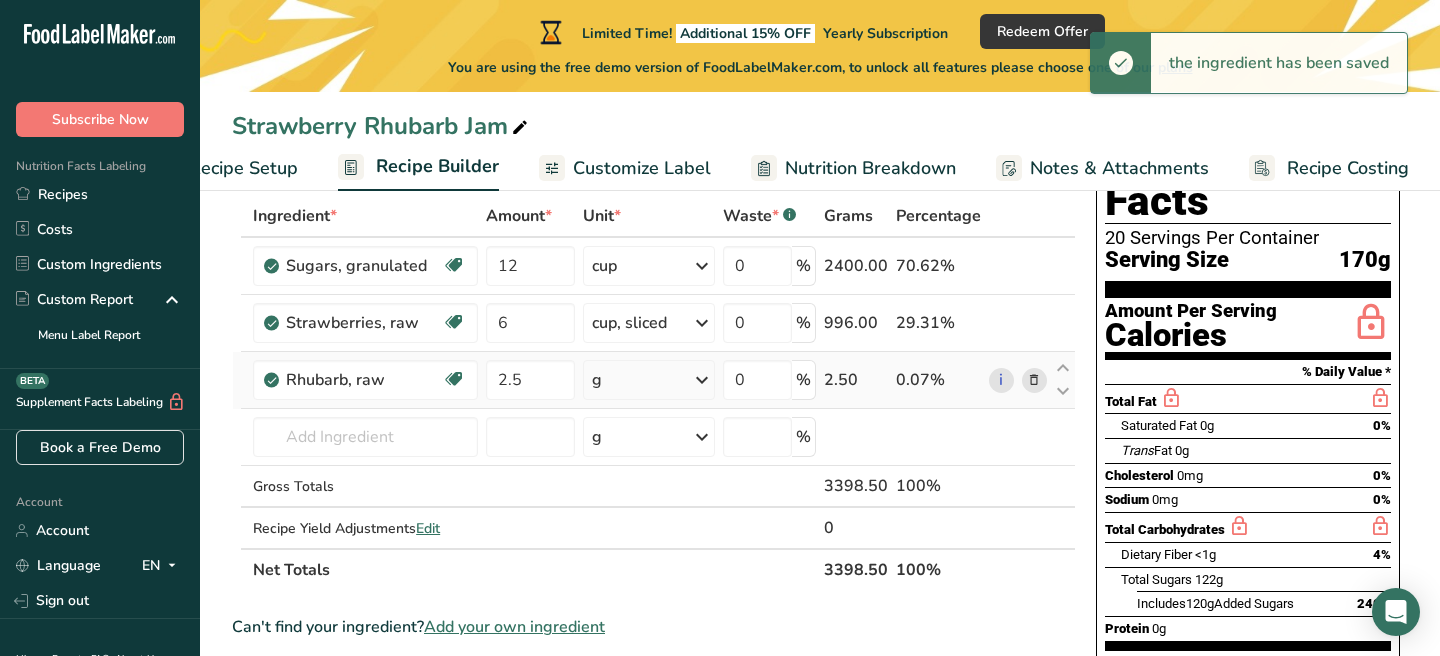 click at bounding box center [702, 380] 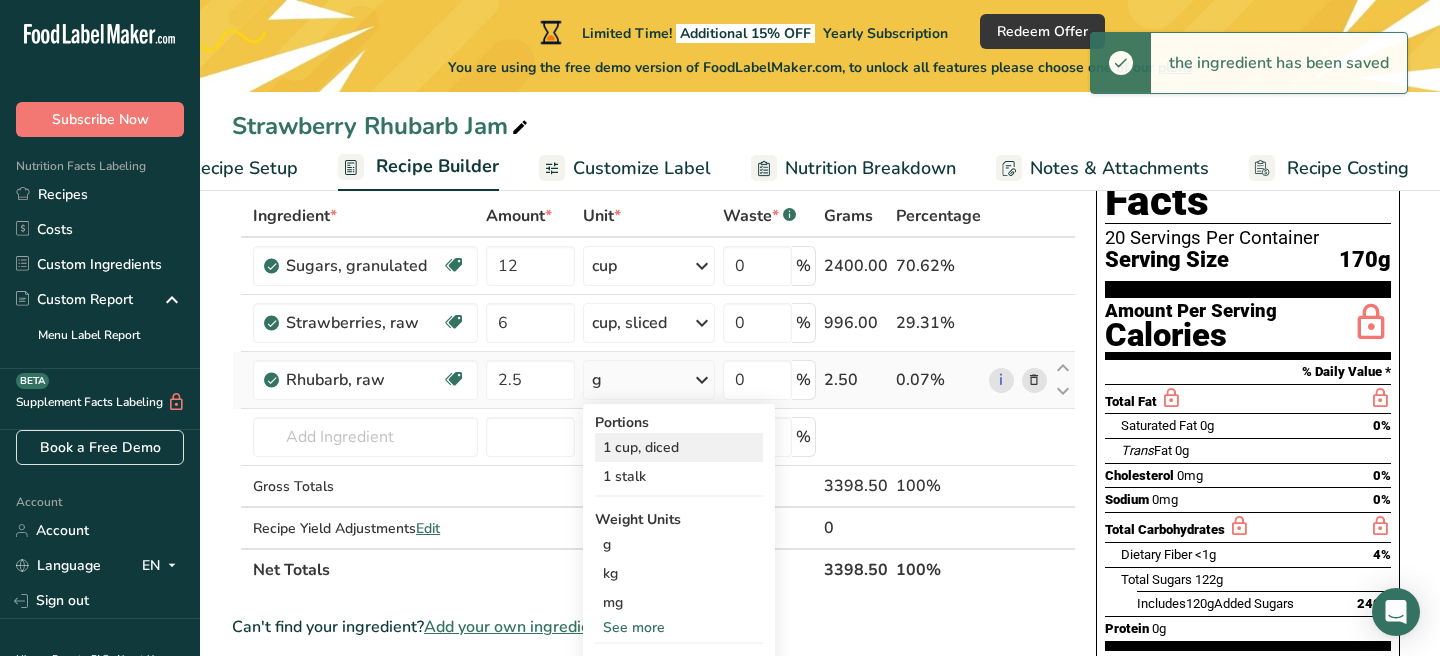 click on "1 cup, diced" at bounding box center (679, 447) 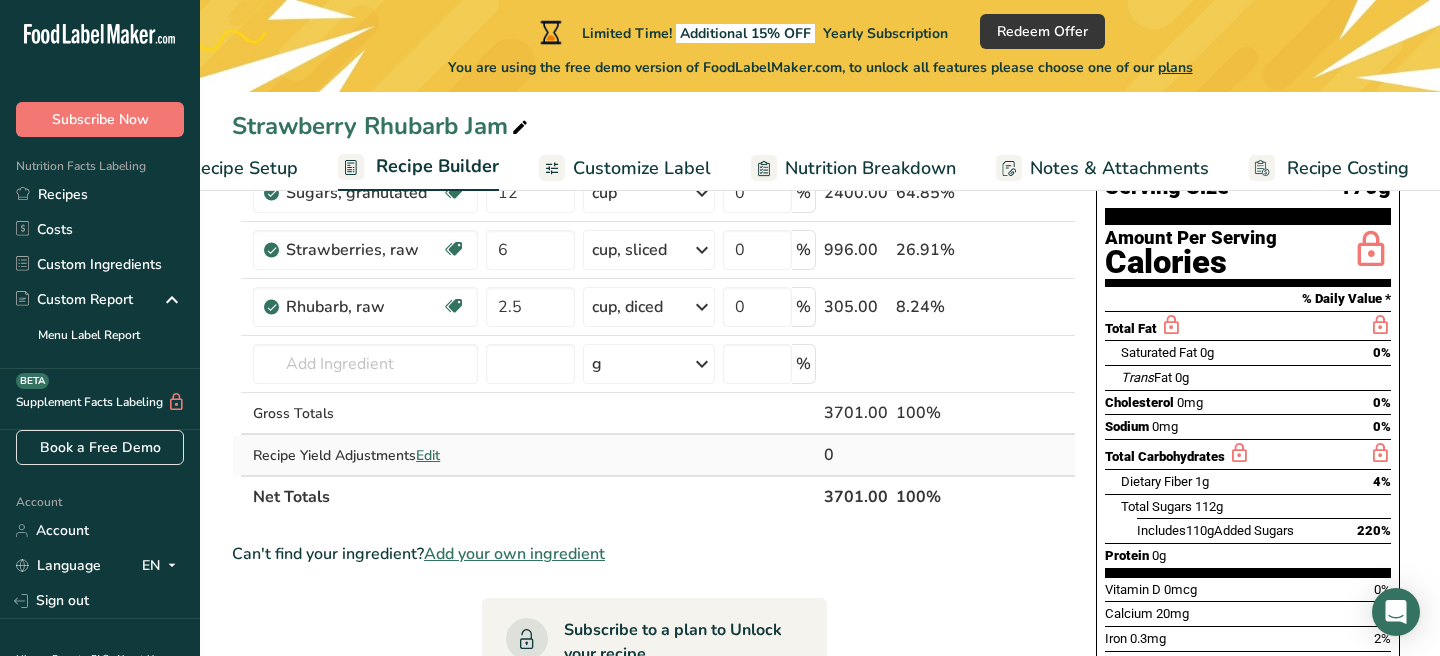scroll, scrollTop: 166, scrollLeft: 0, axis: vertical 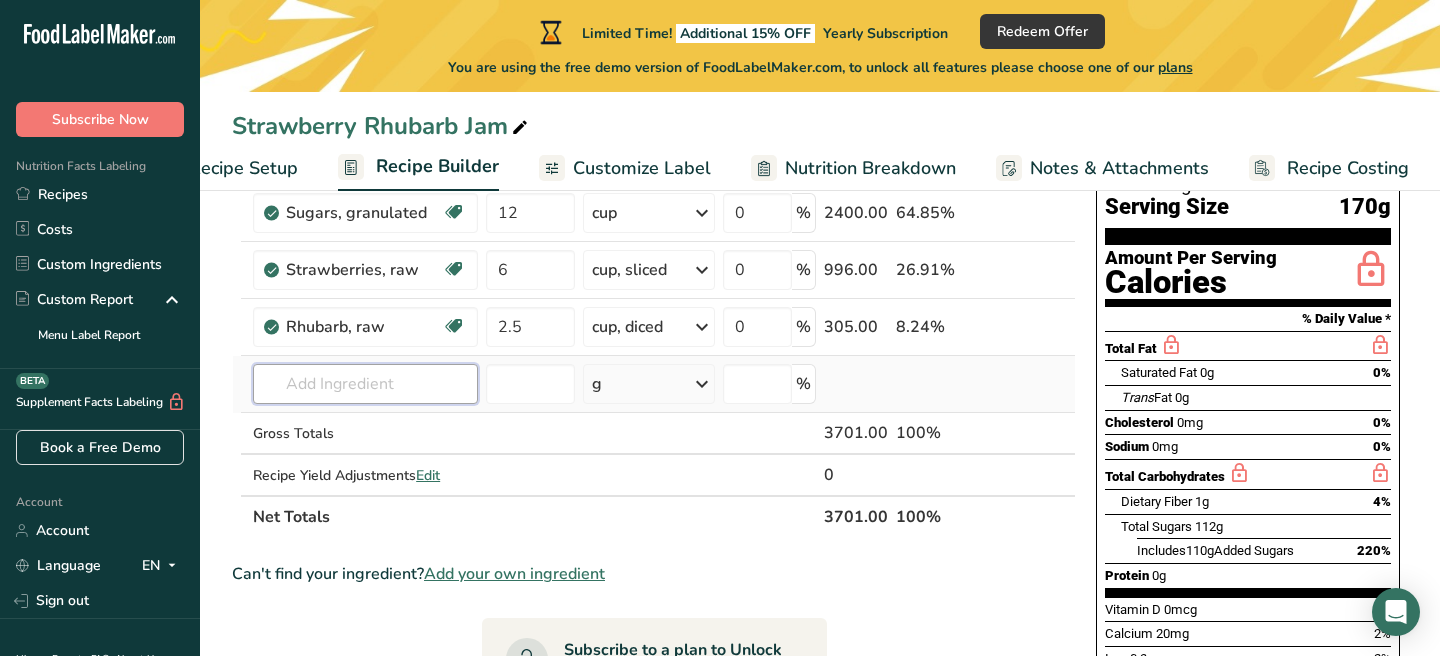 click at bounding box center [365, 384] 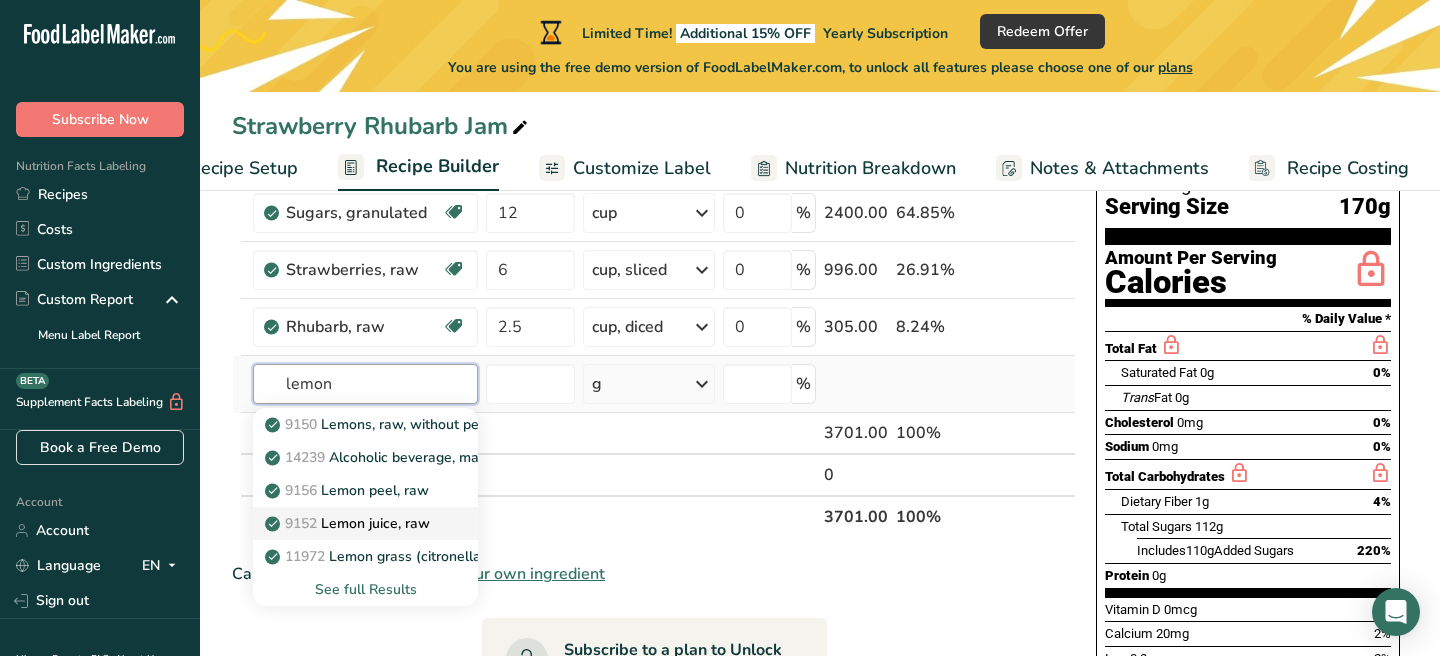 type on "lemon" 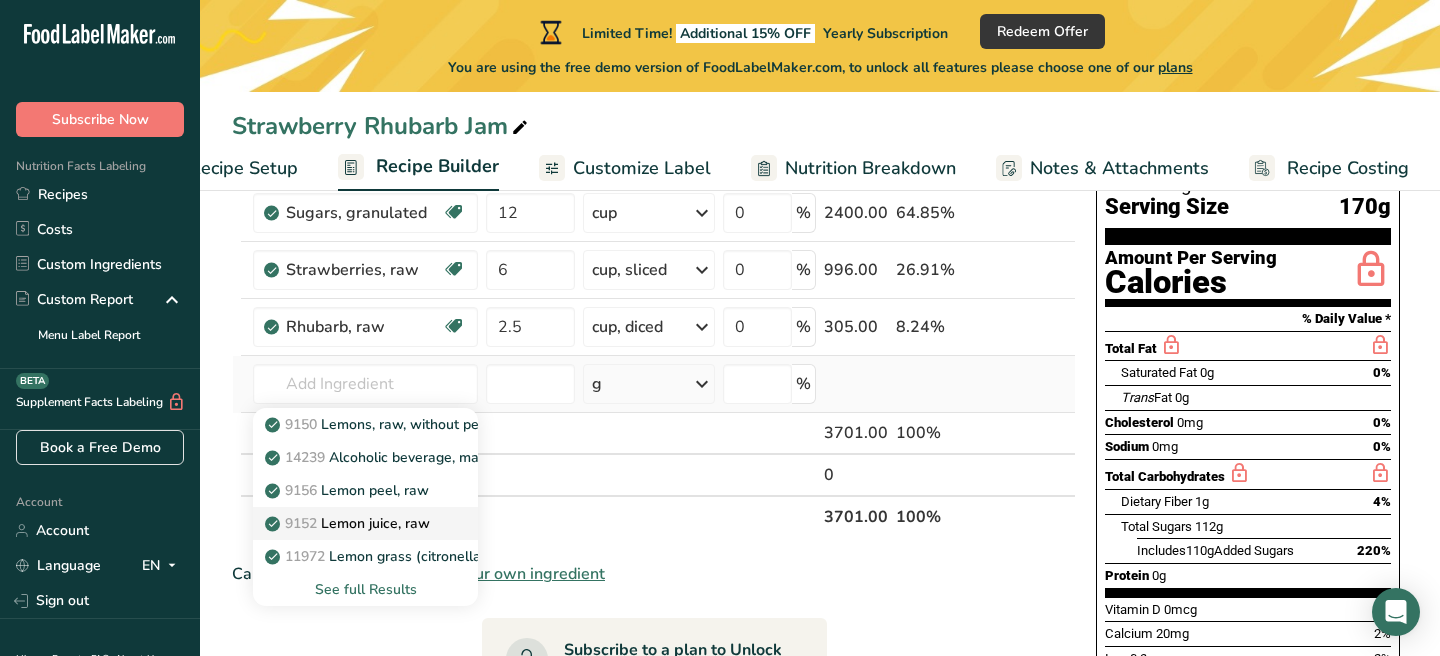 click on "9152
Lemon juice, raw" at bounding box center (349, 523) 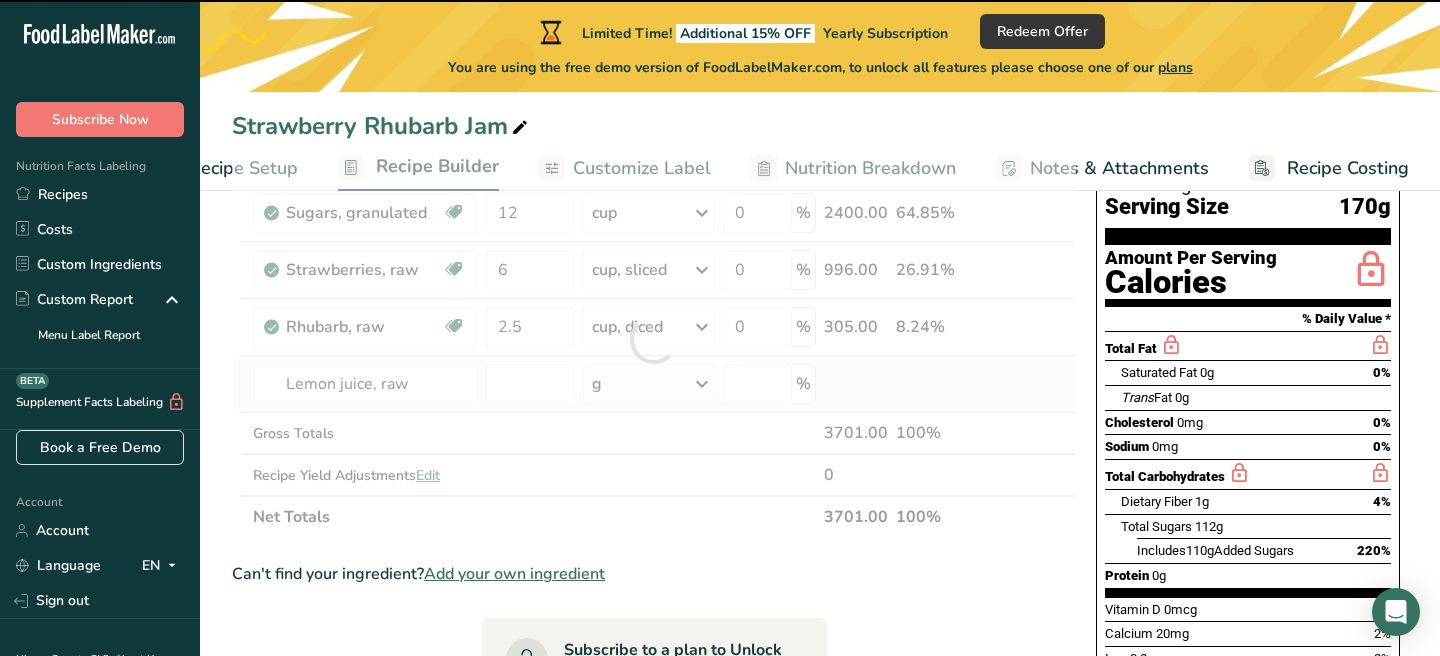 type on "0" 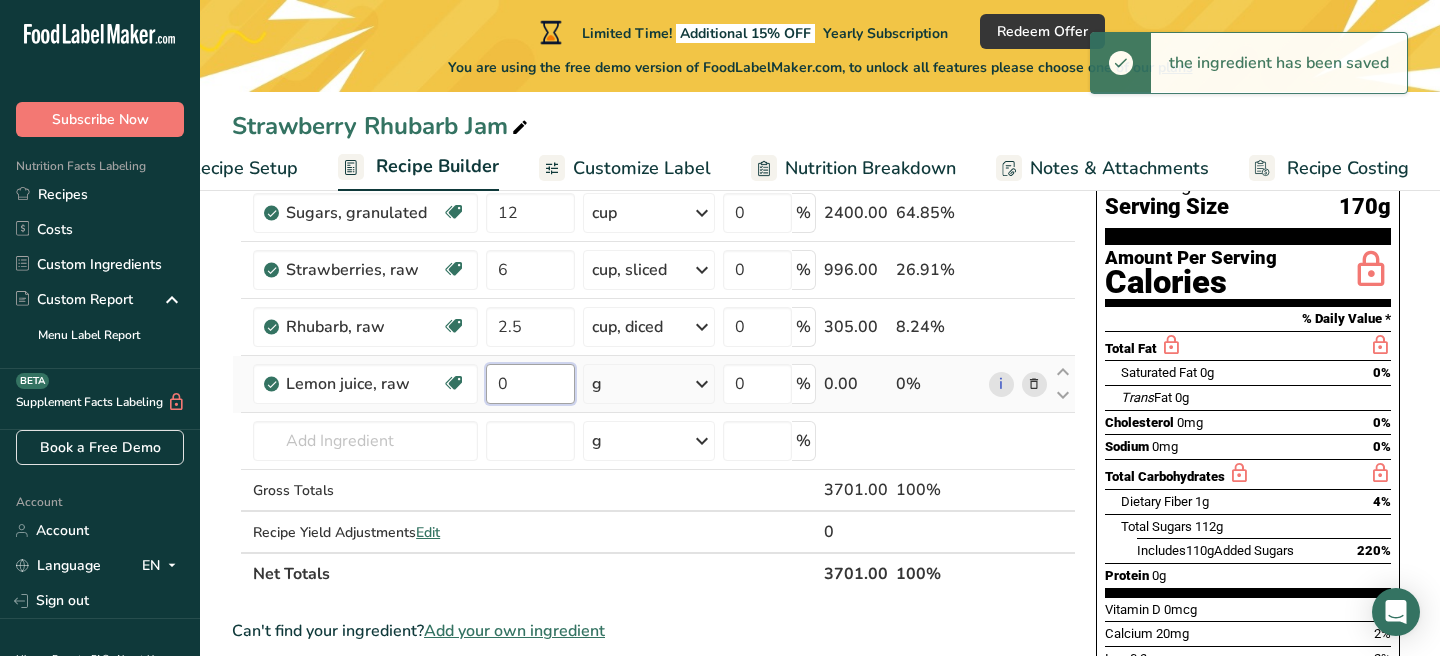 click on "0" at bounding box center (530, 384) 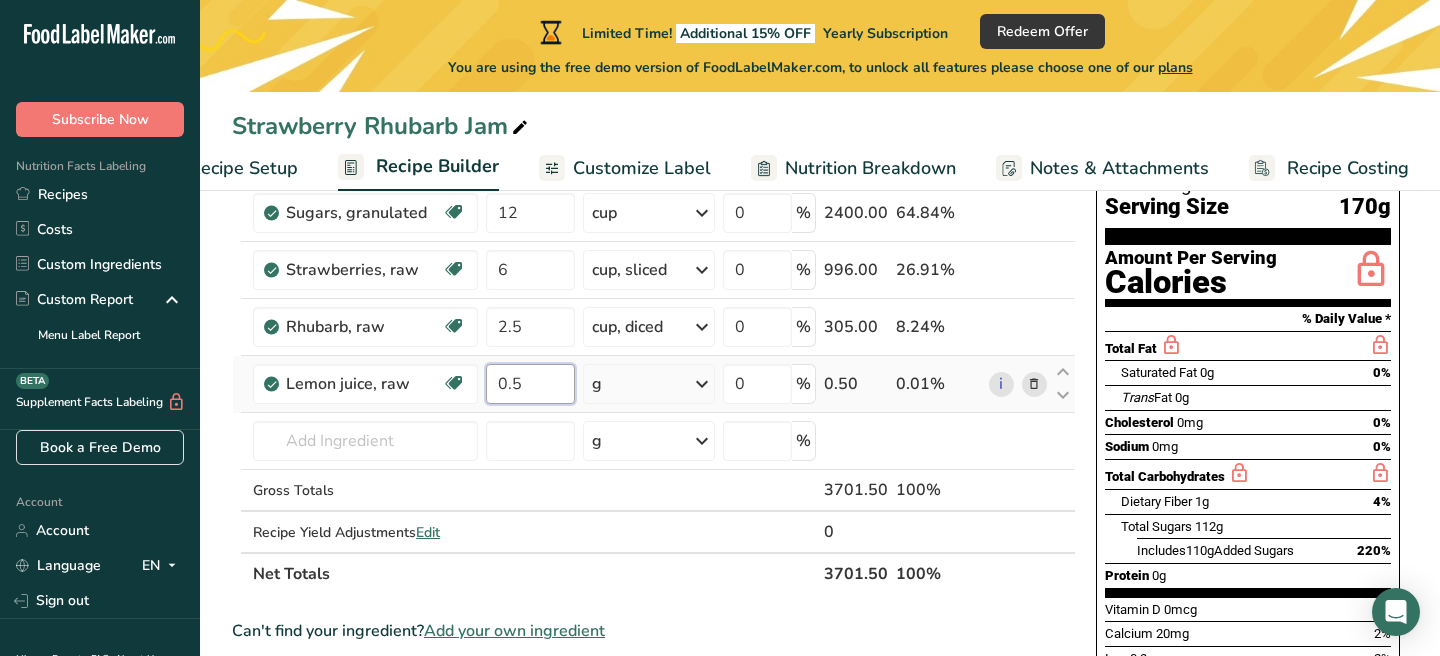 type on "0.5" 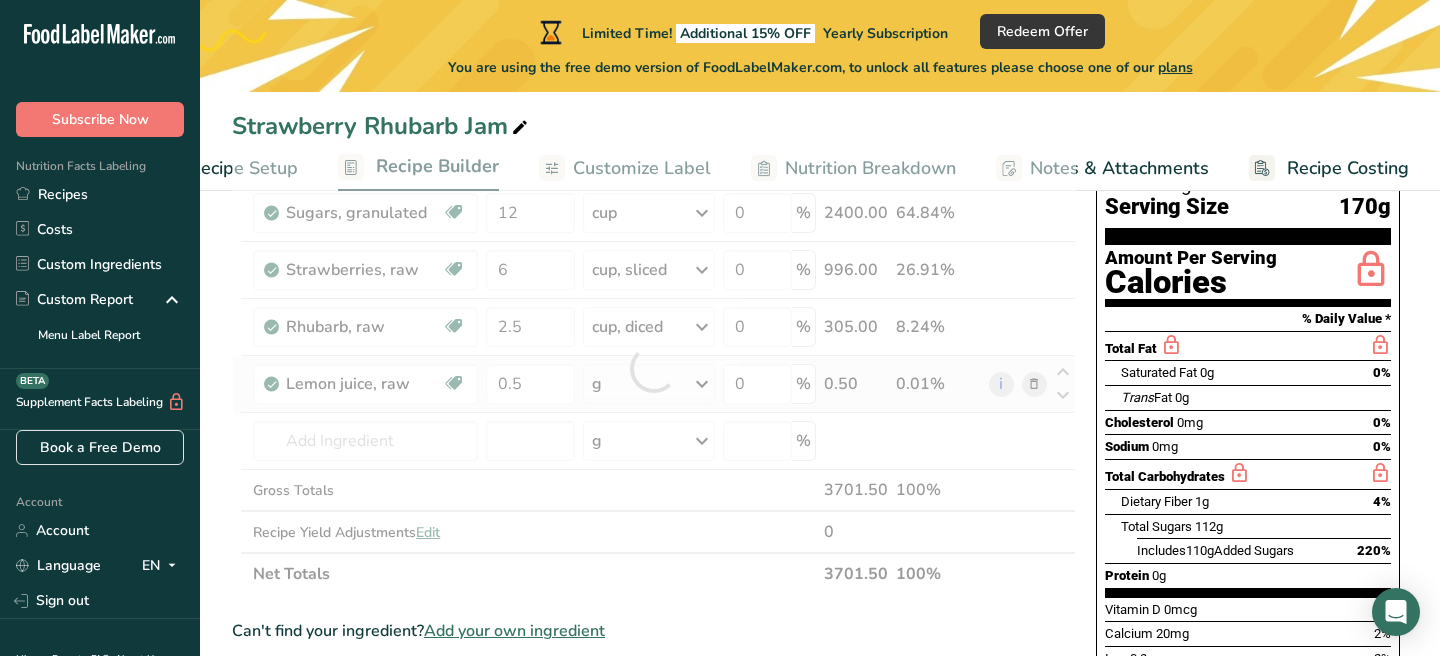 click on "Ingredient *
Amount *
Unit *
Waste *   .a-a{fill:#347362;}.b-a{fill:#fff;}          Grams
Percentage
Sugars, granulated
Dairy free
Gluten free
Vegan
Vegetarian
Soy free
12
cup
Portions
1 serving packet
1 cup
Weight Units
g
kg
mg
See more
Volume Units
l
Volume units require a density conversion. If you know your ingredient's density enter it below. Otherwise, click on "RIA" our AI Regulatory bot - she will be able to help you
lb/ft3
g/cm3
Confirm
mL
lb/ft3" at bounding box center [654, 368] 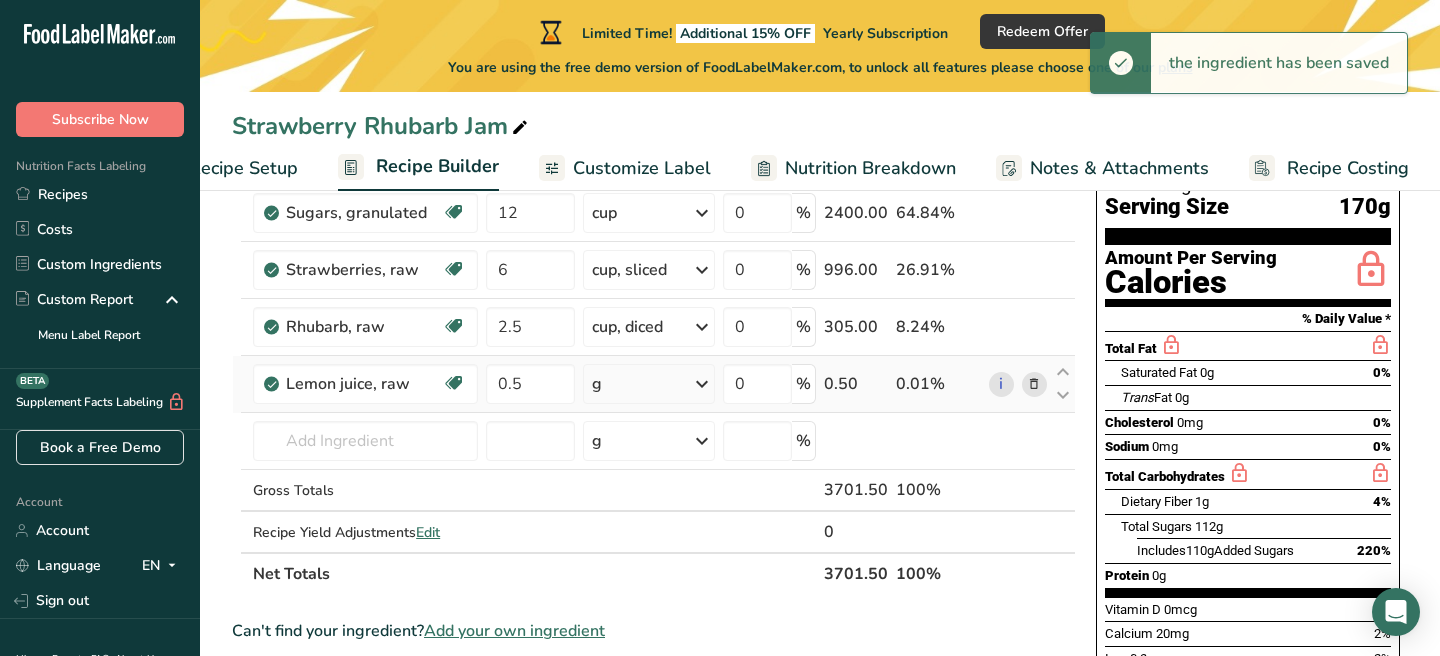 click at bounding box center (702, 384) 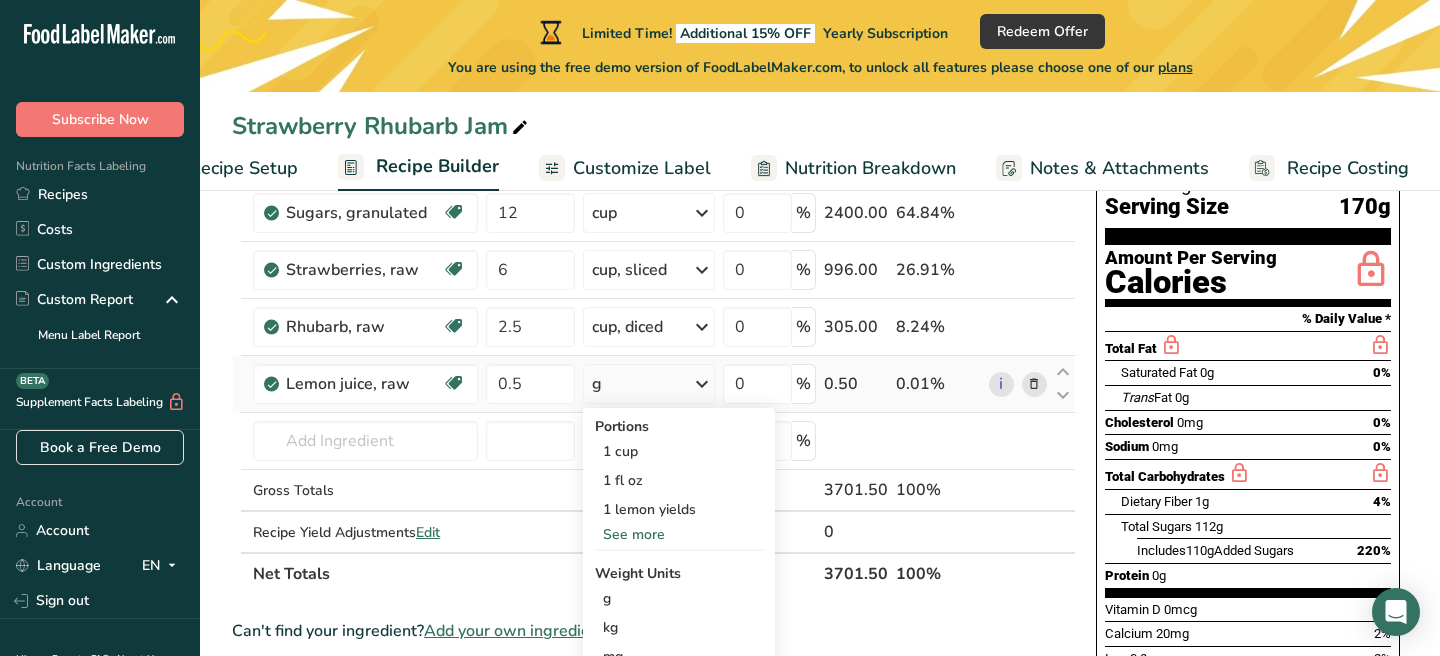 click on "See more" at bounding box center [679, 534] 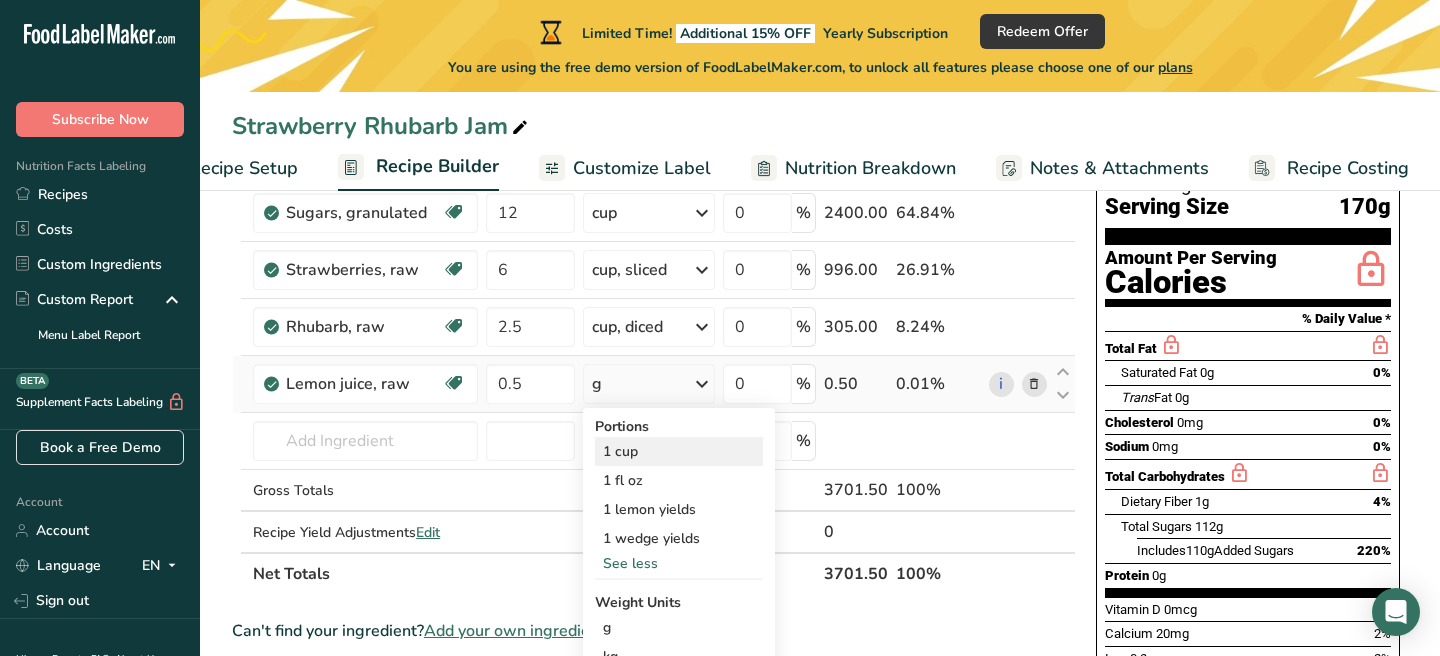 click on "1 cup" at bounding box center [679, 451] 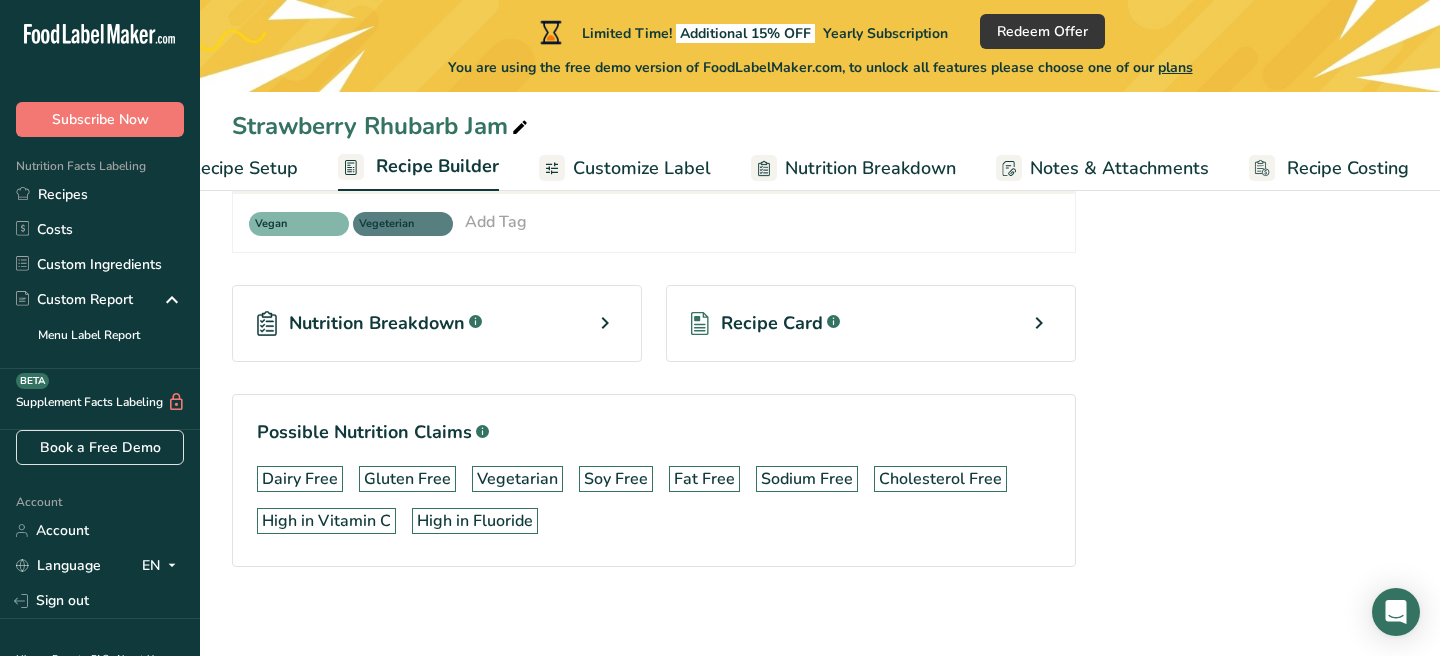 scroll, scrollTop: 870, scrollLeft: 0, axis: vertical 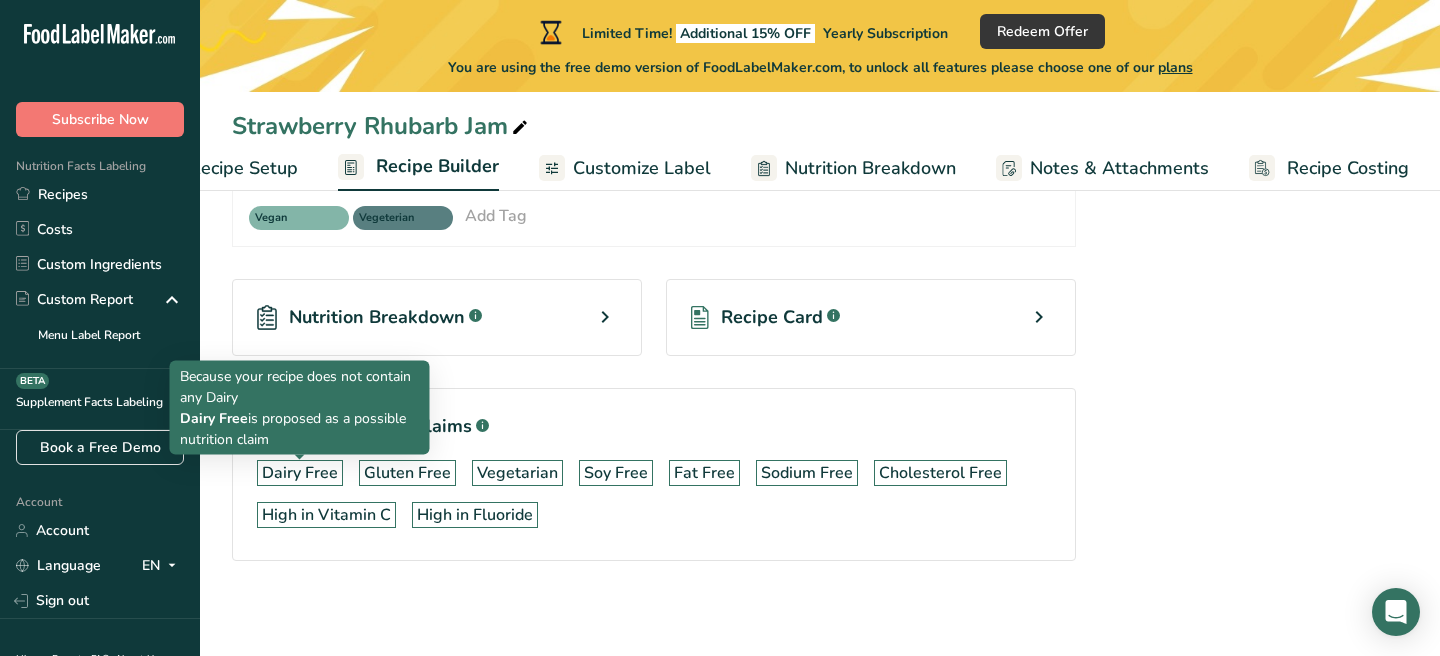 click on "Dairy Free" at bounding box center (300, 473) 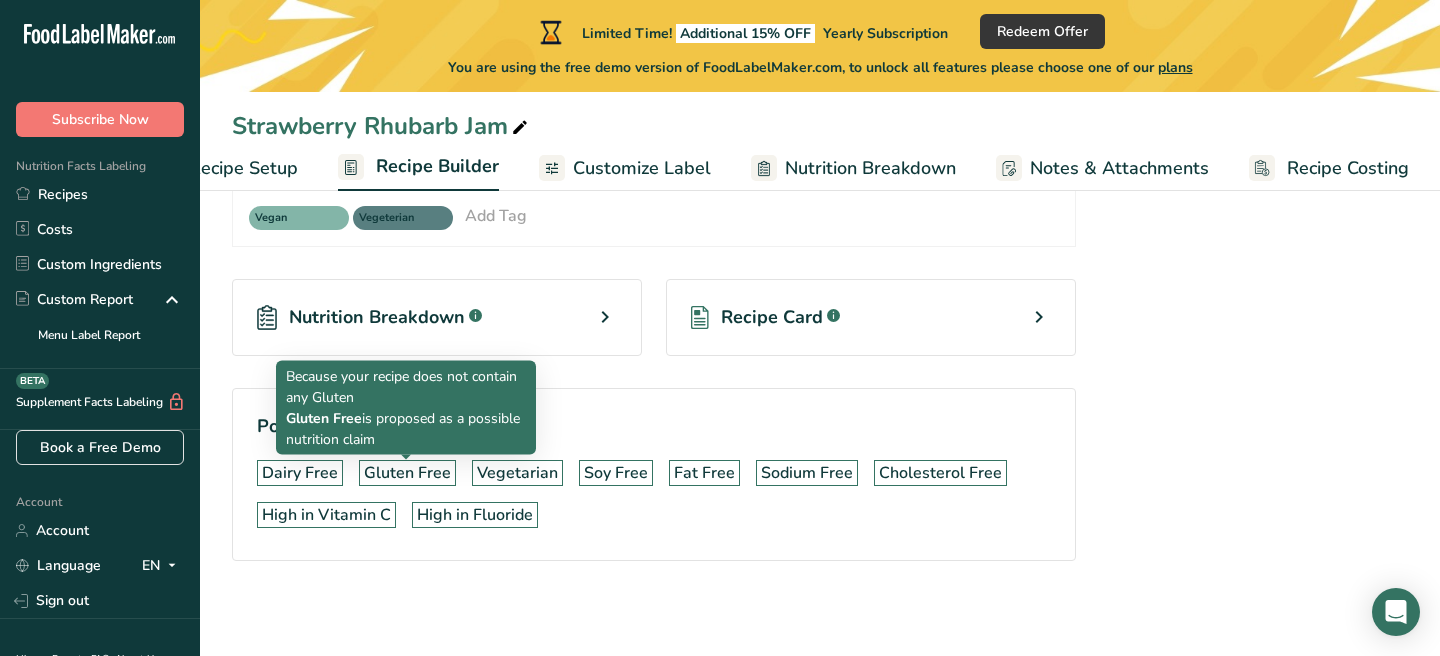 click on "Gluten Free" at bounding box center [407, 473] 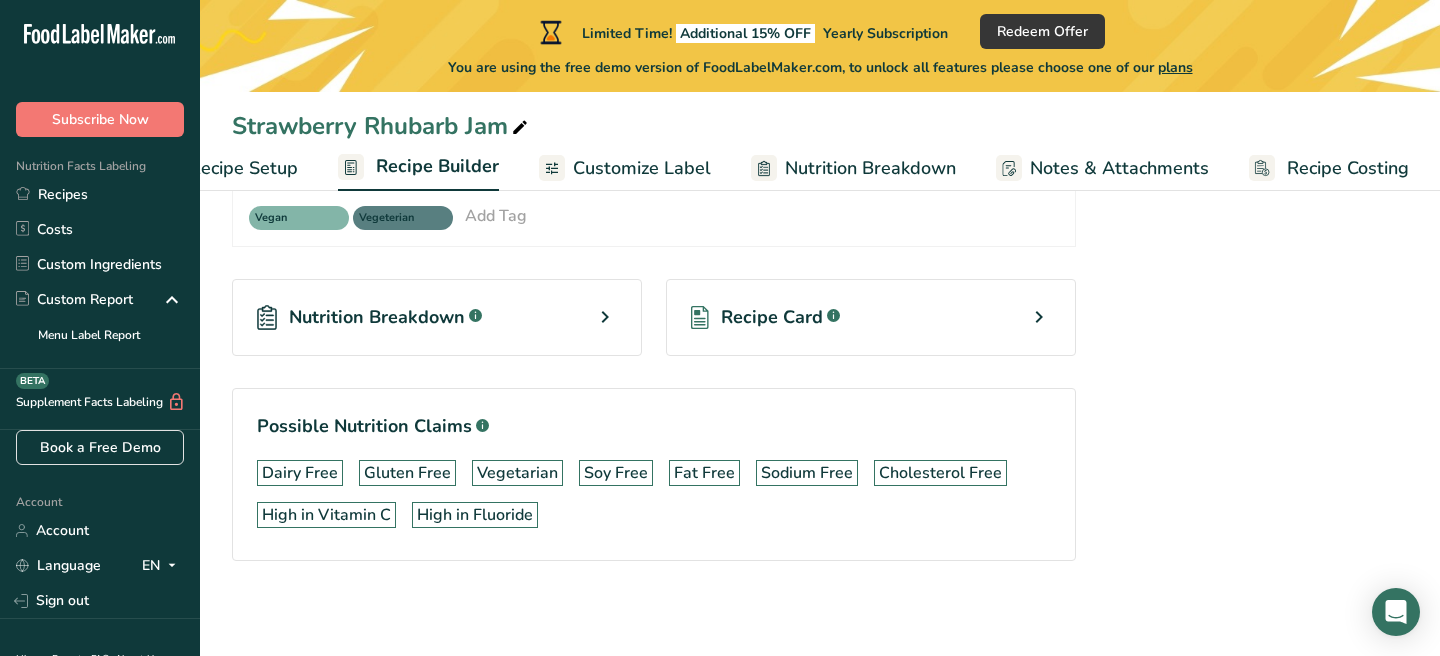 click at bounding box center (605, 317) 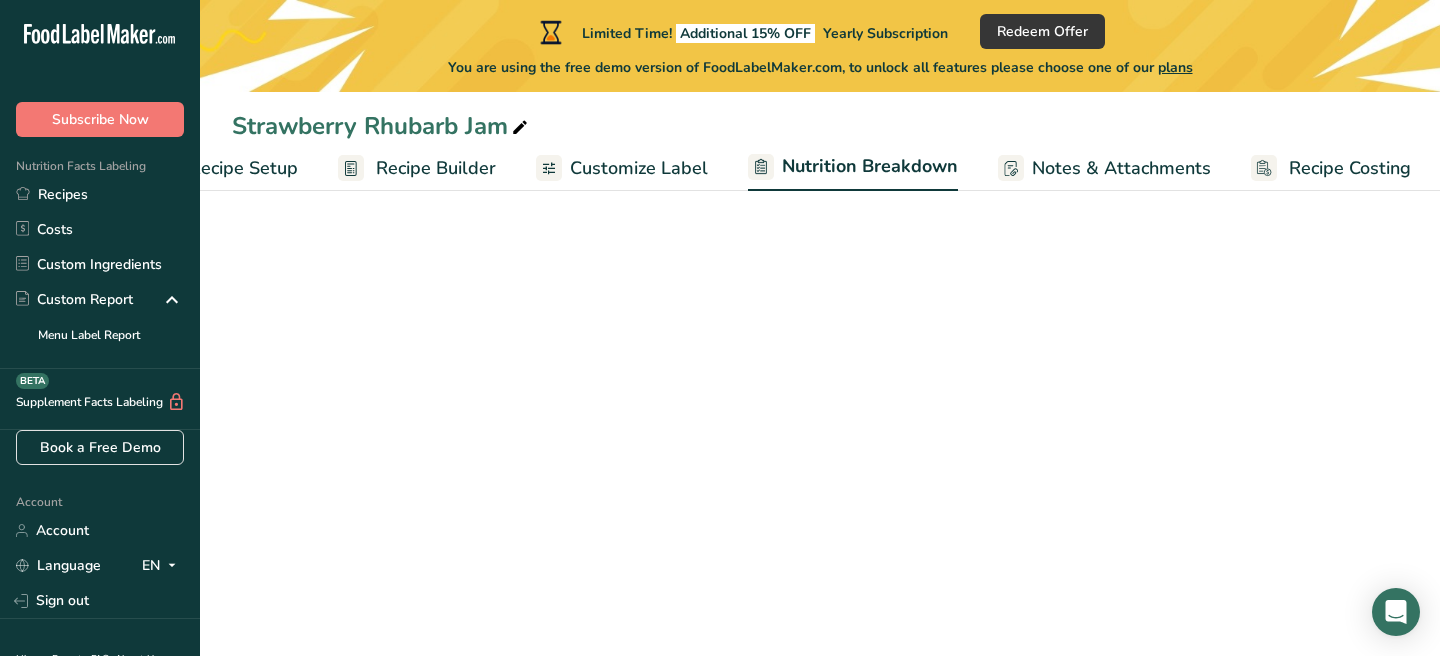 scroll, scrollTop: 0, scrollLeft: 0, axis: both 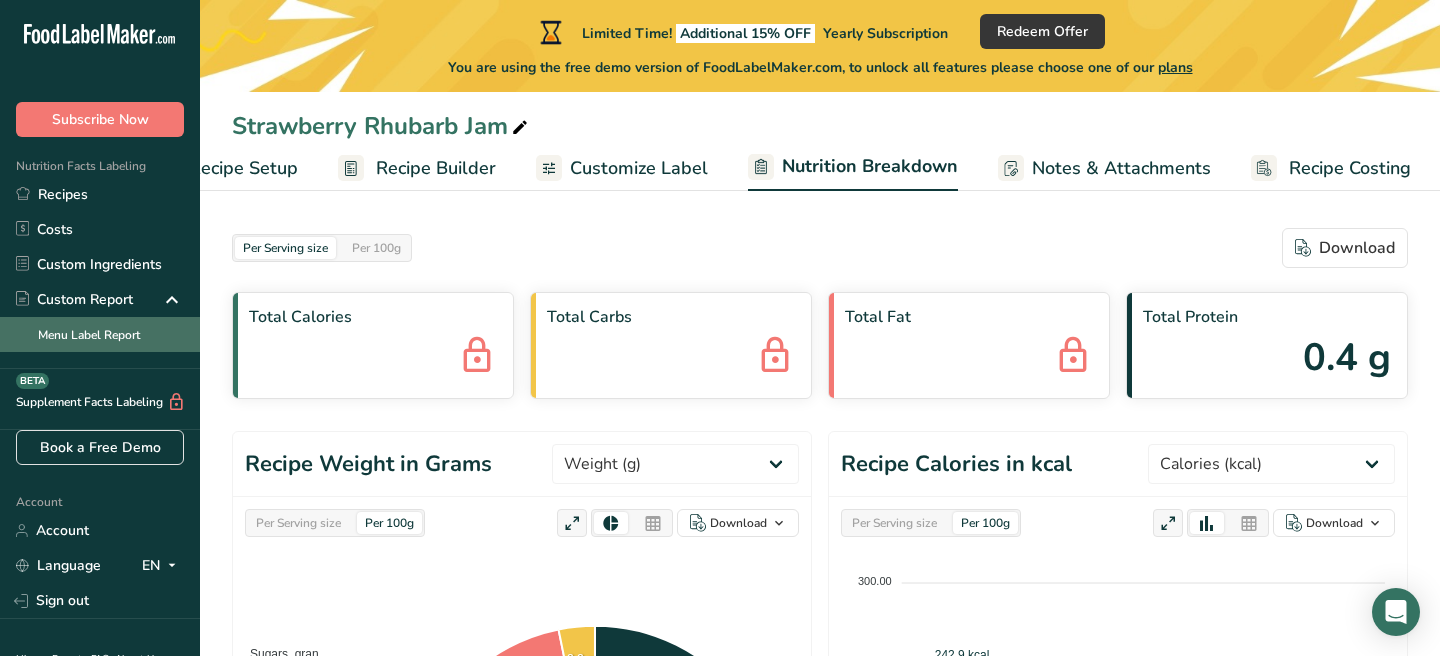 click on "Menu Label Report" at bounding box center (100, 334) 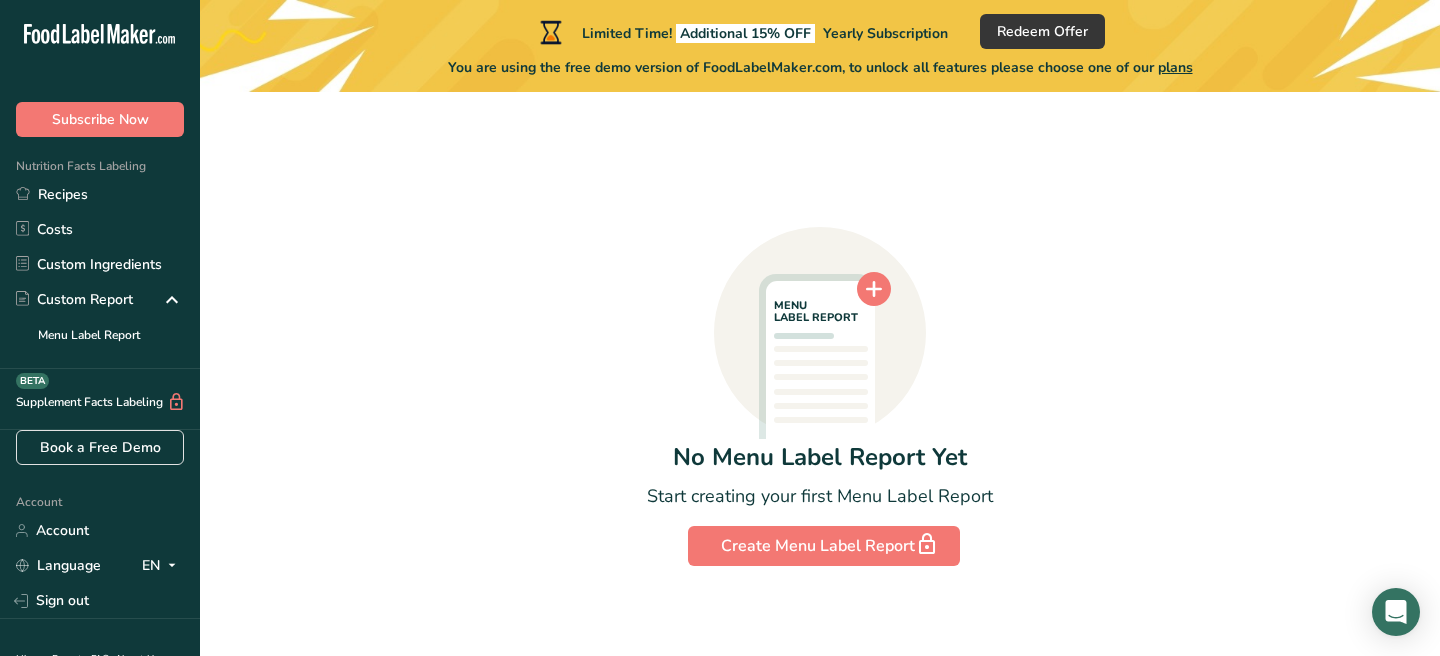 scroll, scrollTop: 108, scrollLeft: 0, axis: vertical 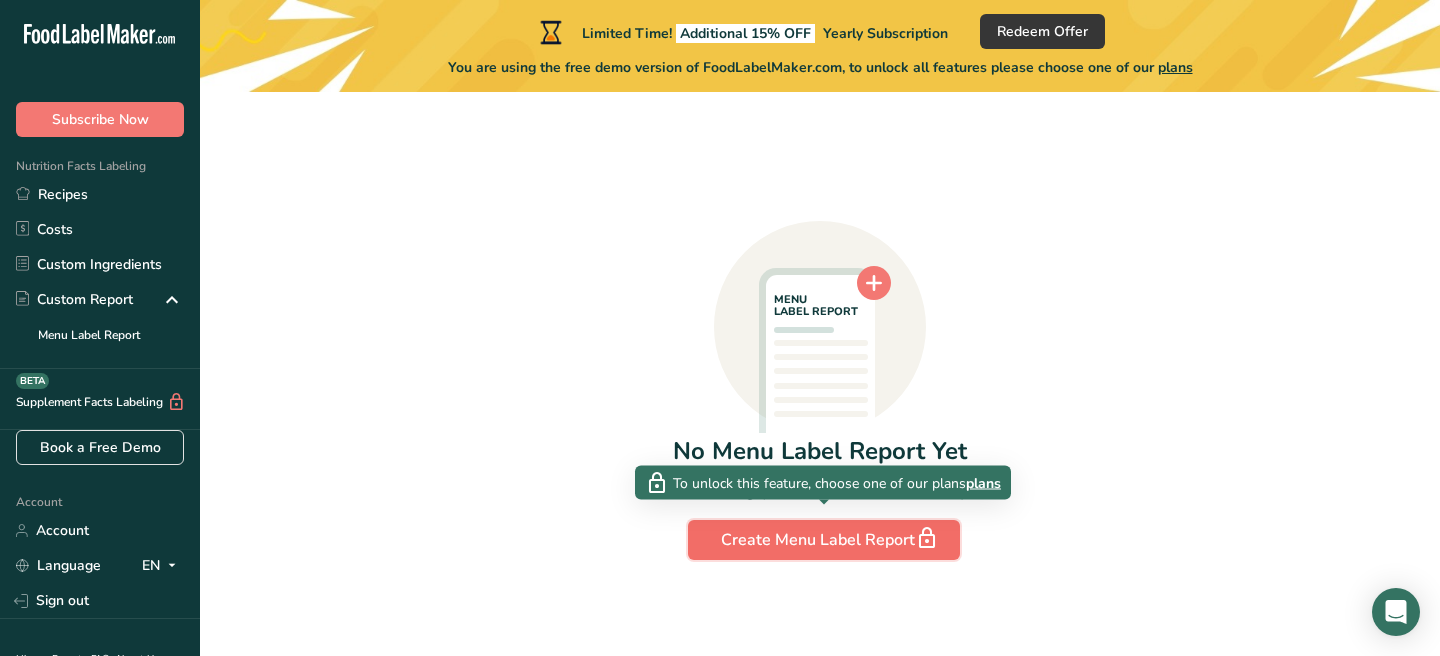click on "Create Menu Label Report" at bounding box center [824, 540] 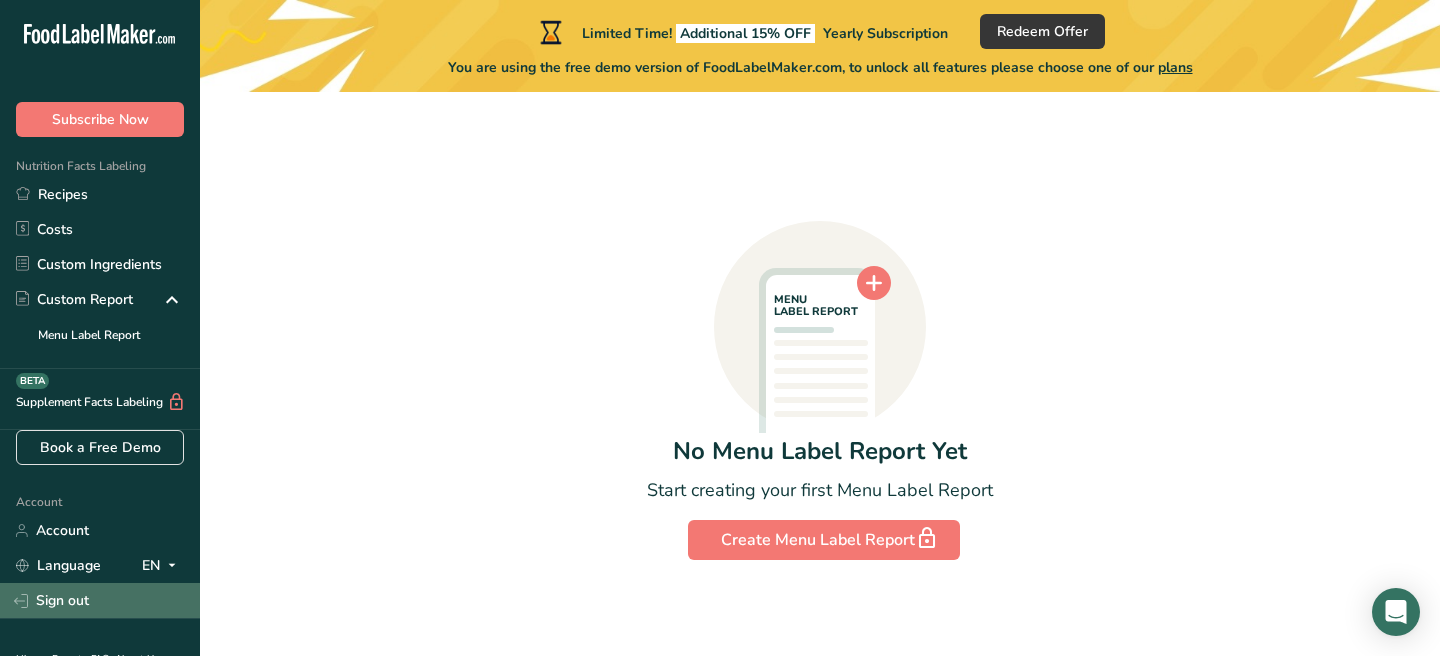 click on "Sign out" at bounding box center (100, 600) 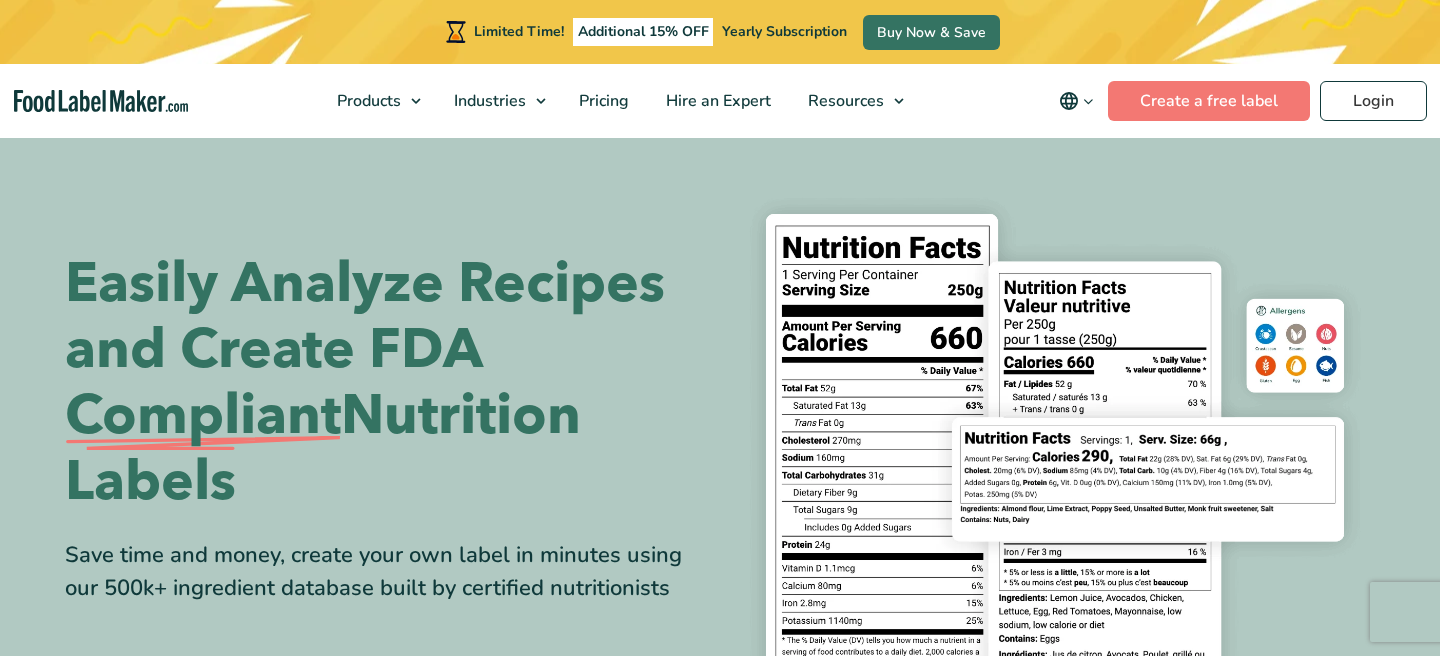 scroll, scrollTop: 0, scrollLeft: 0, axis: both 